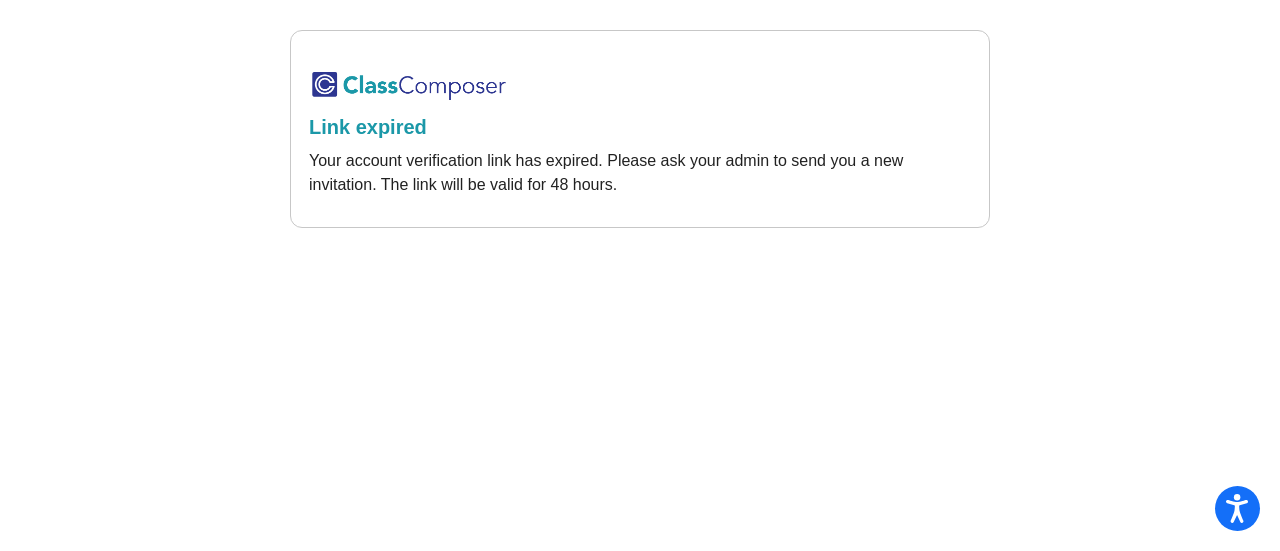 scroll, scrollTop: 0, scrollLeft: 0, axis: both 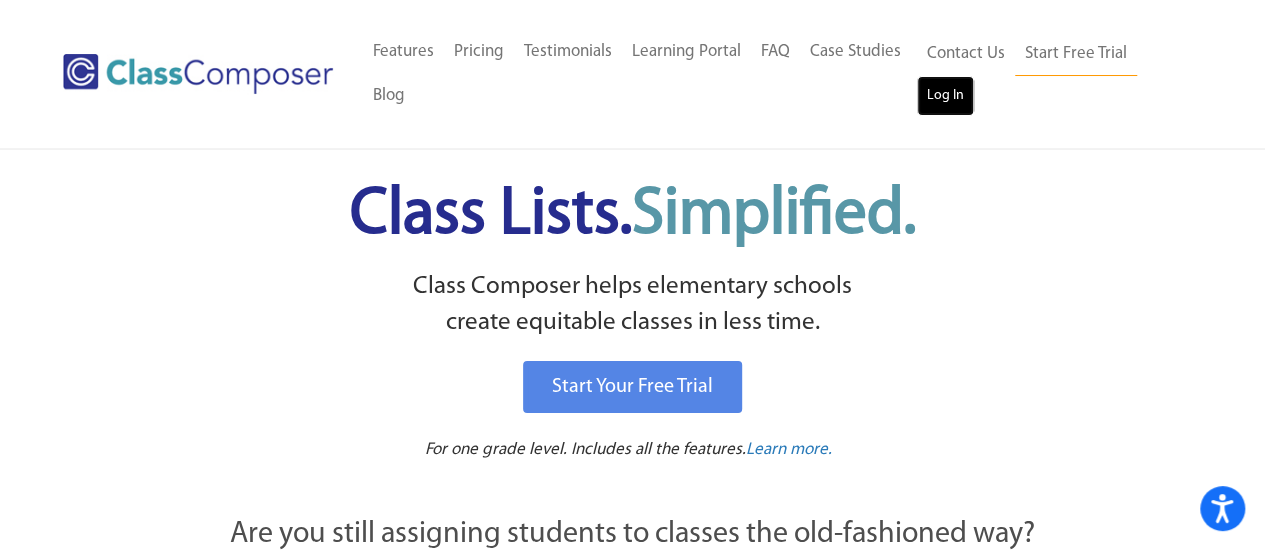 click on "Log In" at bounding box center [945, 96] 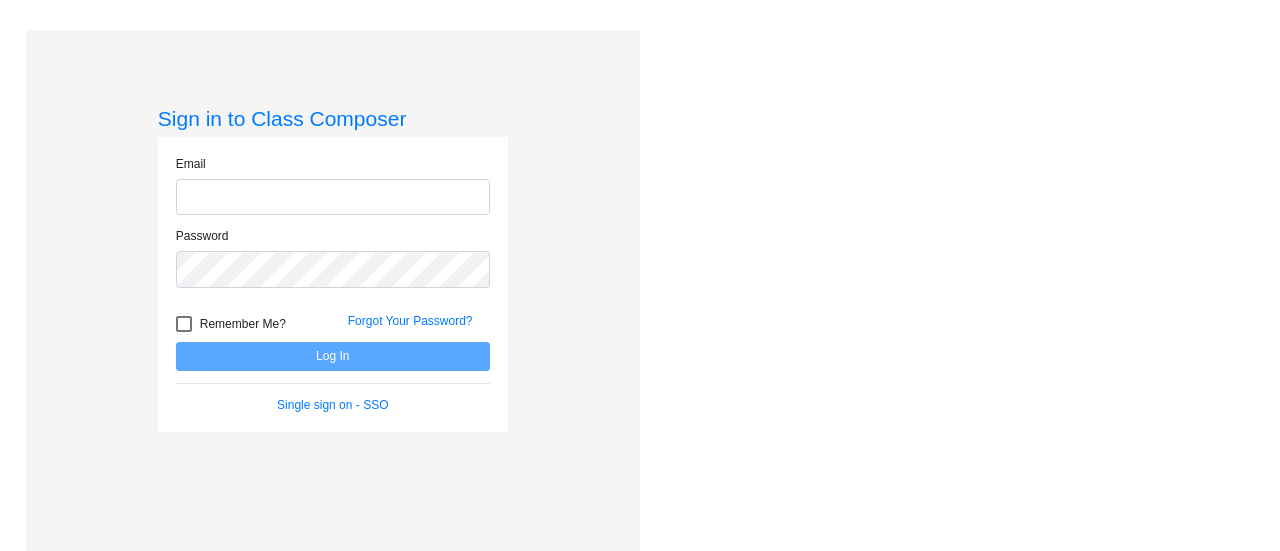 scroll, scrollTop: 0, scrollLeft: 0, axis: both 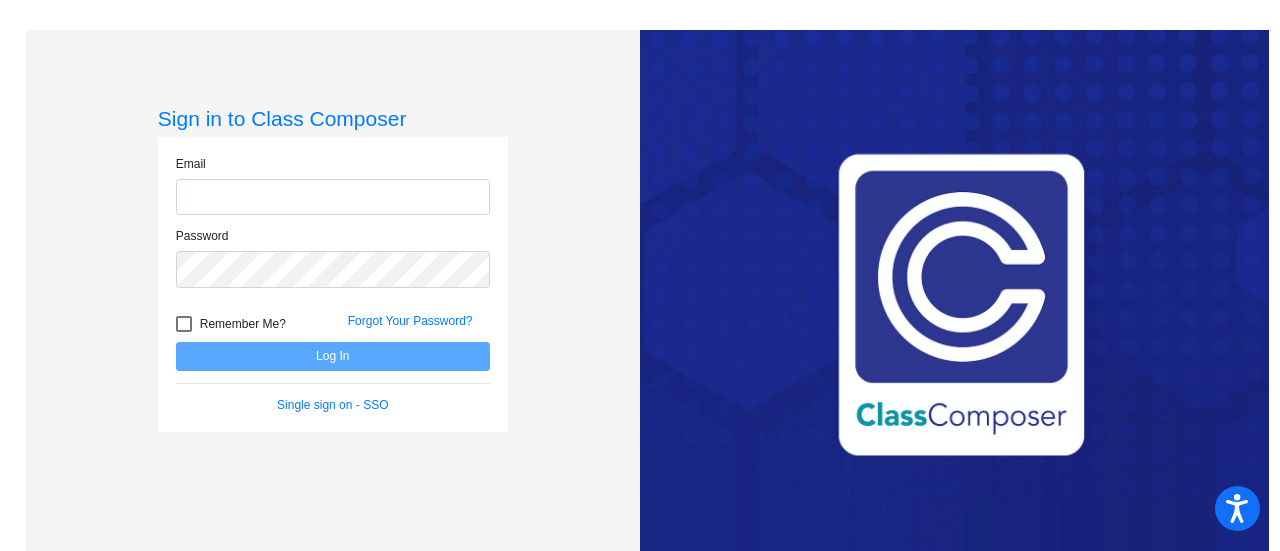 type on "[EMAIL]" 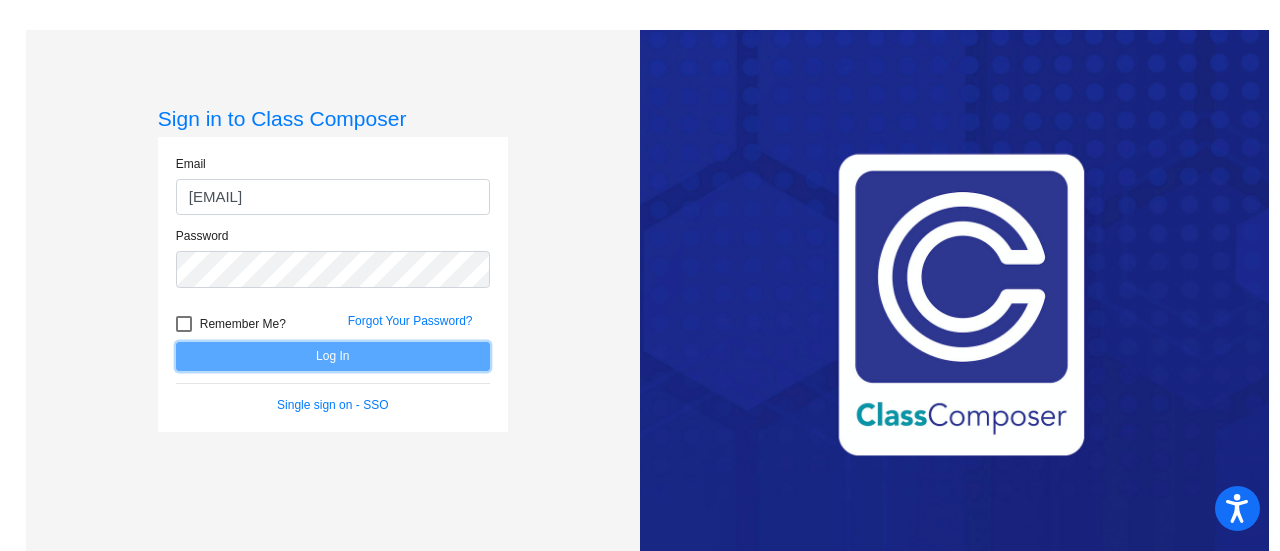 click on "Log In" 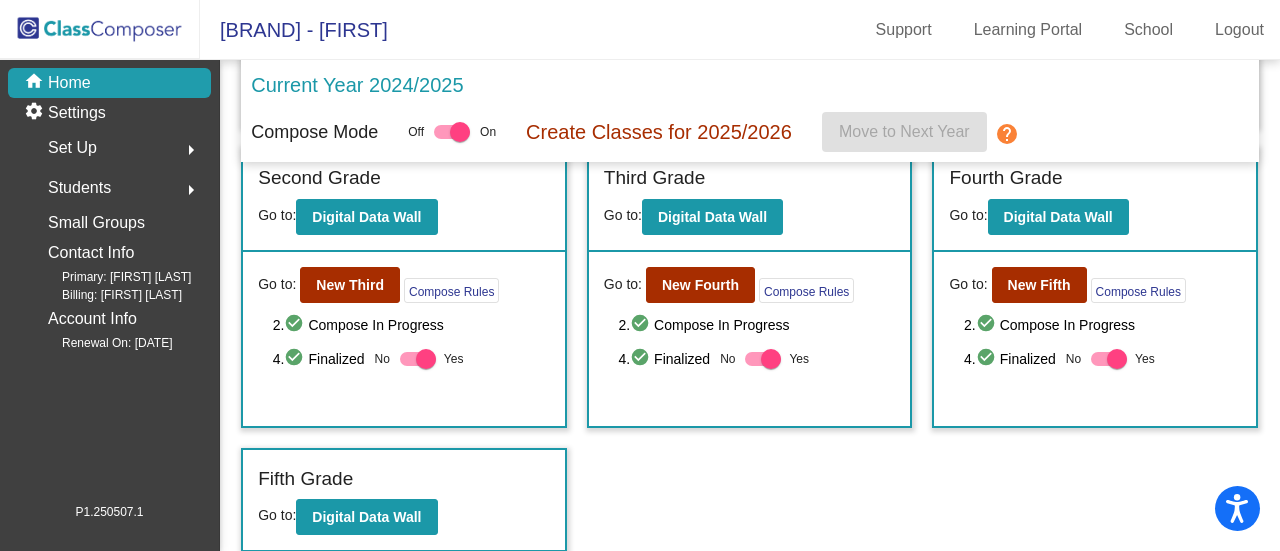 scroll, scrollTop: 0, scrollLeft: 0, axis: both 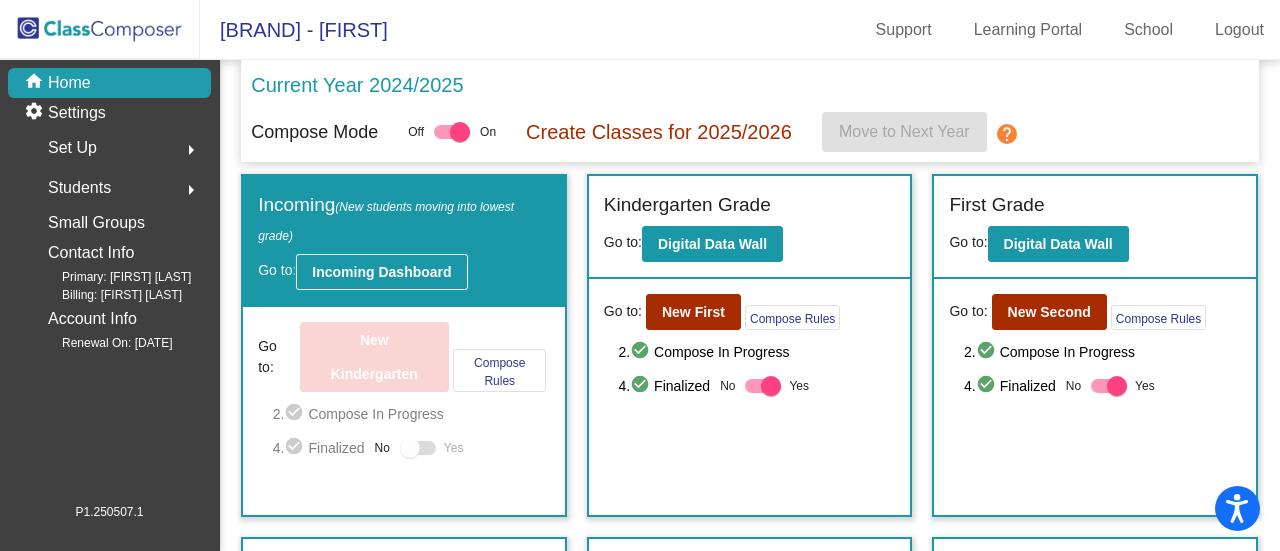 click on "Incoming Dashboard" 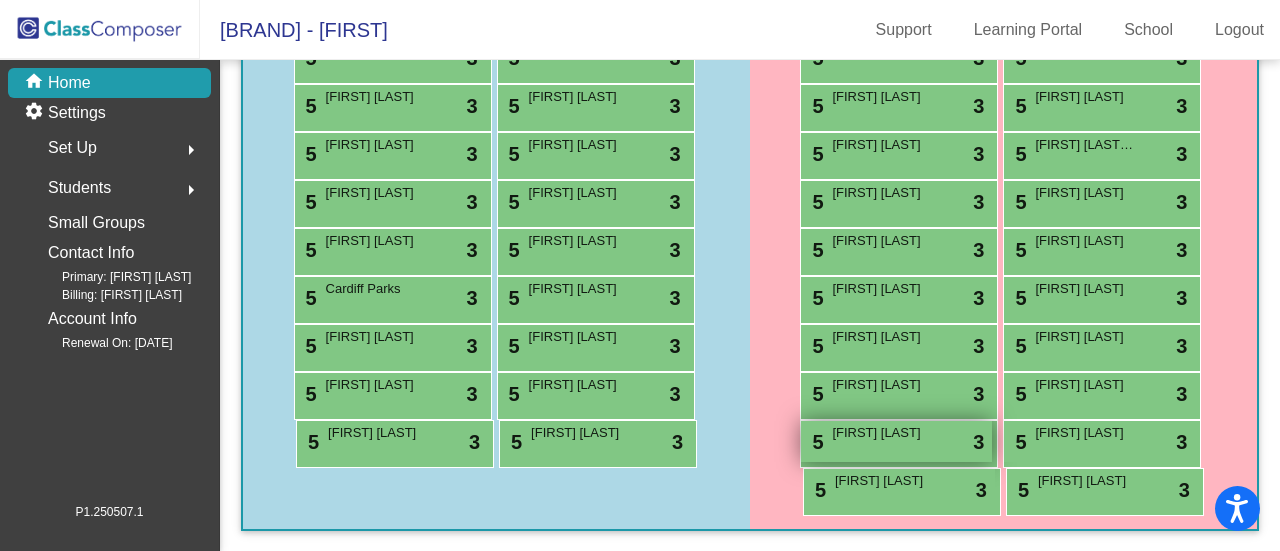 scroll, scrollTop: 438, scrollLeft: 0, axis: vertical 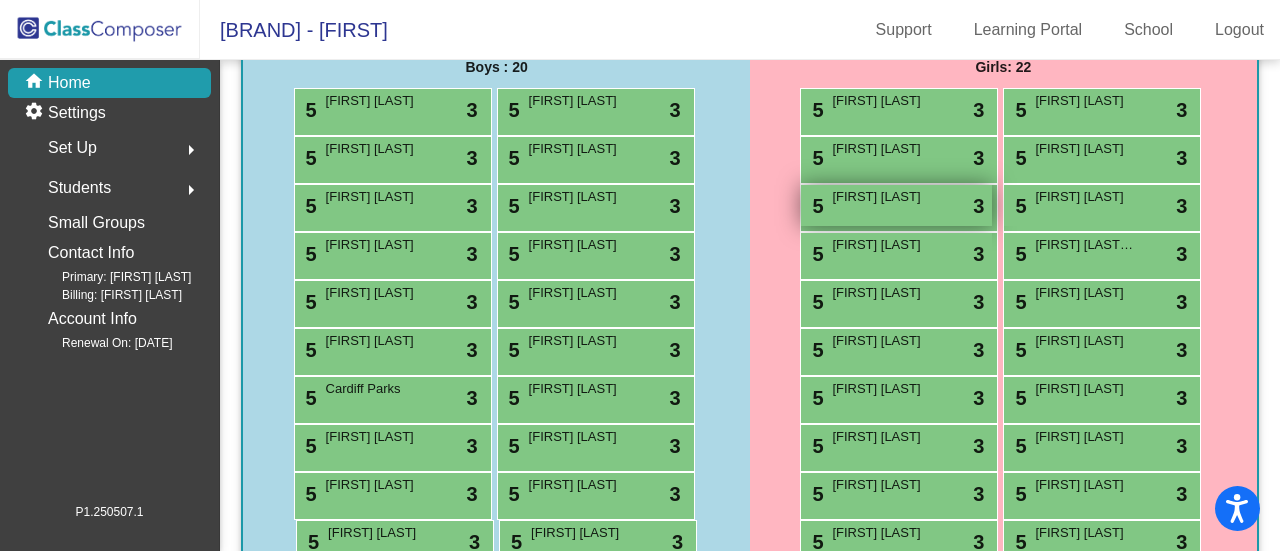 click on "[NUMBER] [FIRST] [LAST] [WORD] [WORD]" at bounding box center (896, 205) 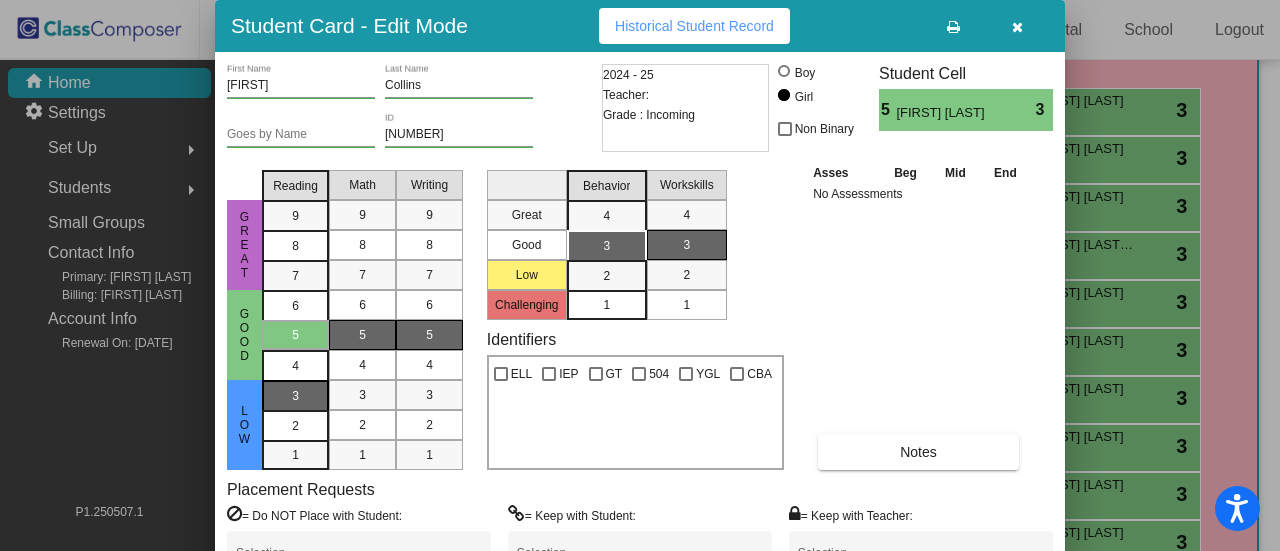 click on "3" at bounding box center (295, 396) 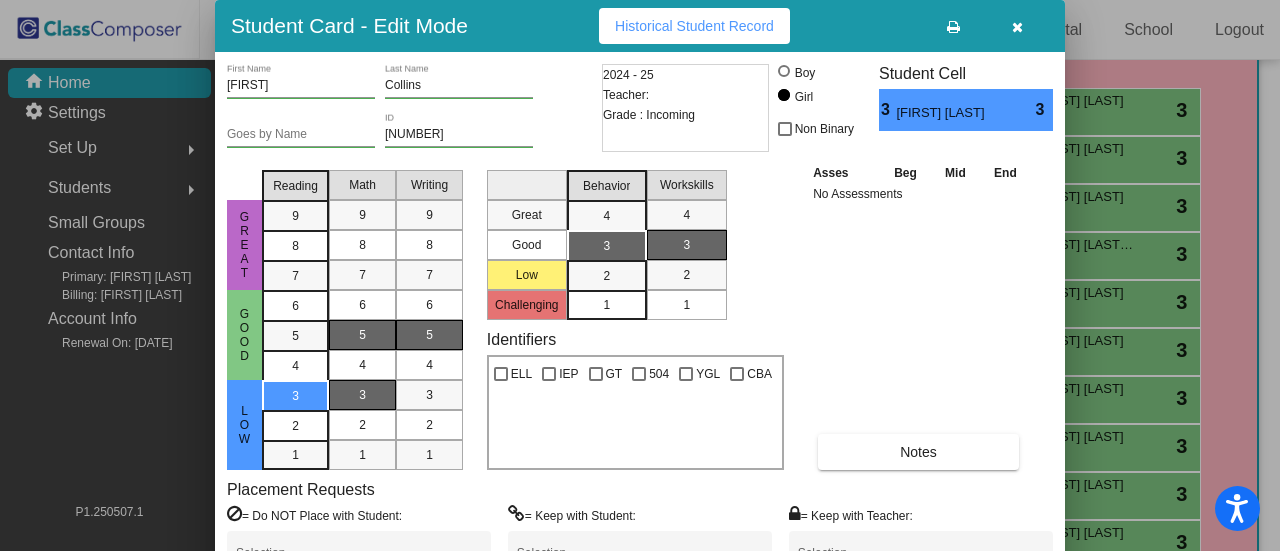 click on "3" at bounding box center (362, 395) 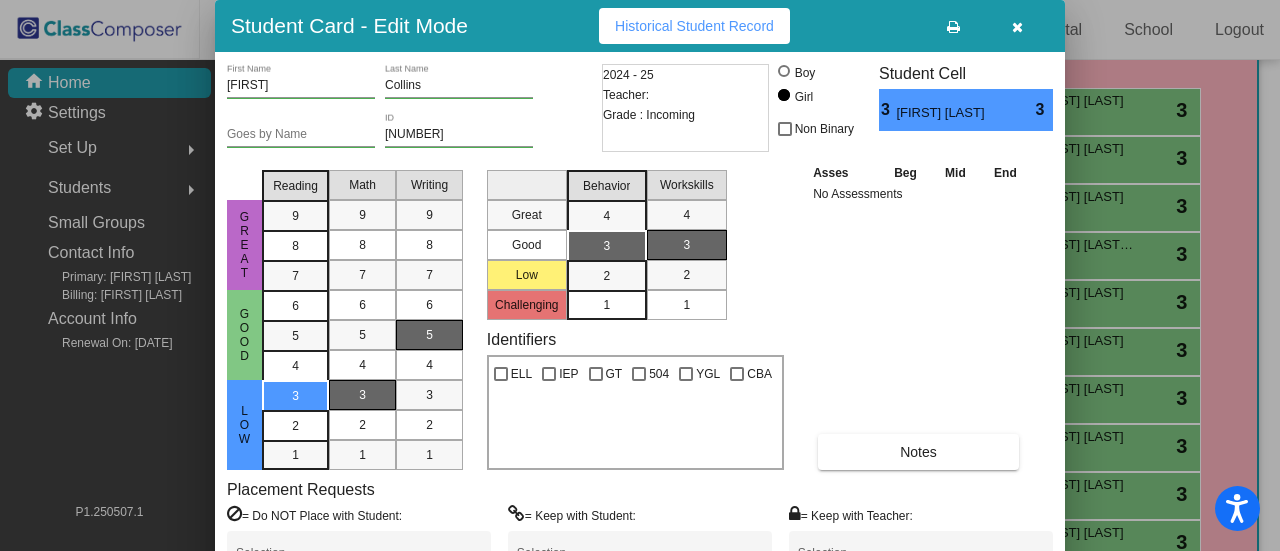 click on "Asses Beg Mid End No Assessments  Notes" at bounding box center [919, 316] 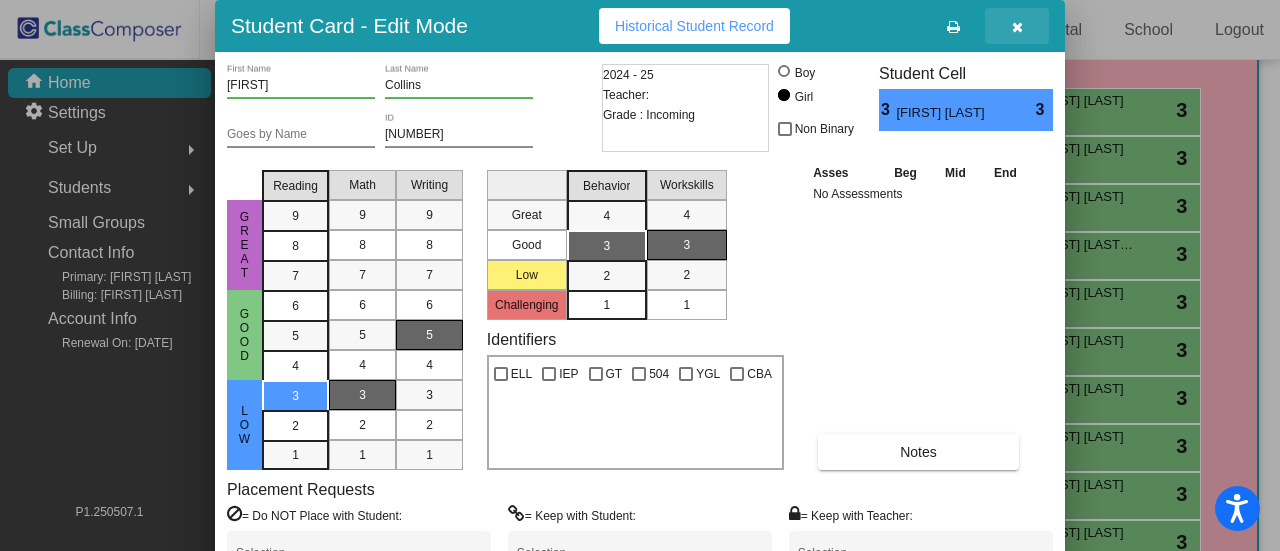 click at bounding box center [1017, 27] 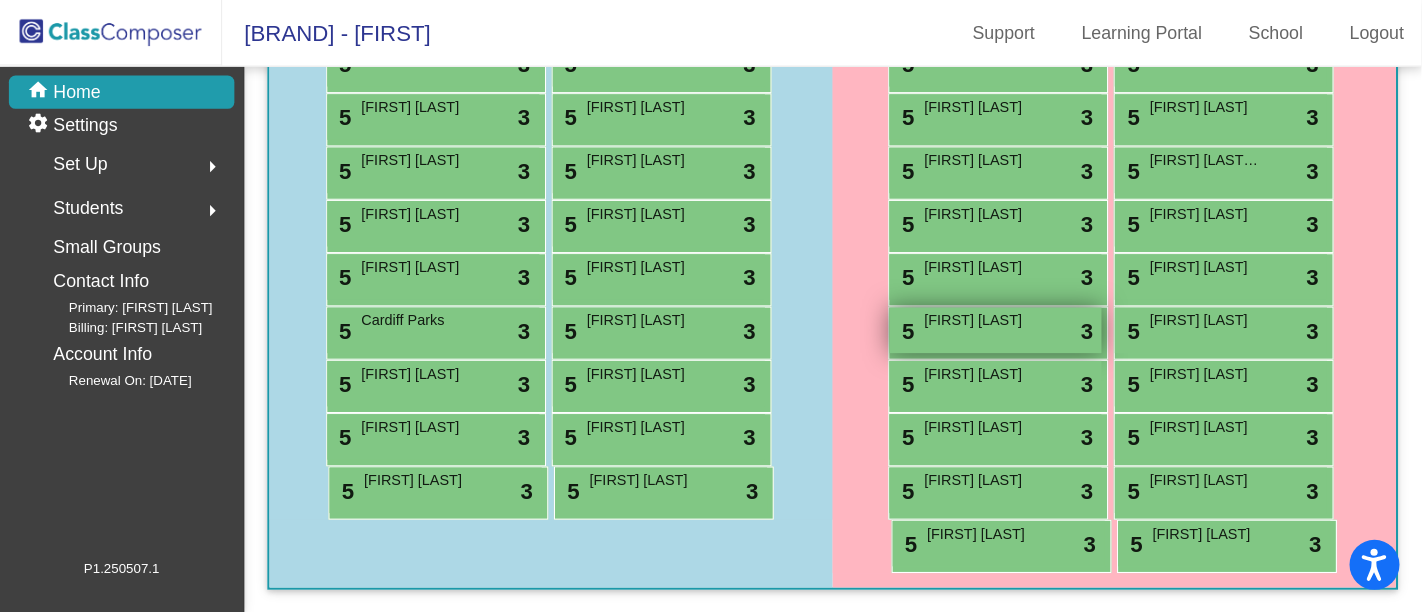 scroll, scrollTop: 438, scrollLeft: 0, axis: vertical 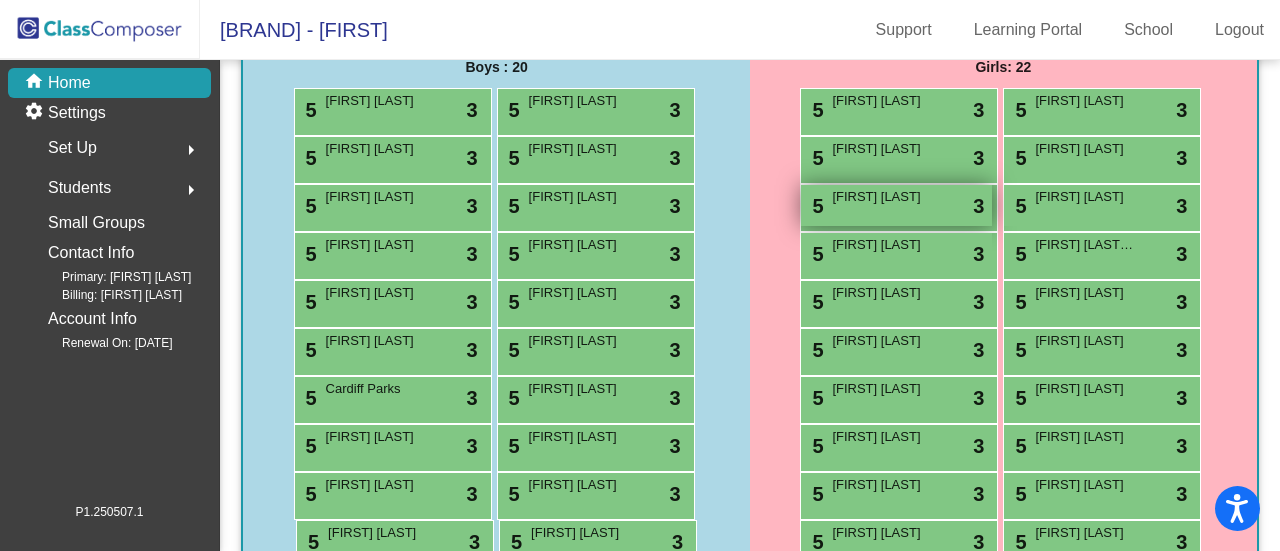 click on "[FIRST] [LAST]" at bounding box center [882, 197] 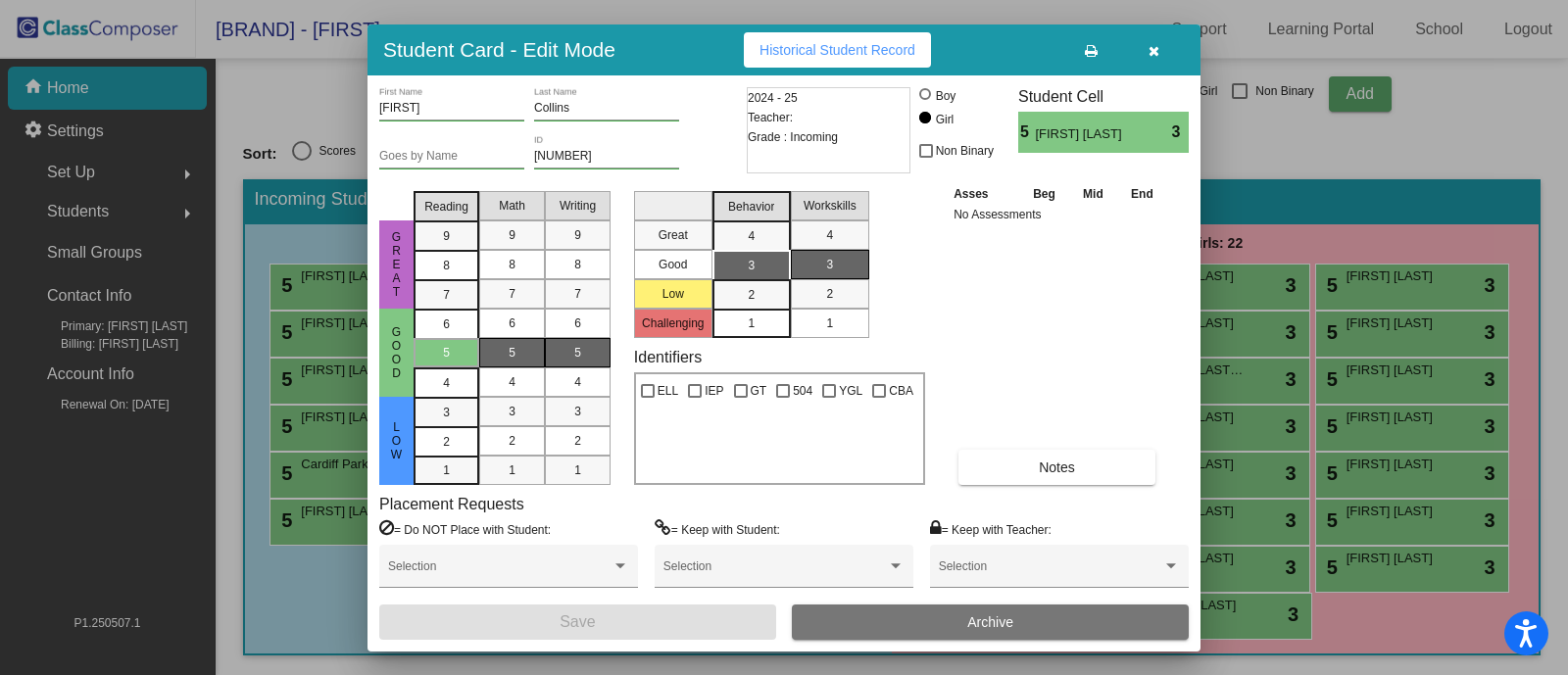 scroll, scrollTop: 229, scrollLeft: 0, axis: vertical 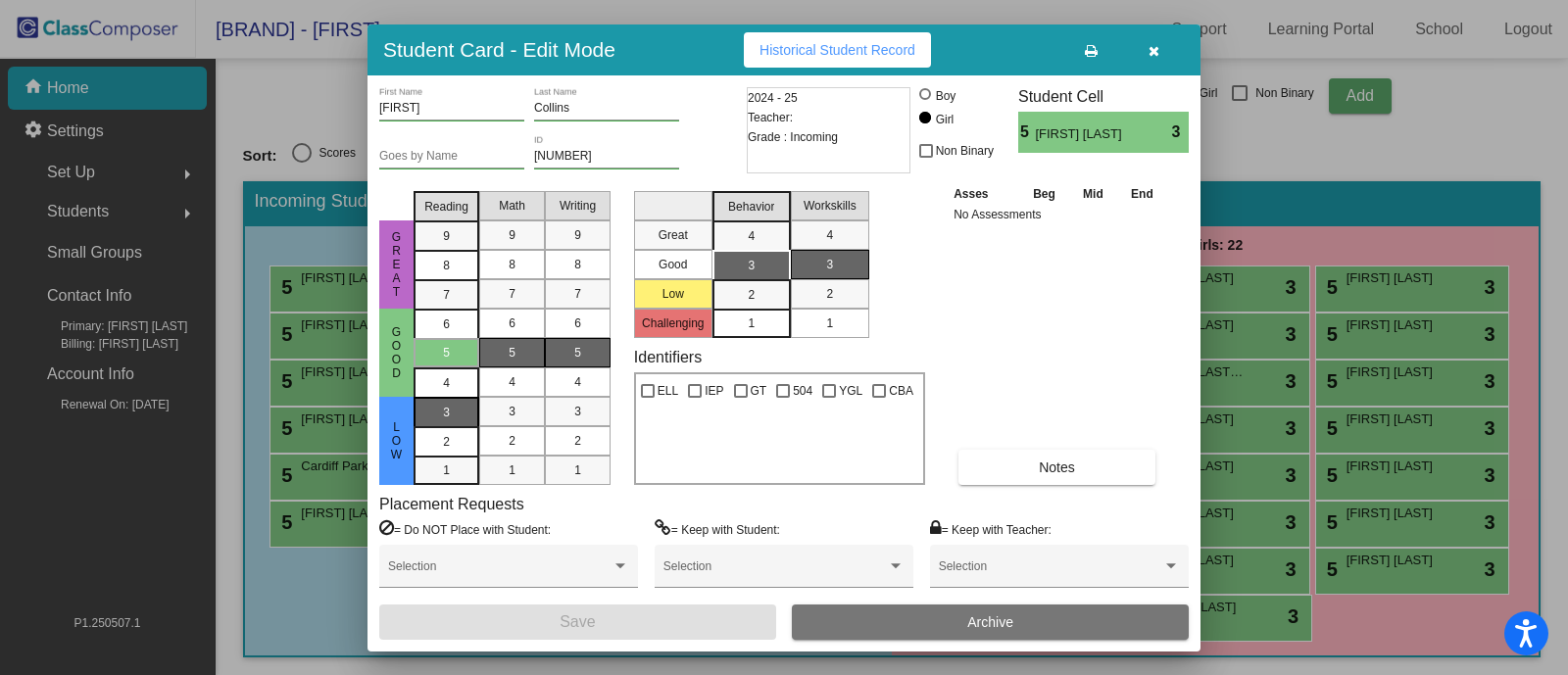 click on "3" at bounding box center [446, 412] 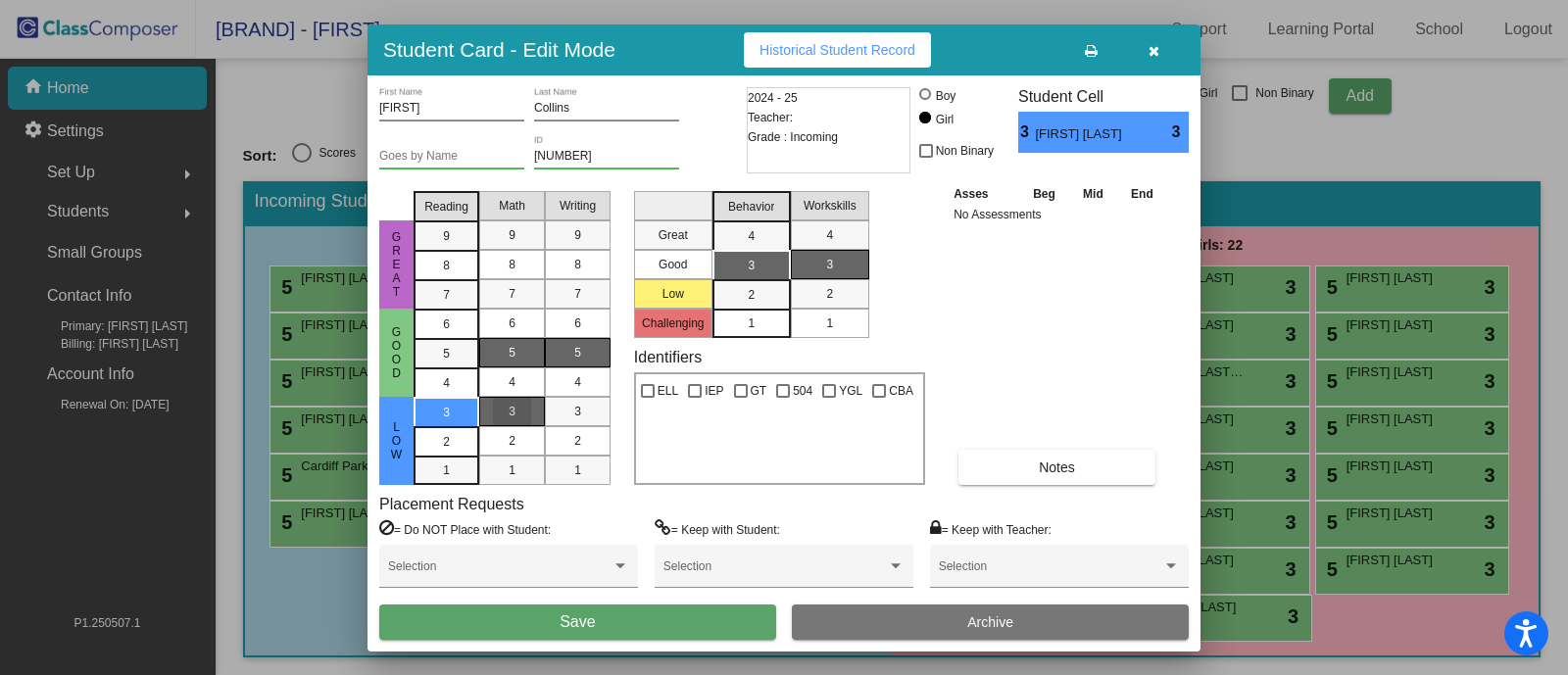 click on "3" at bounding box center [512, 411] 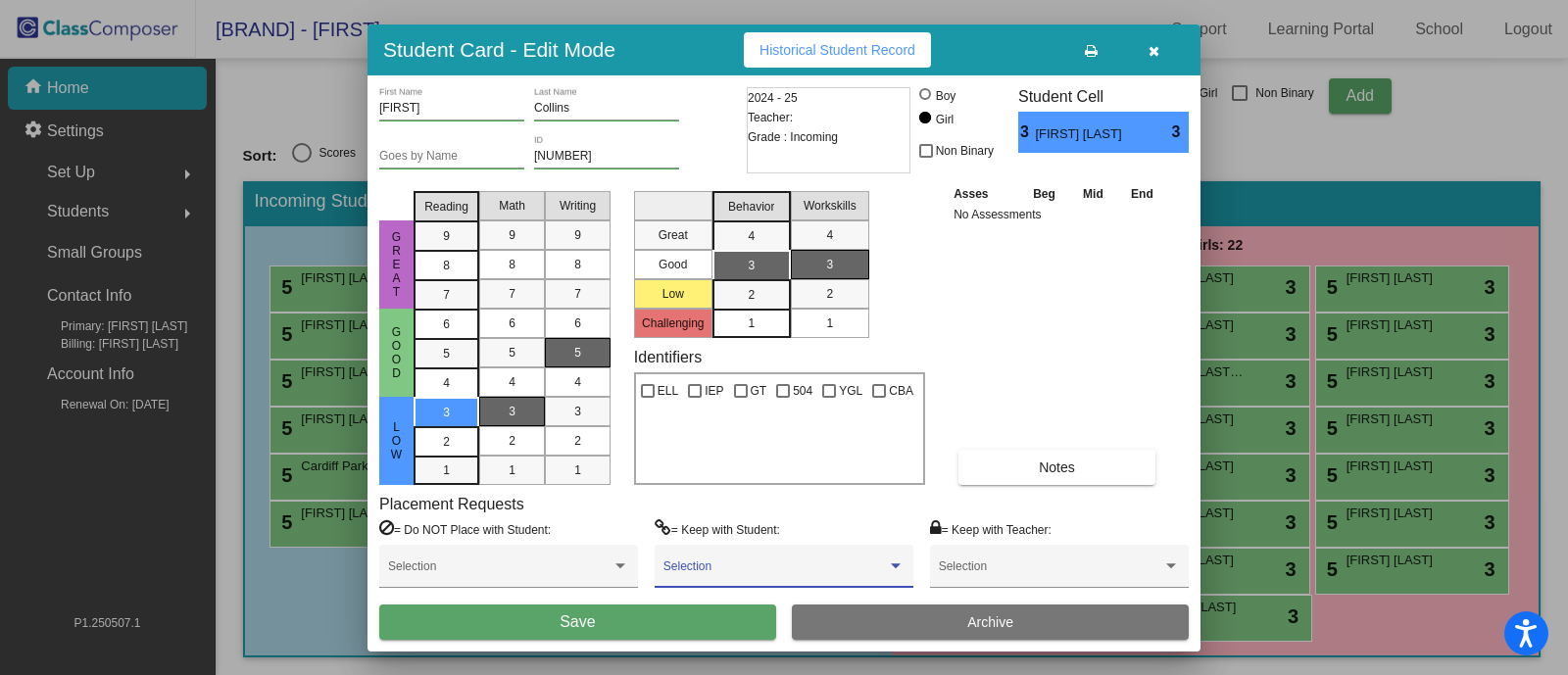 click at bounding box center [775, 573] 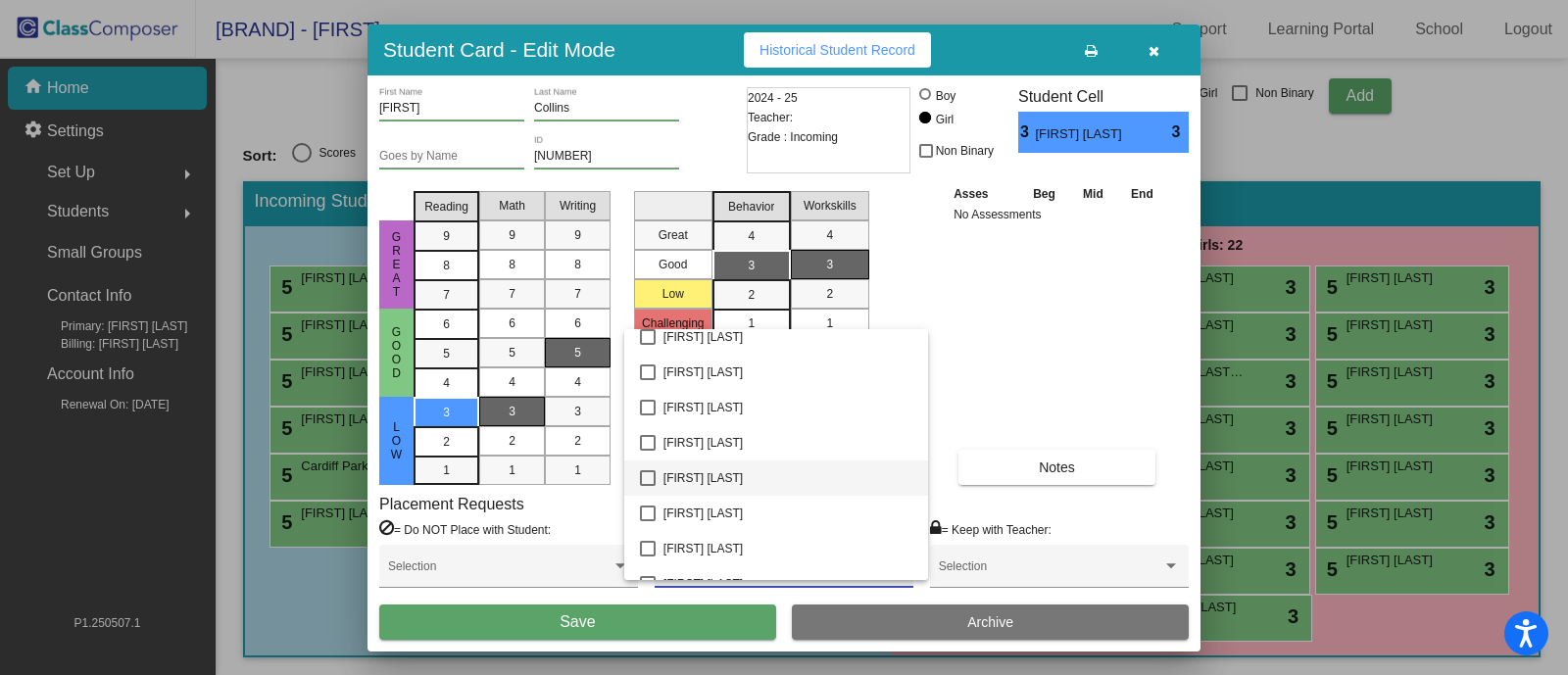 scroll, scrollTop: 735, scrollLeft: 0, axis: vertical 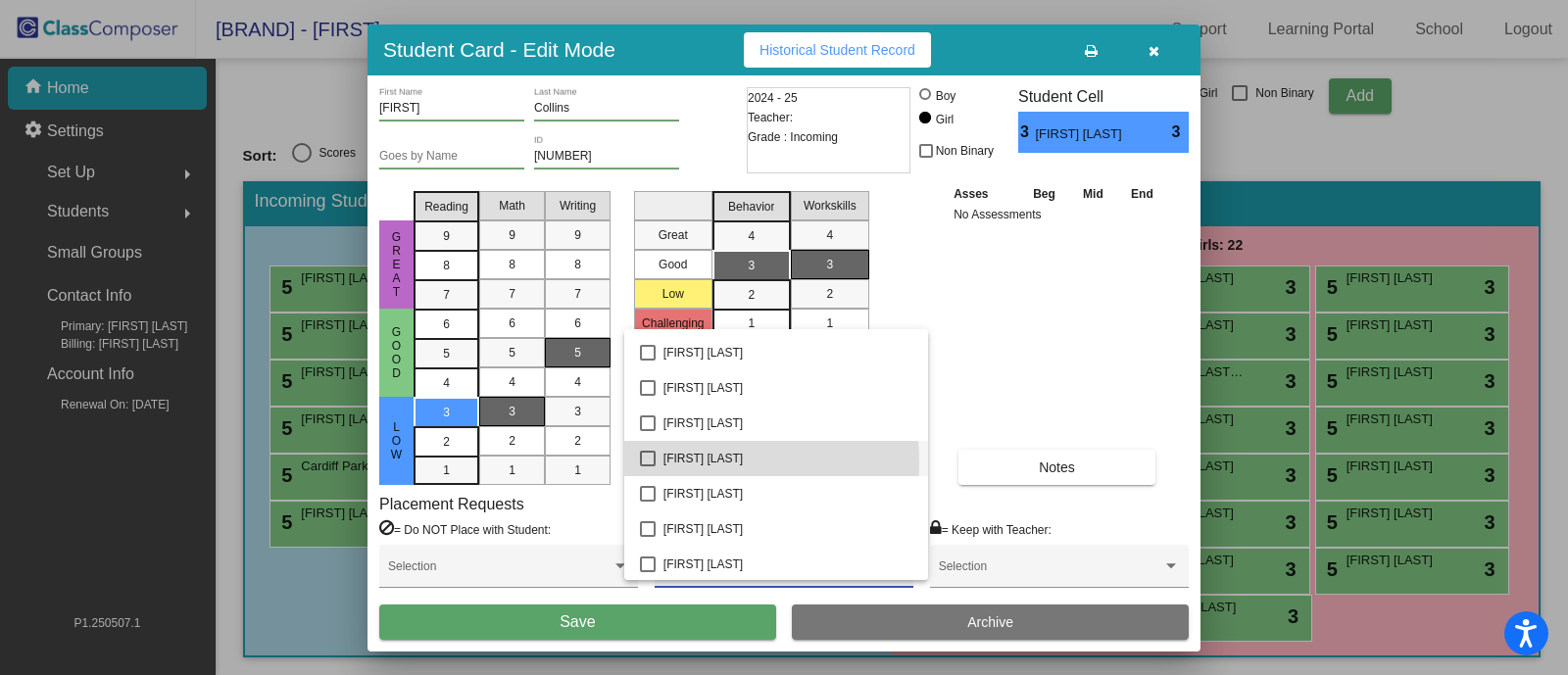 click at bounding box center [648, 458] 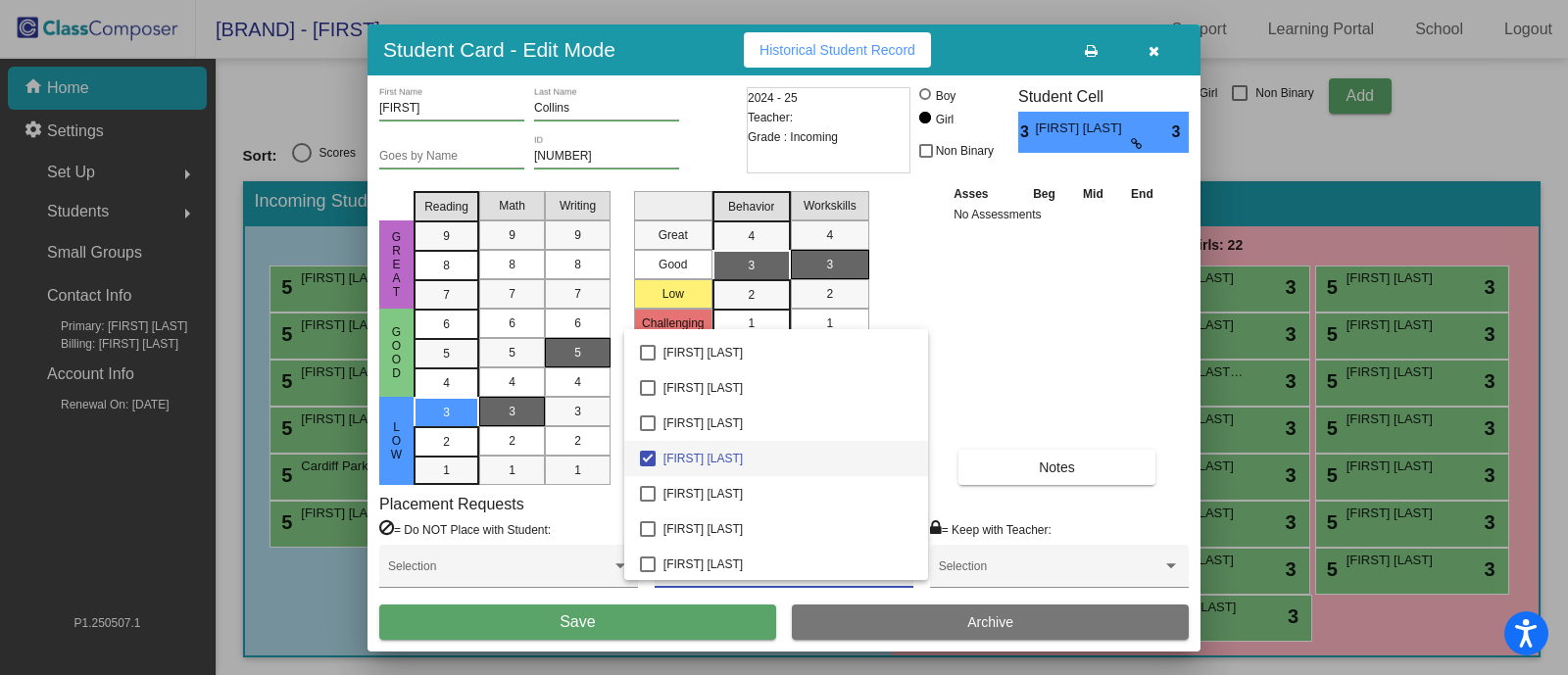 click at bounding box center [784, 337] 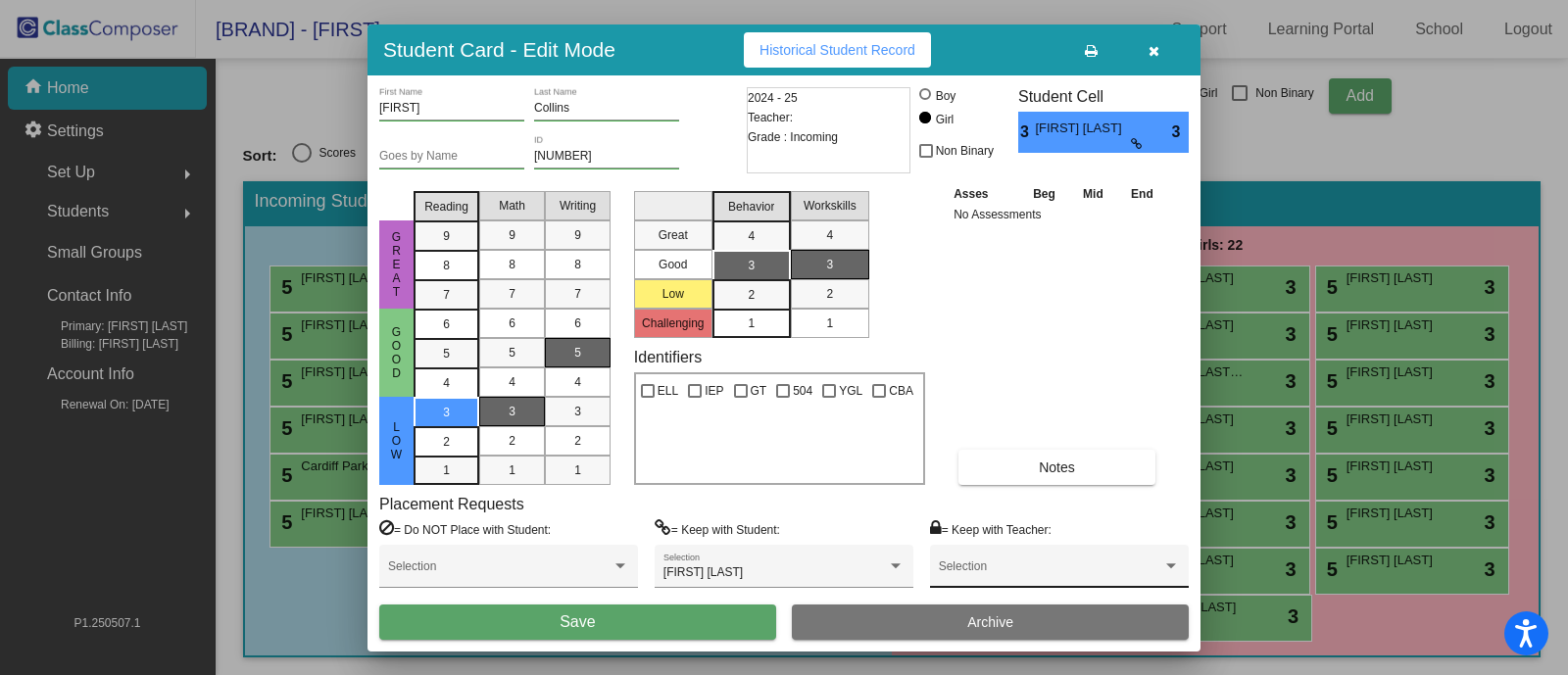 click on "Selection" at bounding box center (1059, 571) 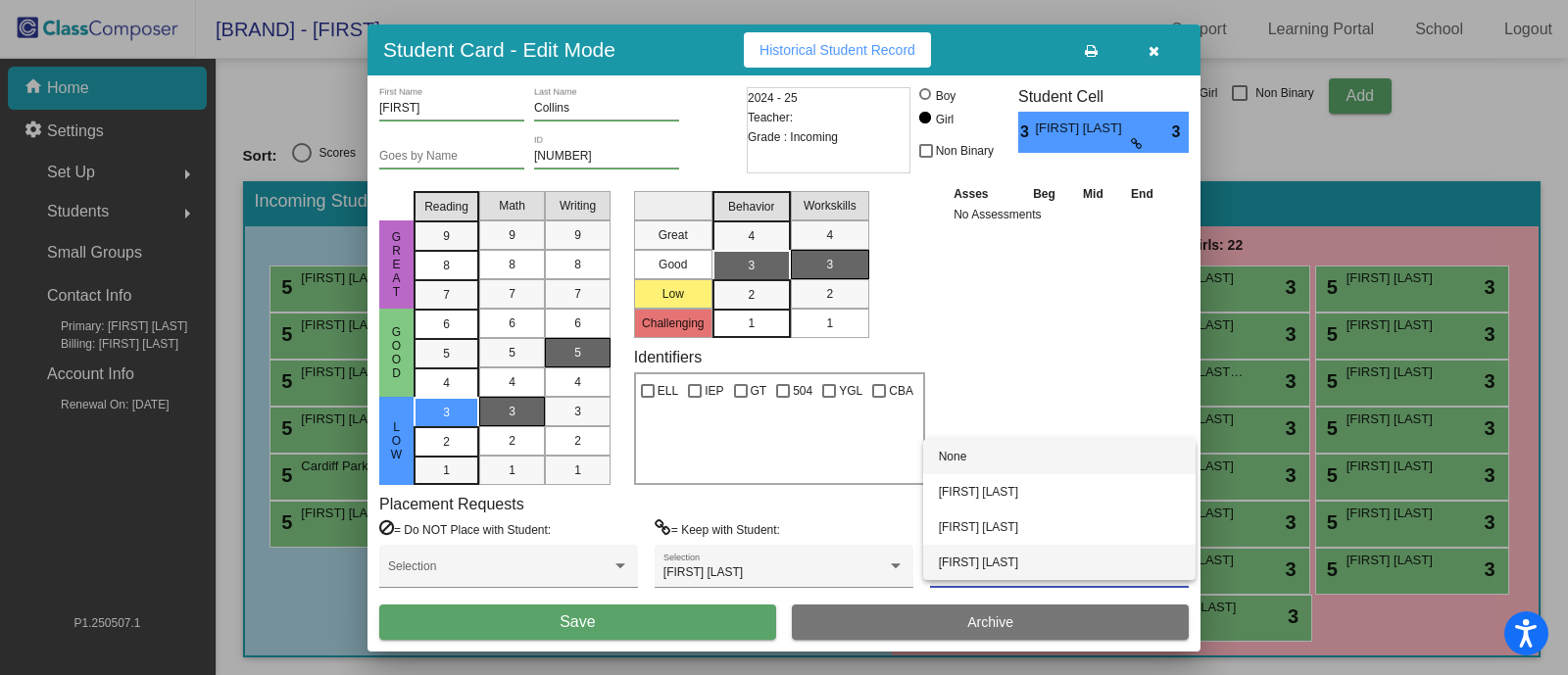 click on "Jamie Romero" at bounding box center (1059, 562) 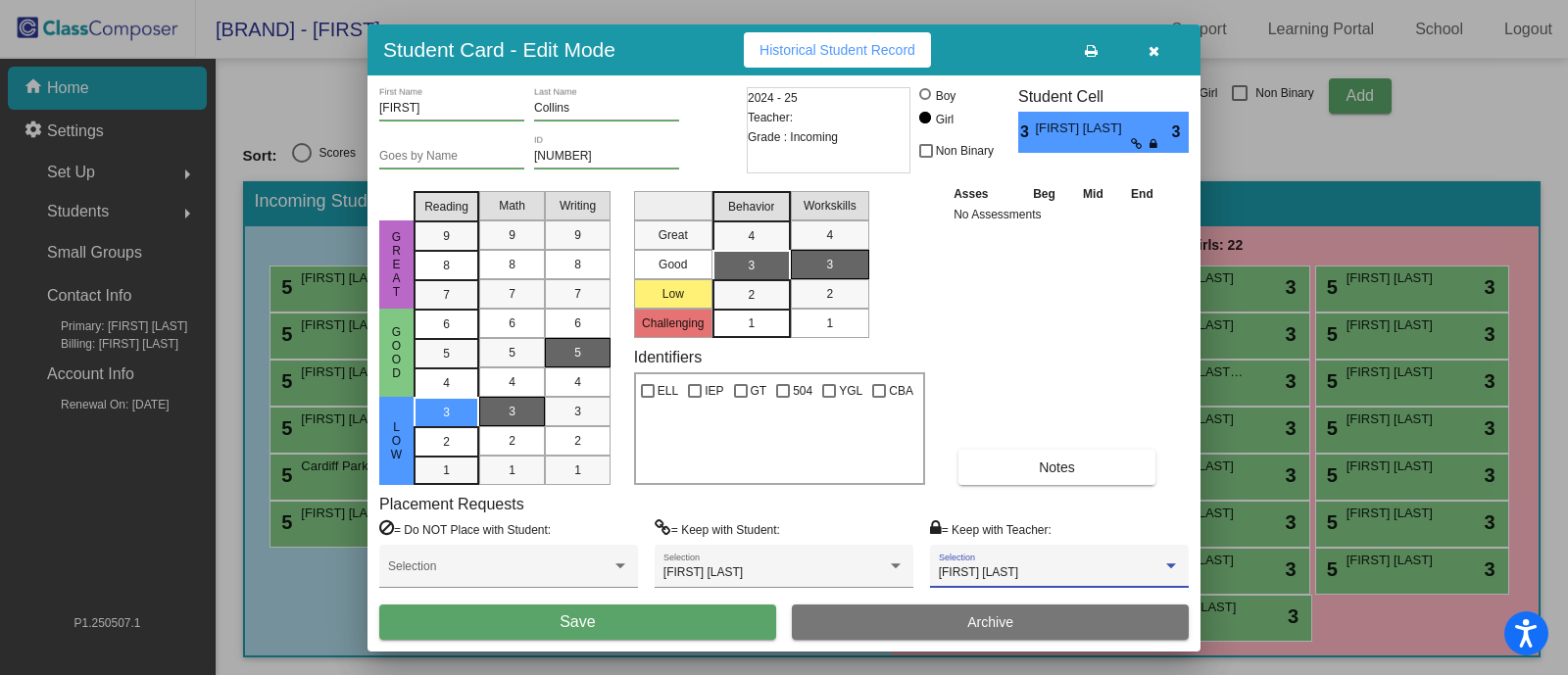 click at bounding box center [1153, 51] 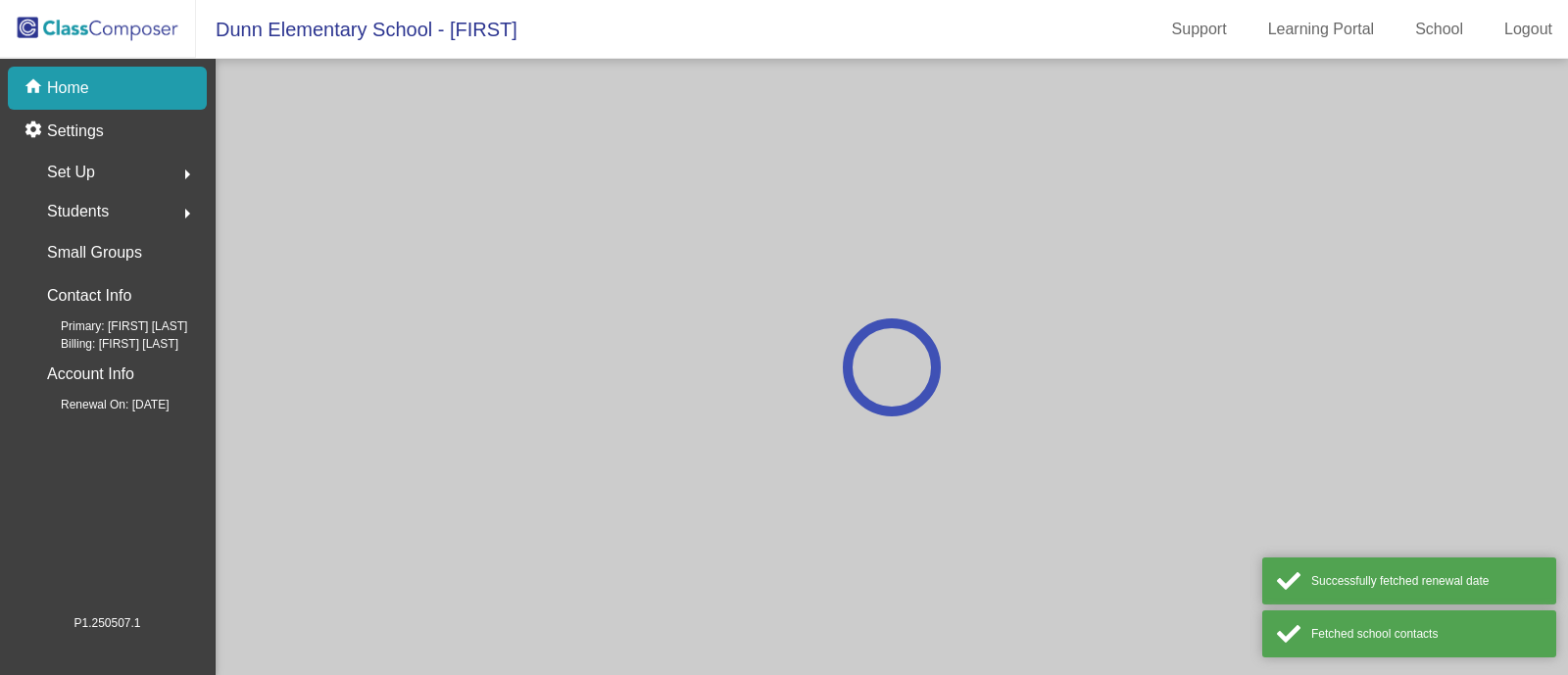 scroll, scrollTop: 0, scrollLeft: 0, axis: both 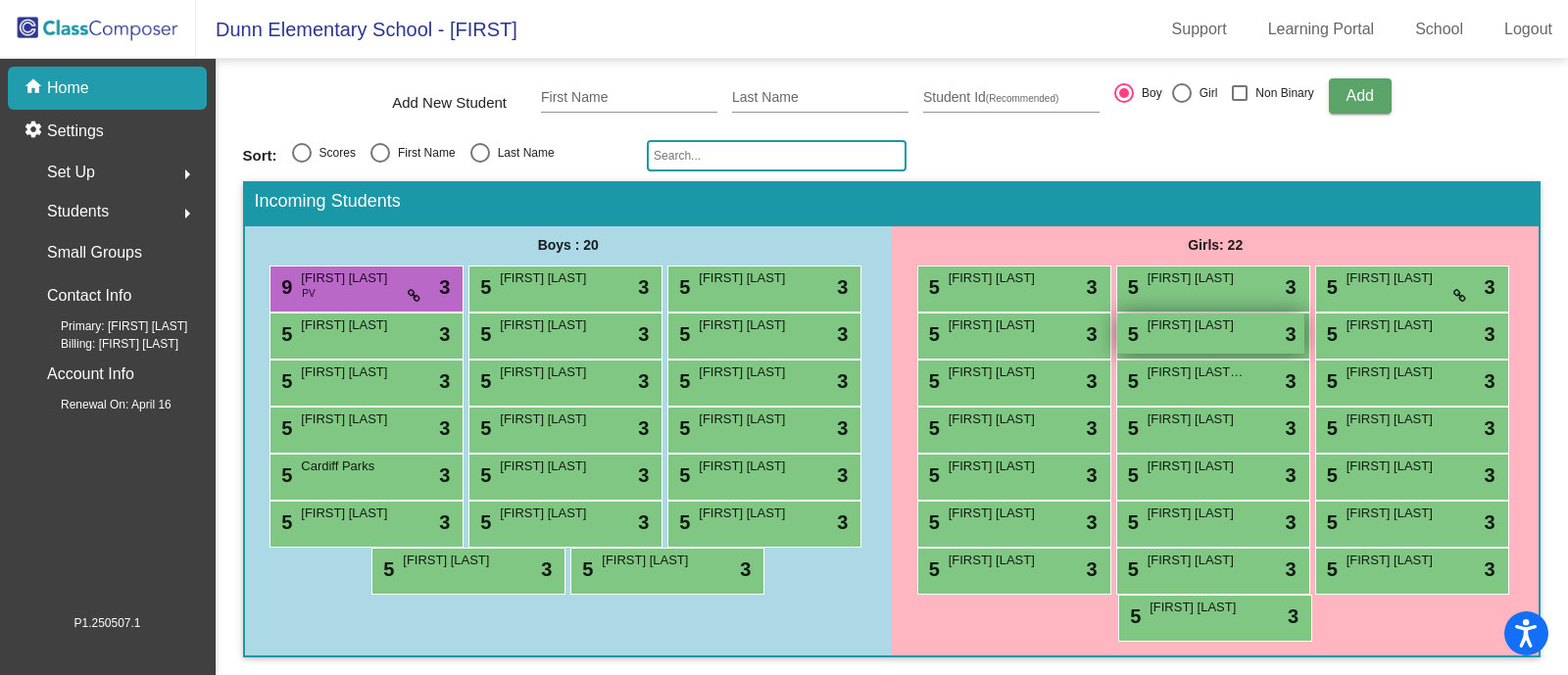 click on "[FIRST] [LAST]" at bounding box center (1197, 325) 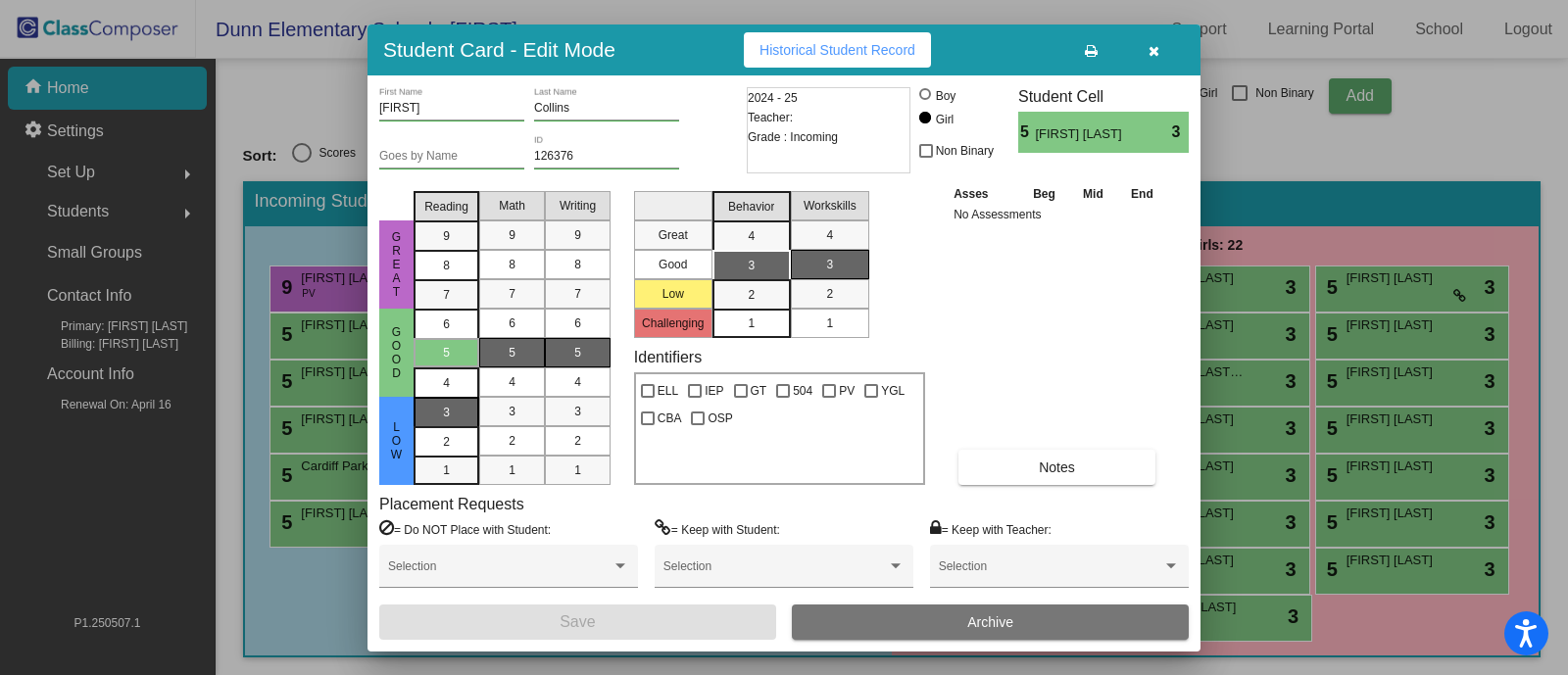click on "3" at bounding box center (446, 412) 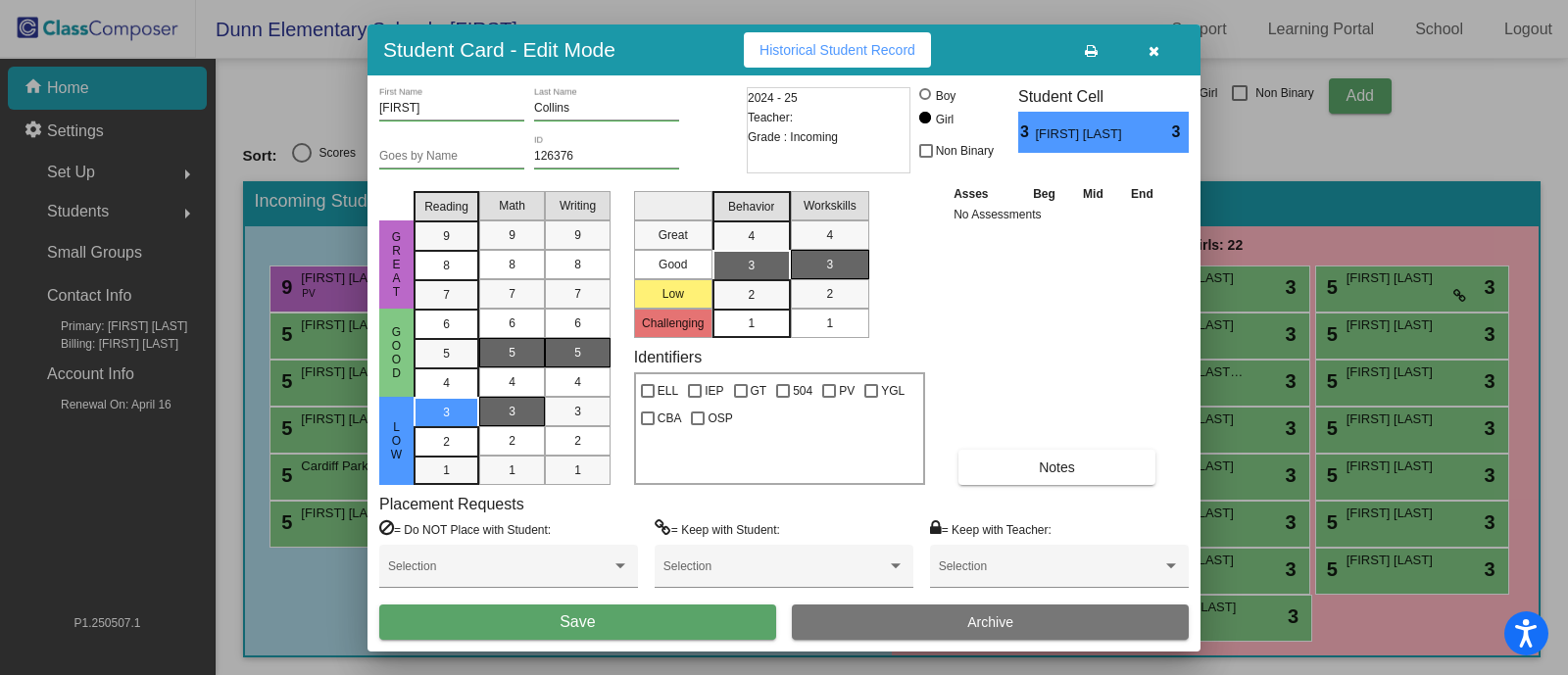 click on "3" at bounding box center [512, 411] 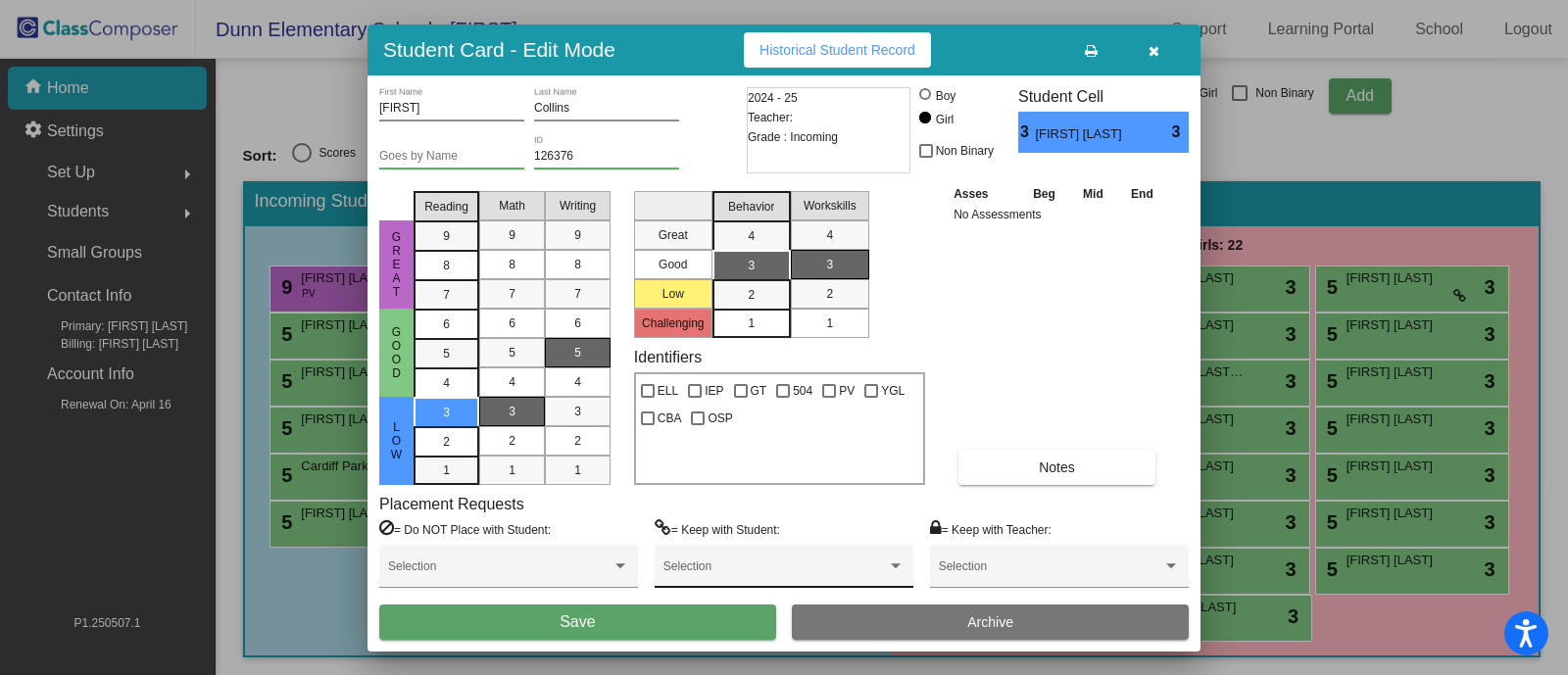 click on "Selection" at bounding box center (784, 571) 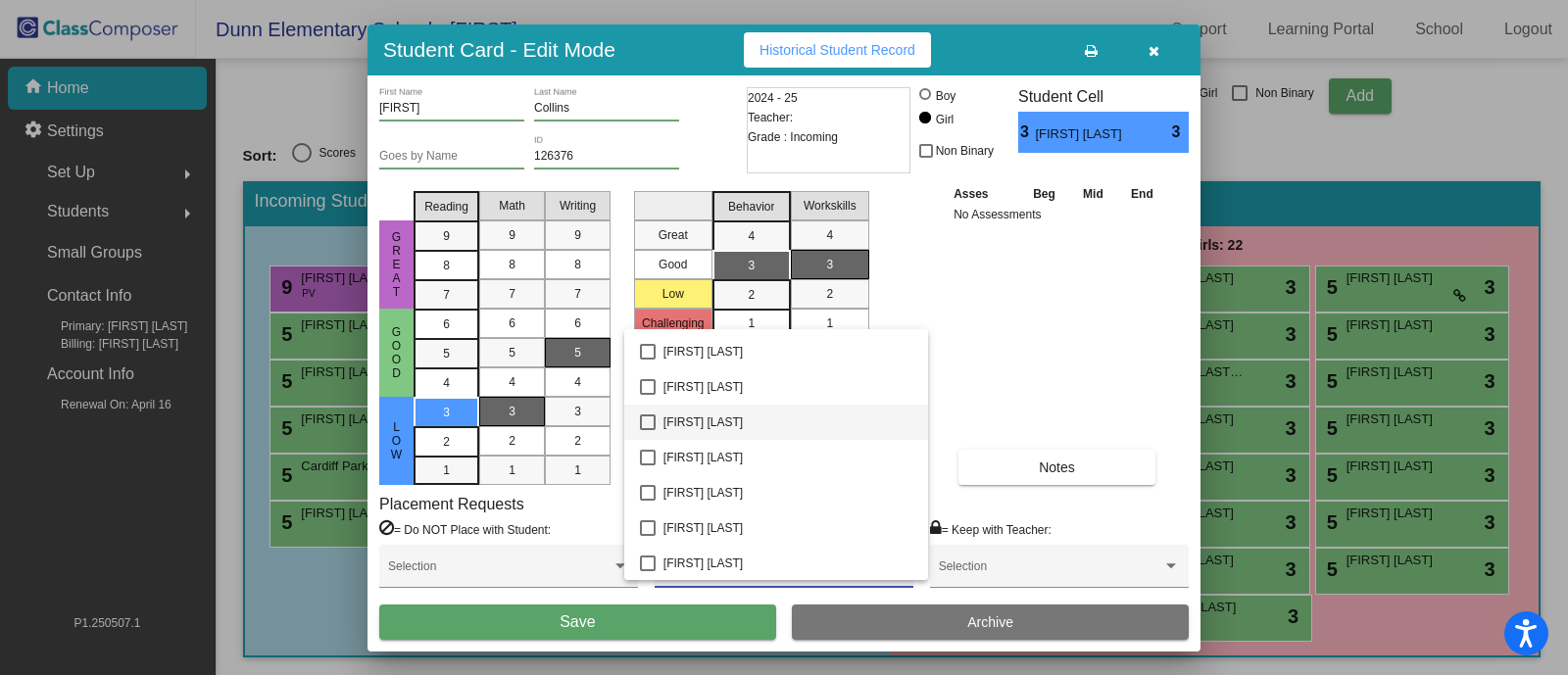 scroll, scrollTop: 735, scrollLeft: 0, axis: vertical 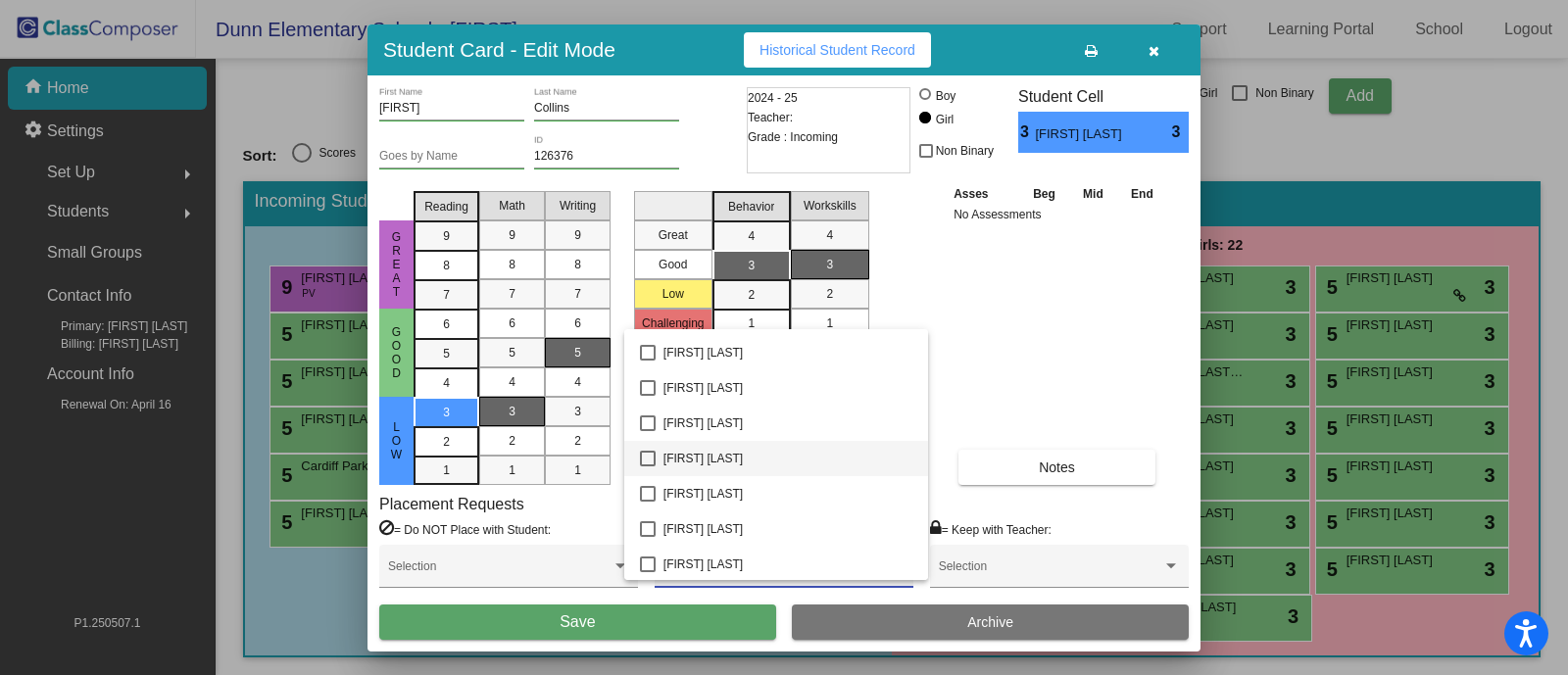 click at bounding box center (648, 458) 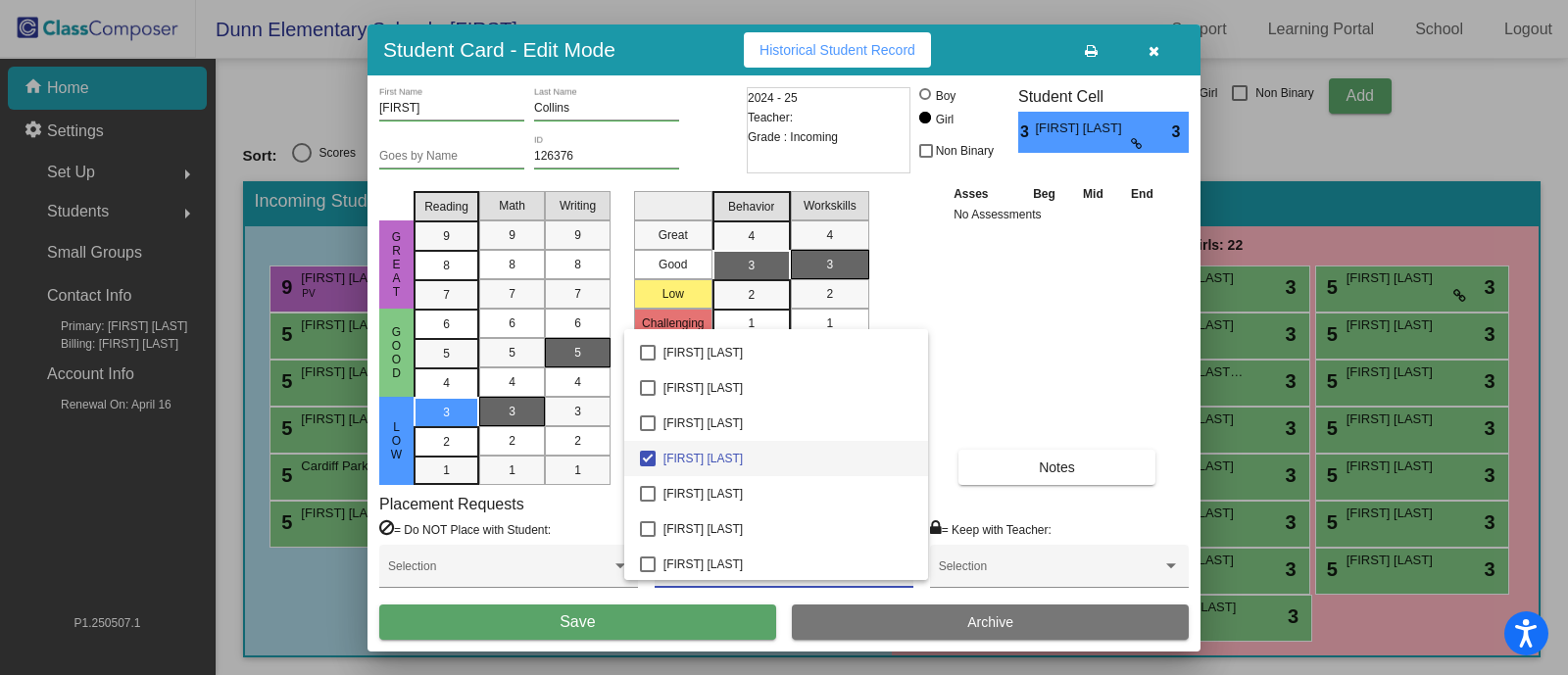 click at bounding box center [784, 337] 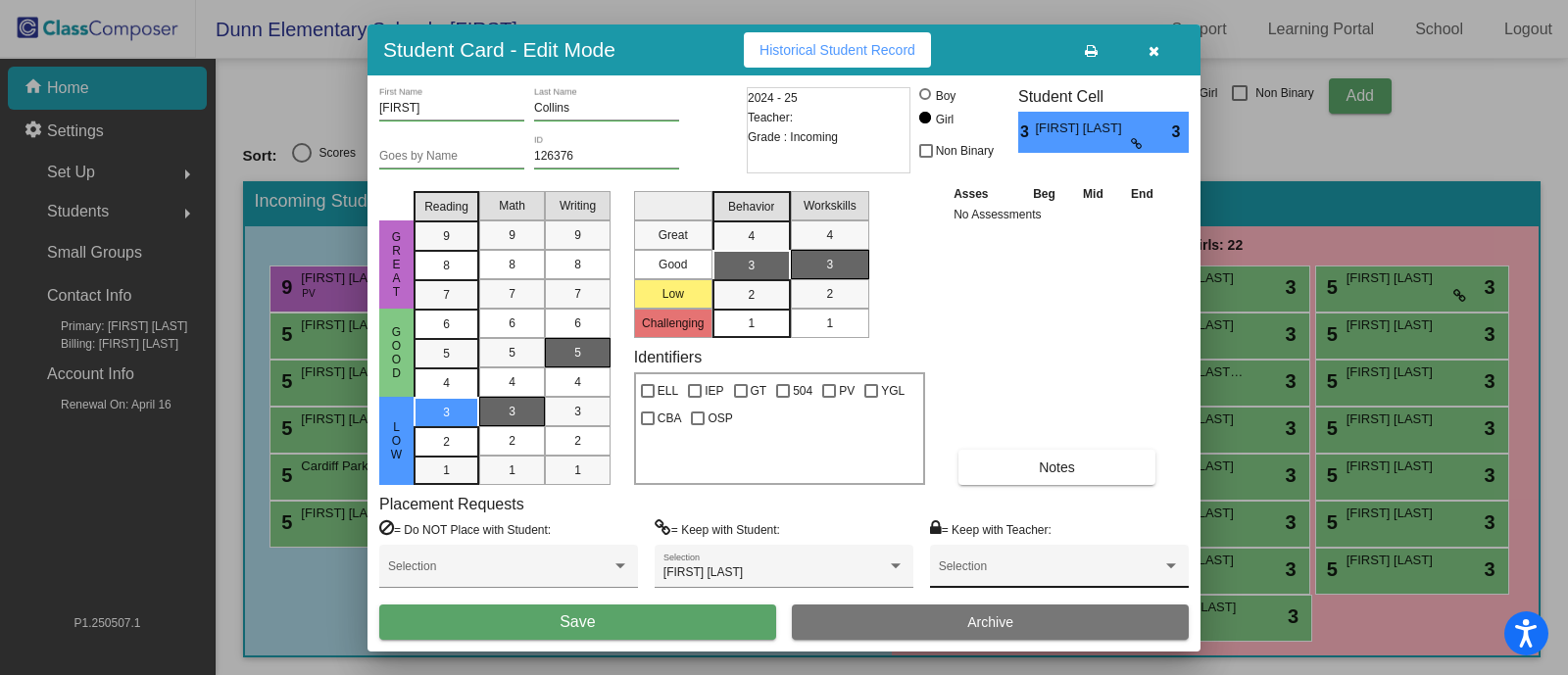 click on "Selection" at bounding box center [1059, 566] 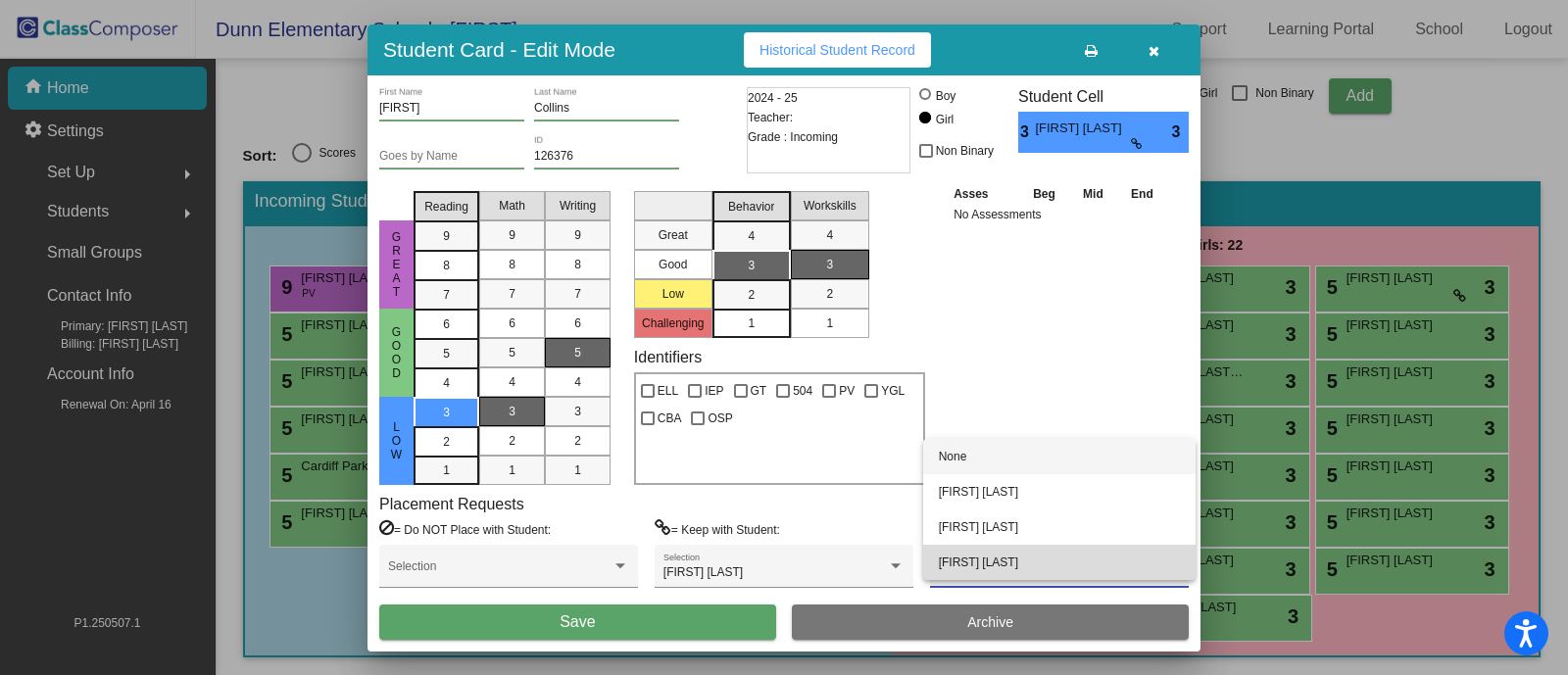 click on "Jamie Romero" at bounding box center [1059, 562] 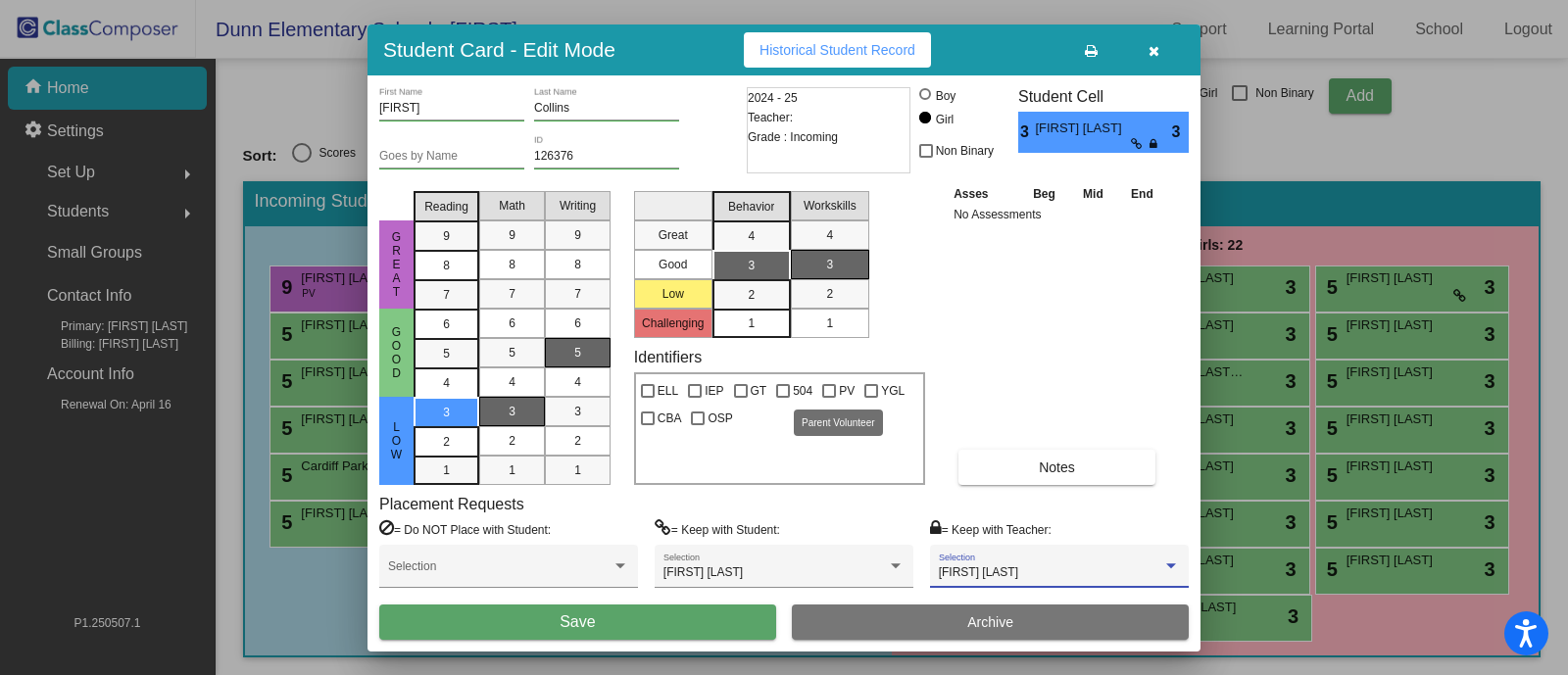 click at bounding box center (829, 391) 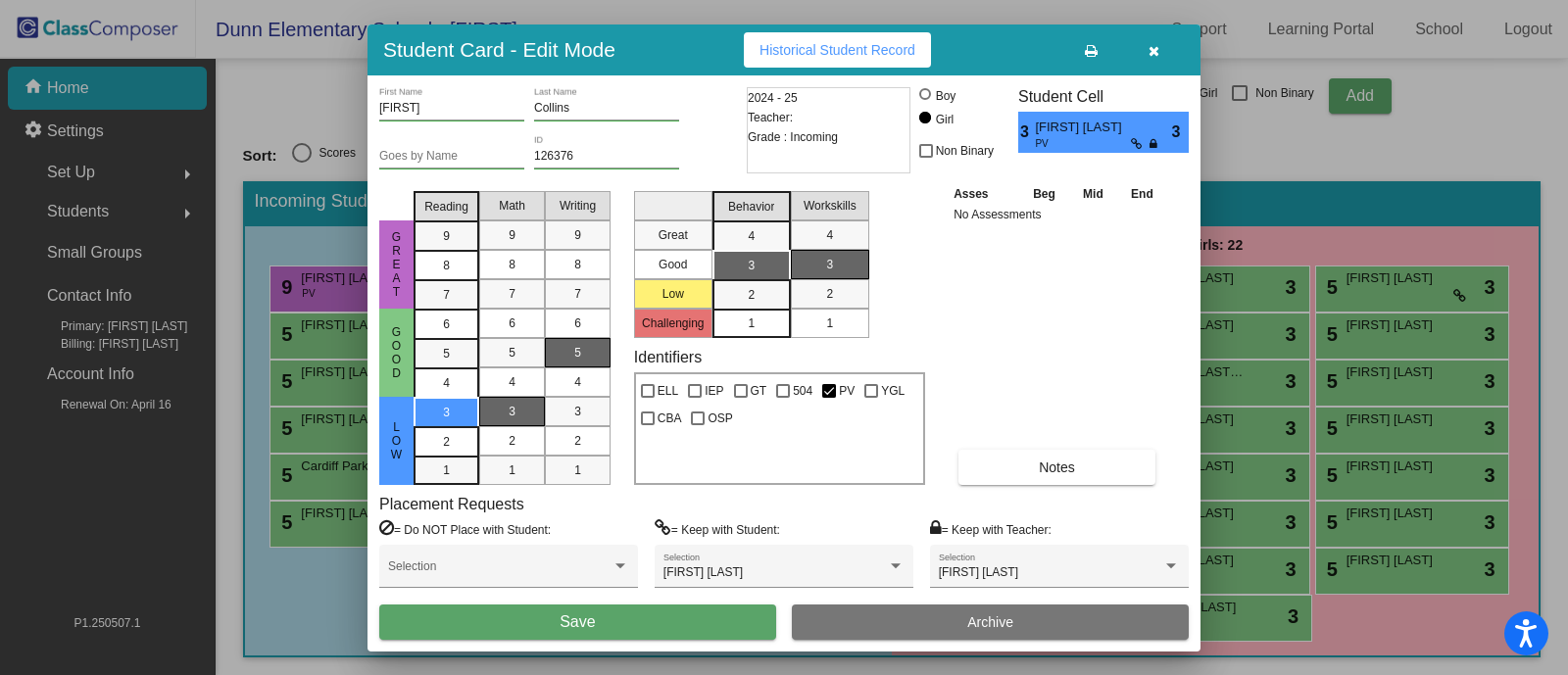 click on "Save" at bounding box center [577, 622] 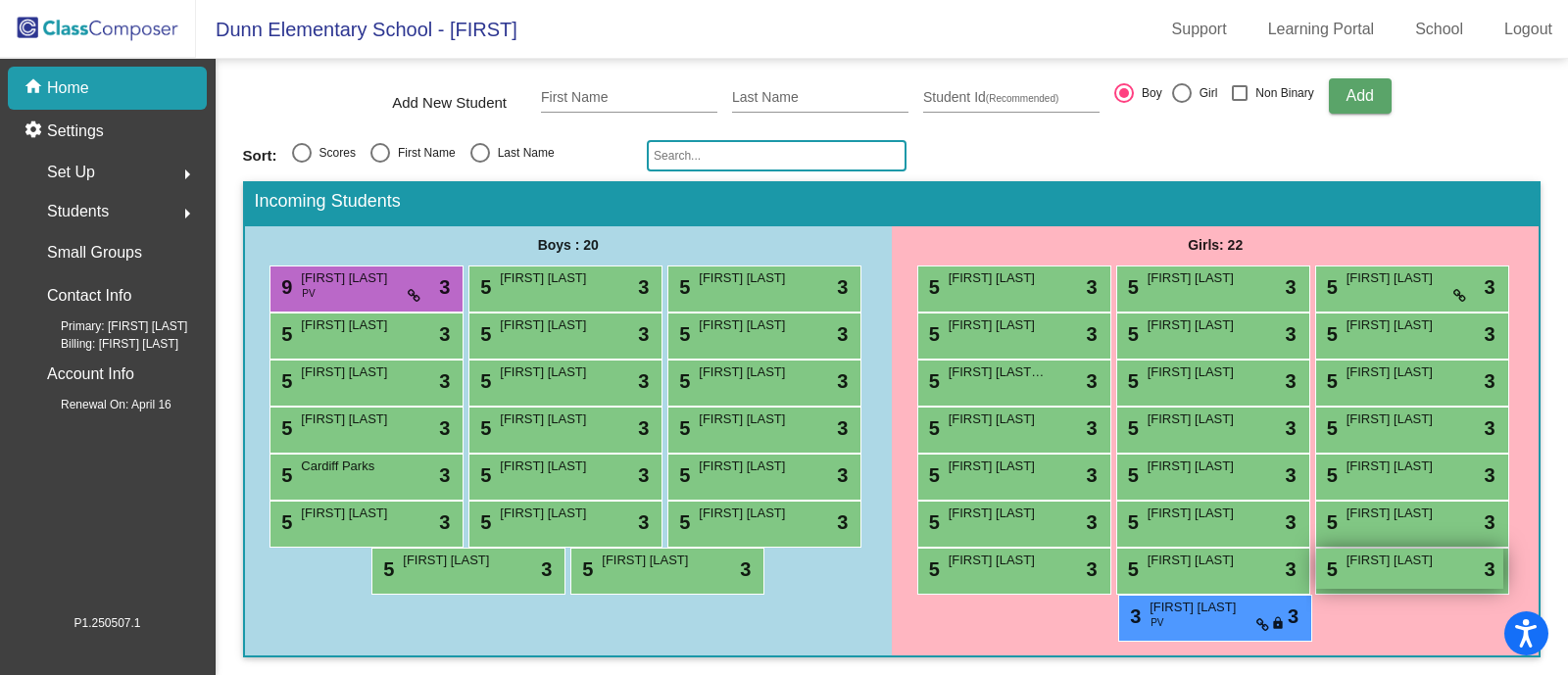 click on "[FIRST] [LAST]" at bounding box center (1396, 560) 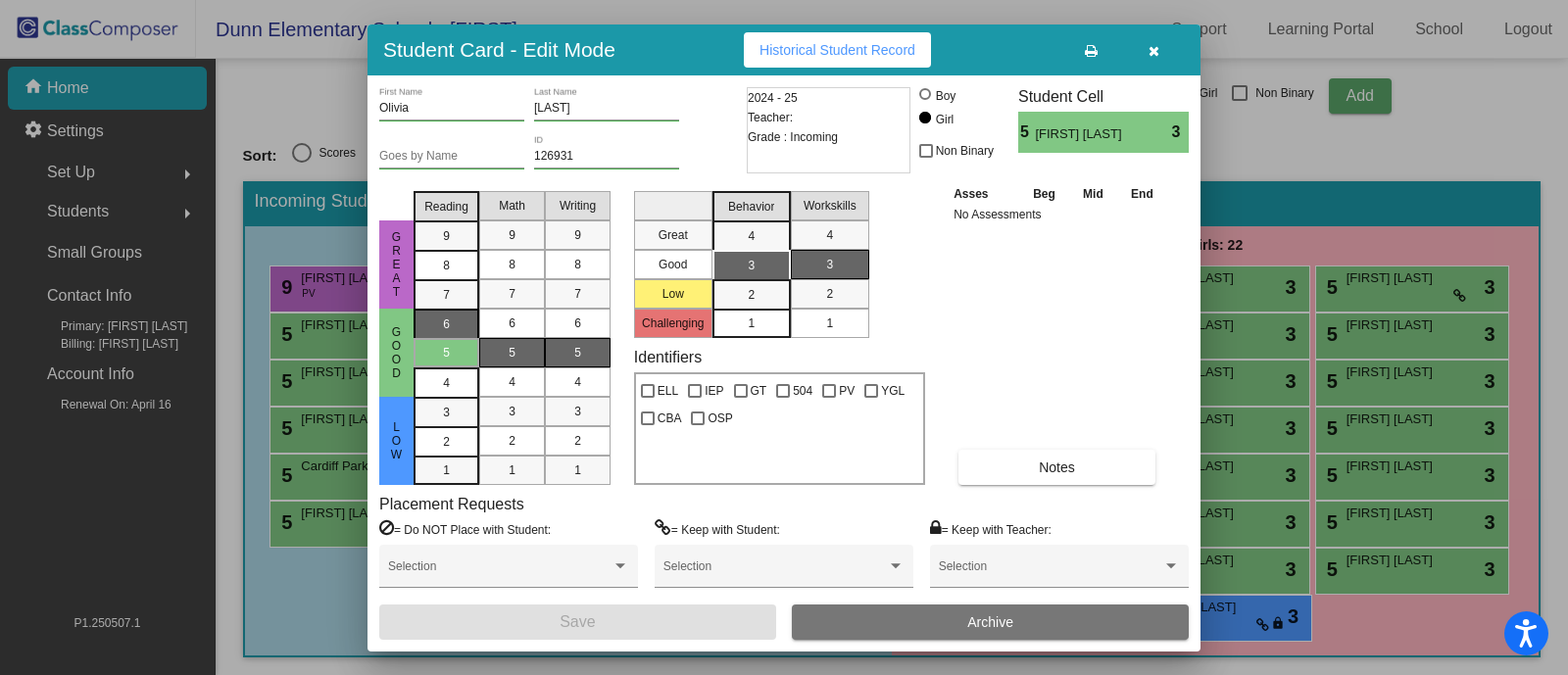 click on "6" at bounding box center [446, 324] 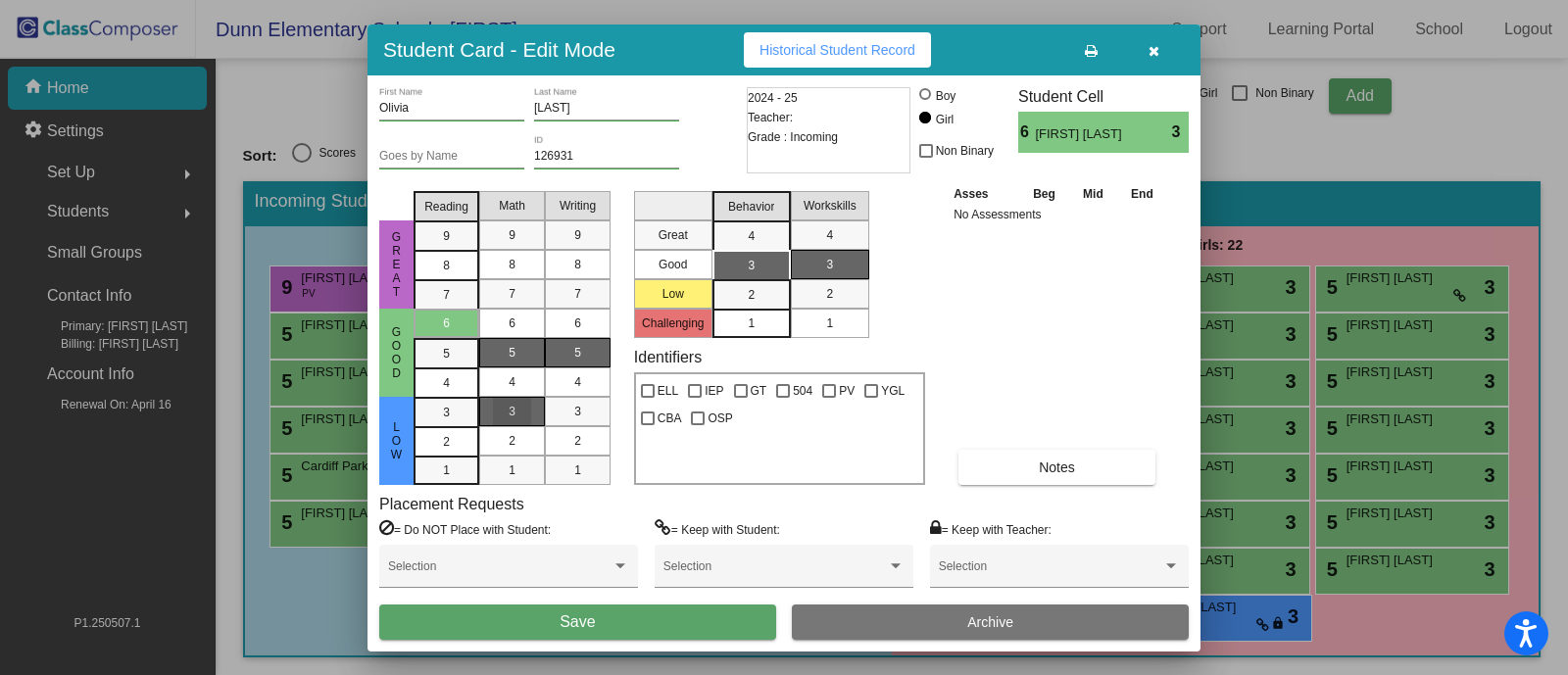 click on "3" at bounding box center (512, 411) 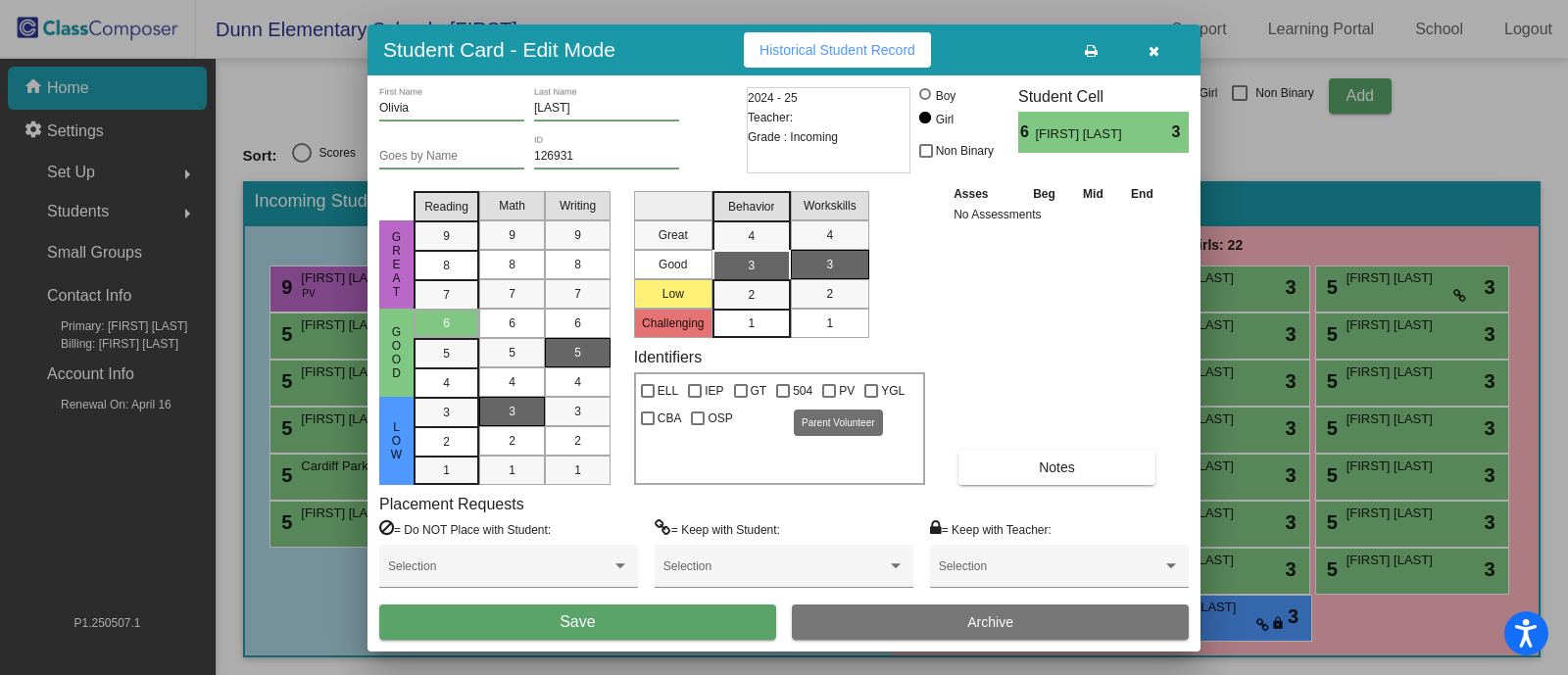 click at bounding box center [829, 391] 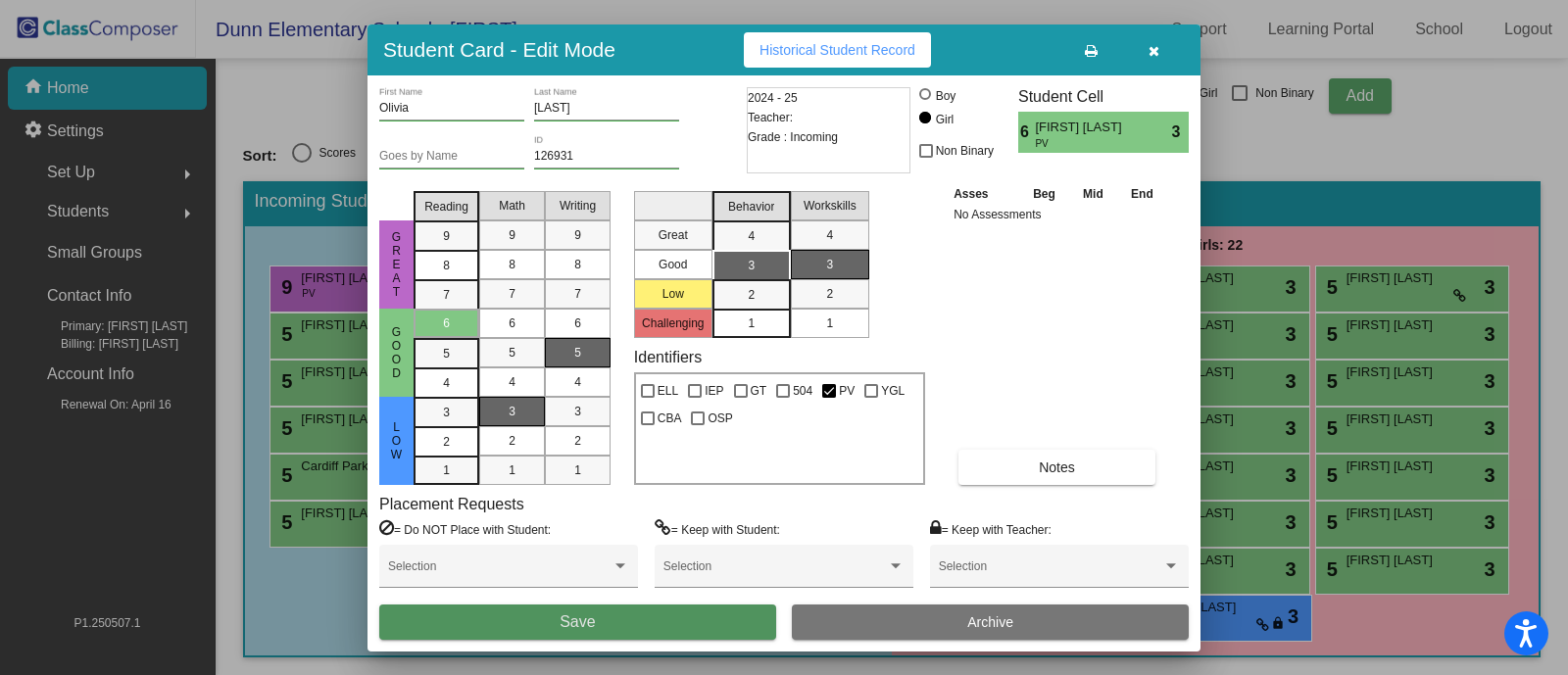 click on "Save" at bounding box center [577, 622] 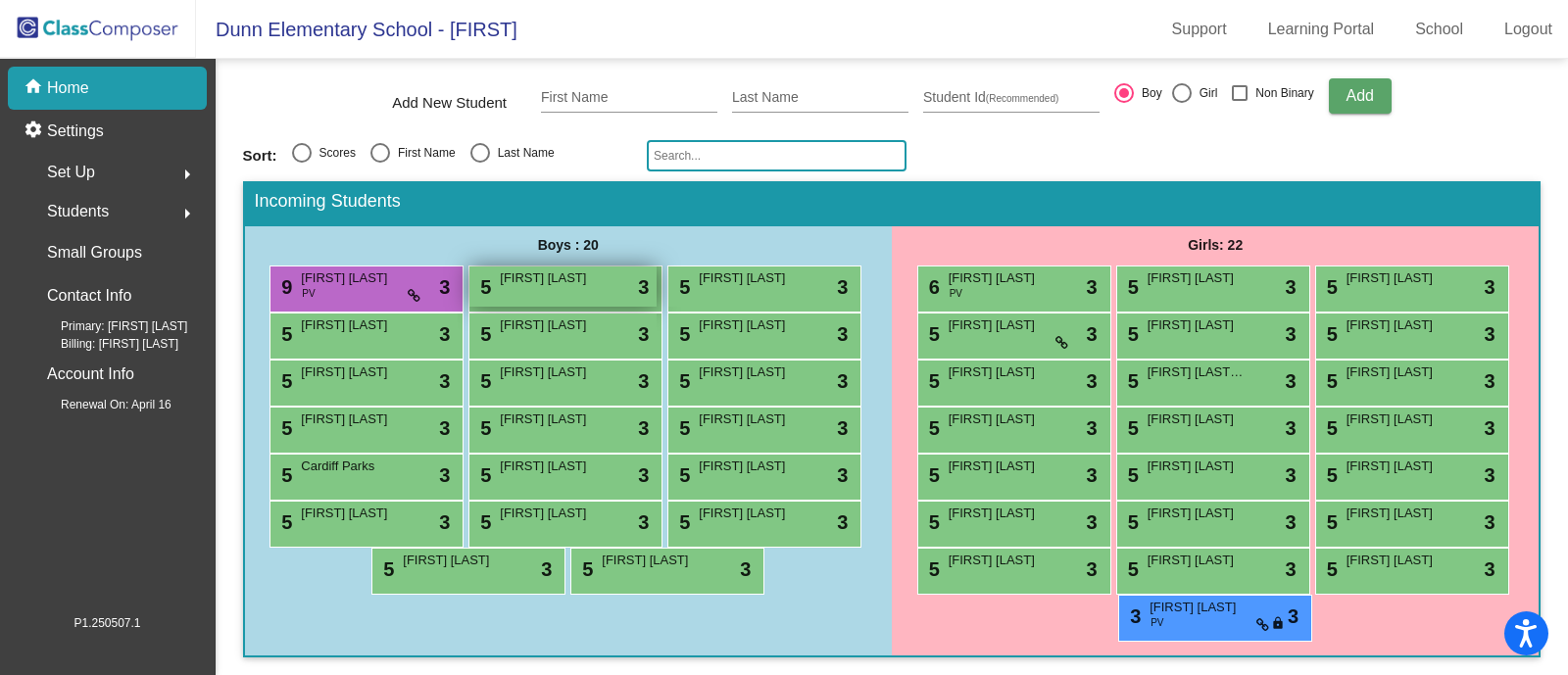click on "[FIRST] [LAST]" at bounding box center [549, 278] 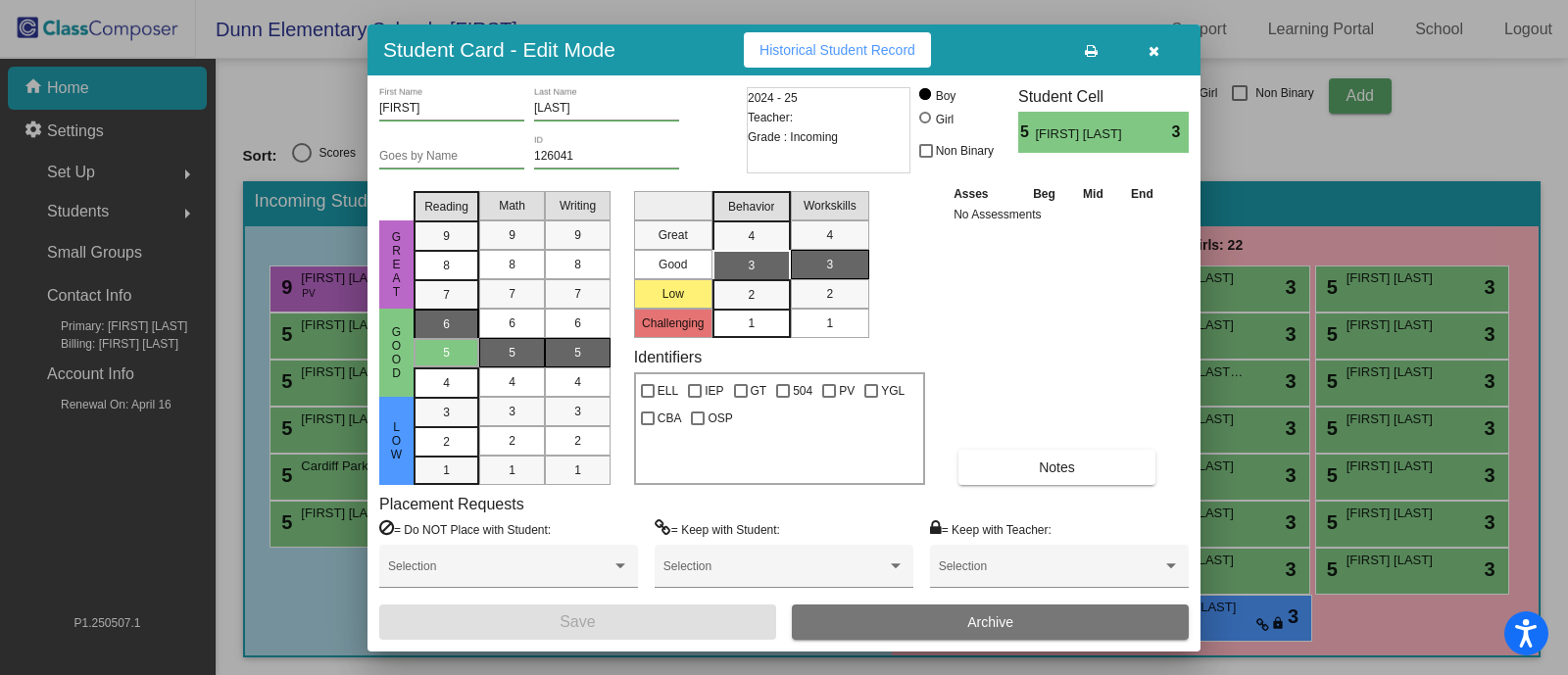 click on "6" at bounding box center (446, 324) 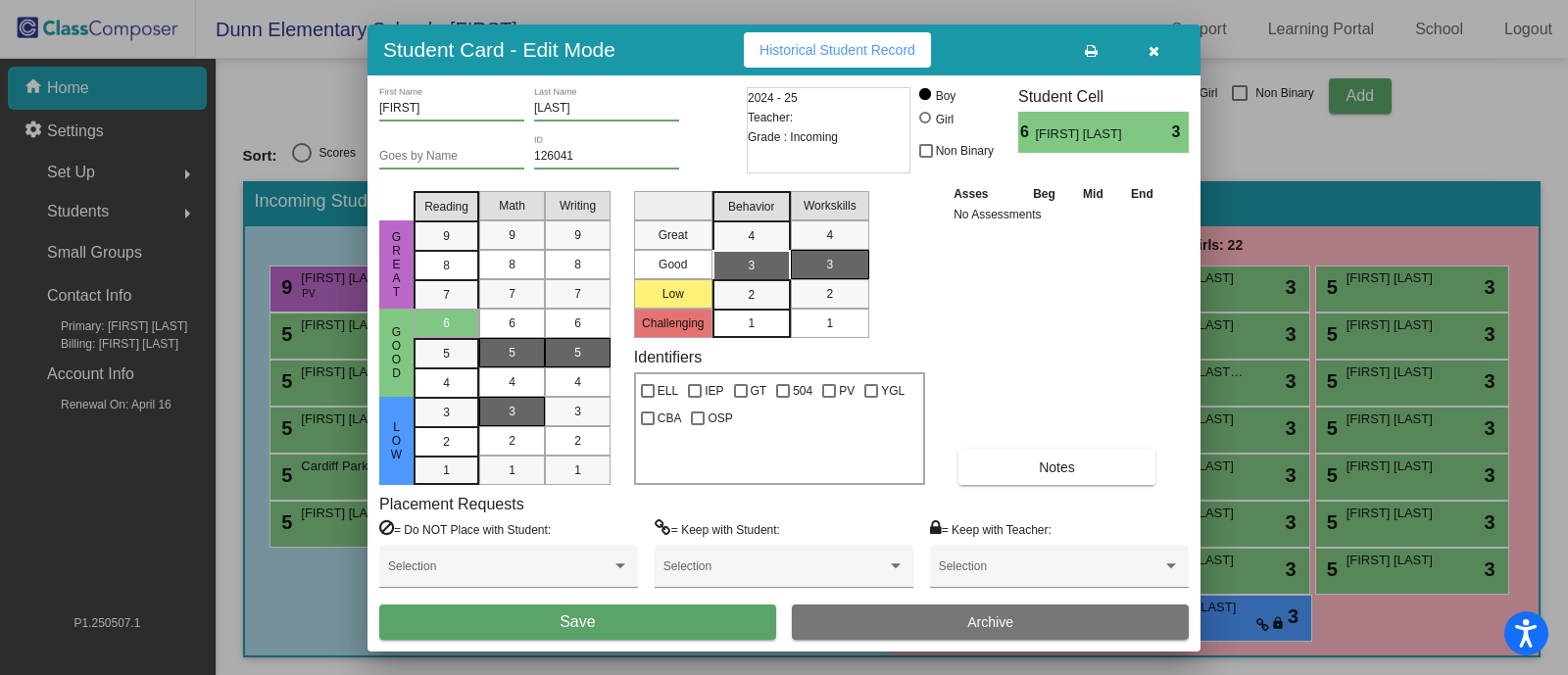 click on "3" at bounding box center (512, 411) 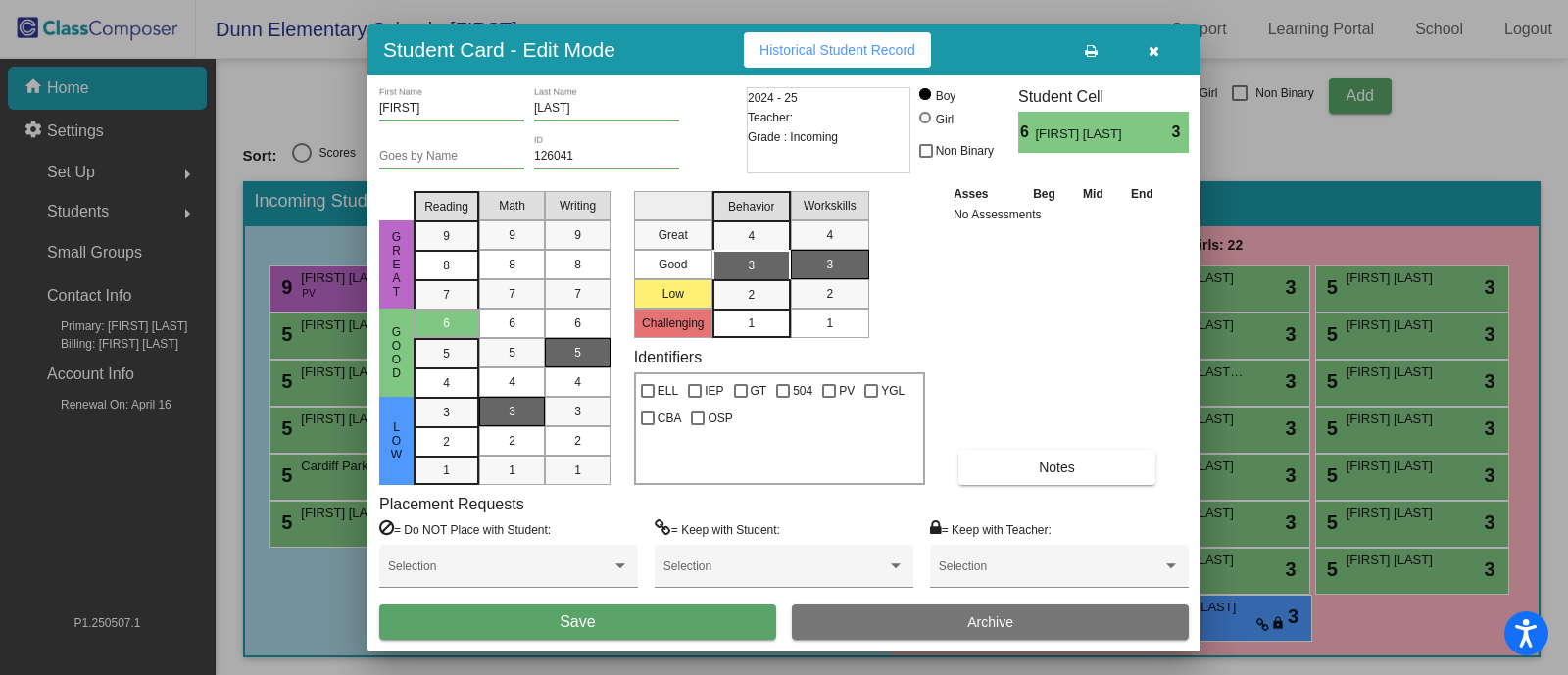 click on "5" at bounding box center (577, 353) 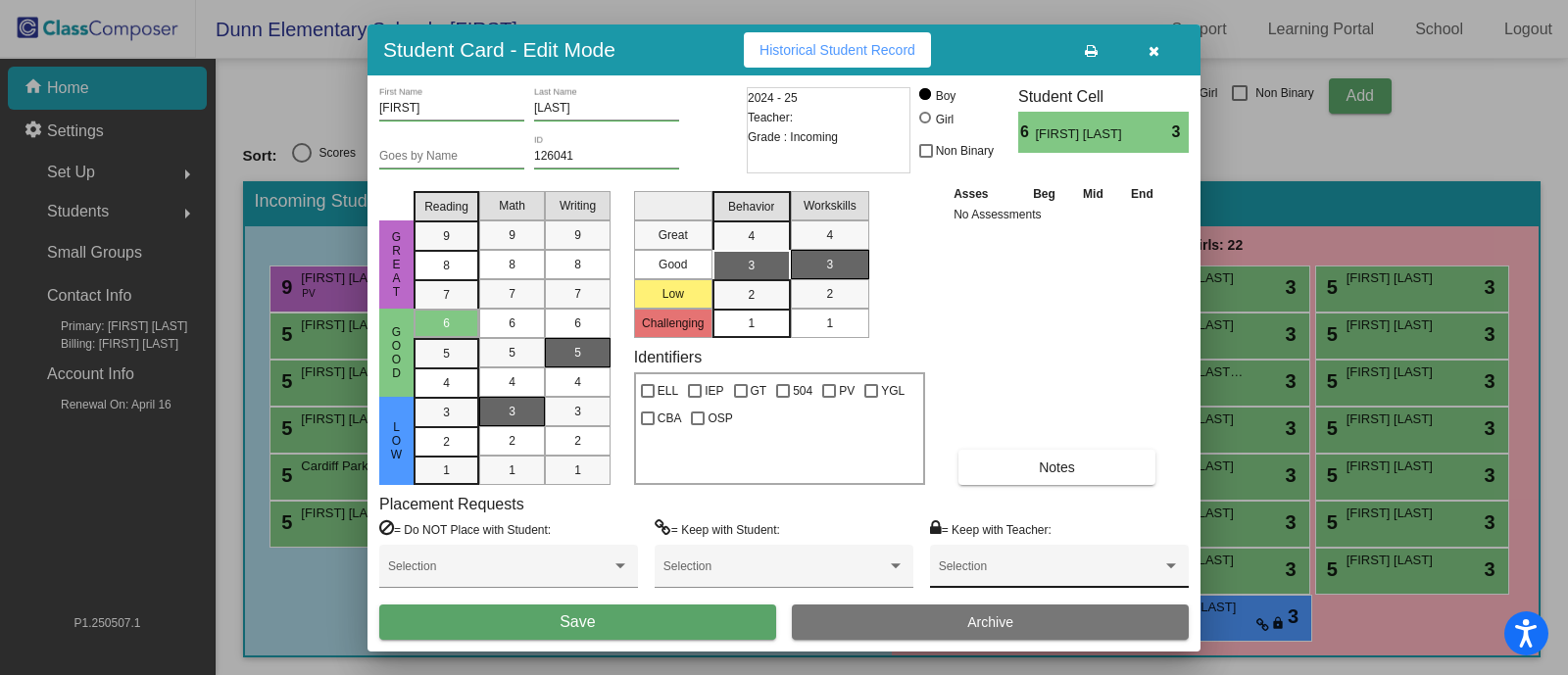 click on "Selection" at bounding box center (1059, 571) 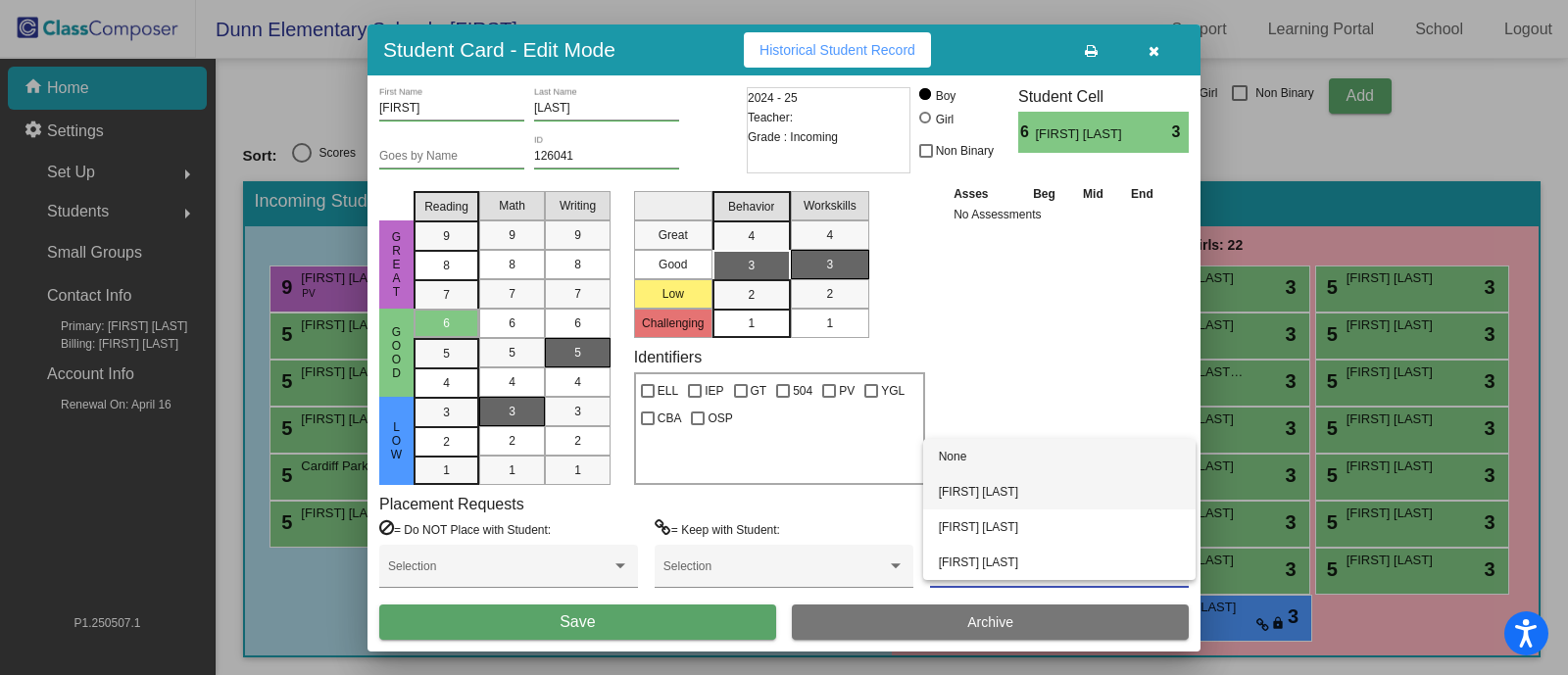 click on "Krista Campbell" at bounding box center (1059, 492) 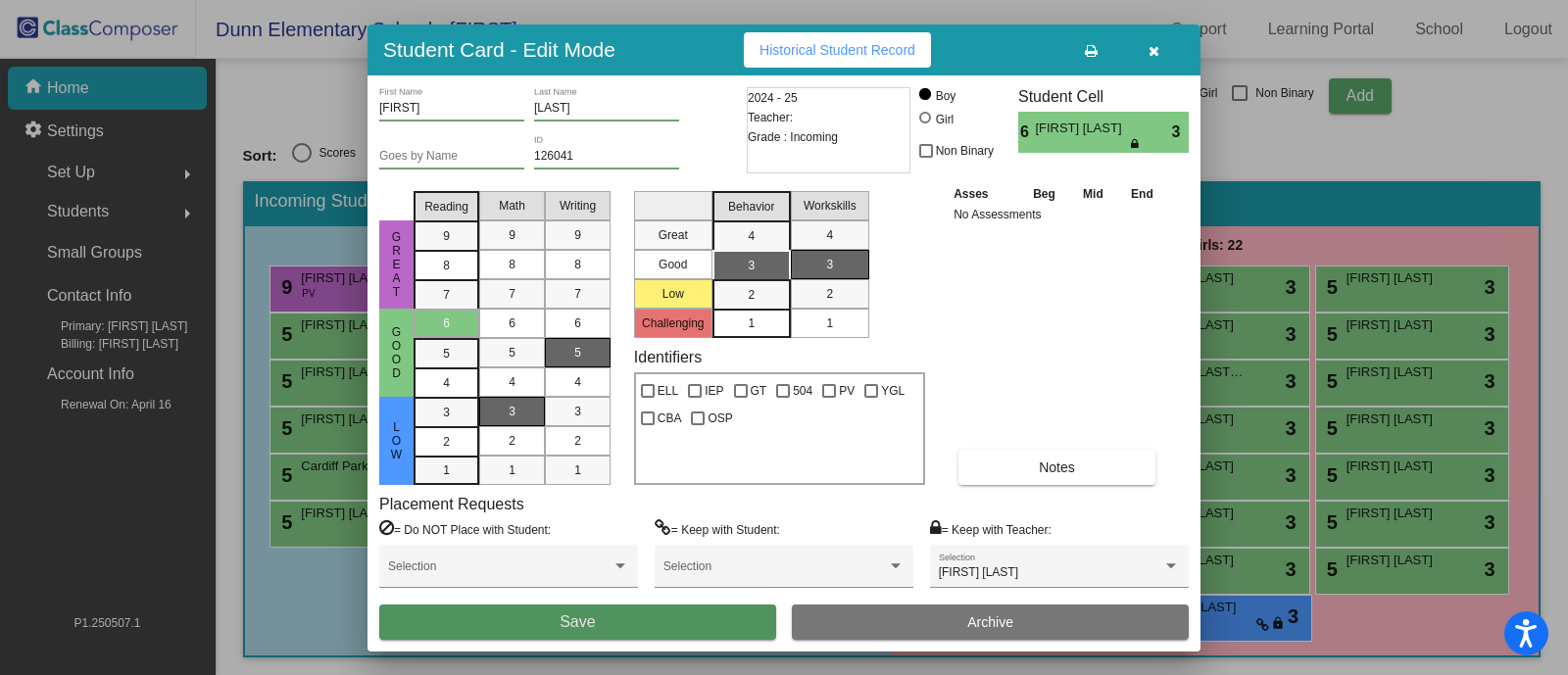 click on "Save" at bounding box center (577, 622) 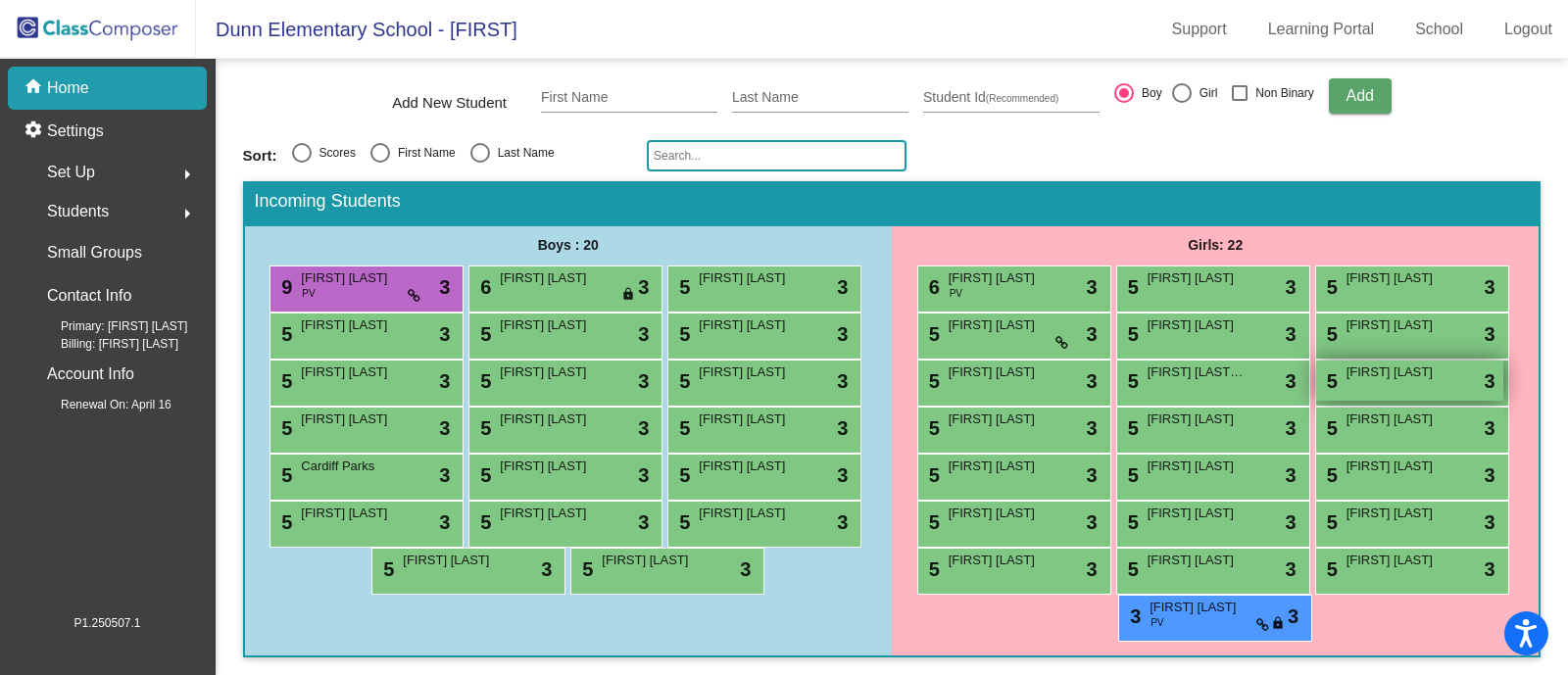 click on "[FIRST] [LAST]" at bounding box center (1396, 372) 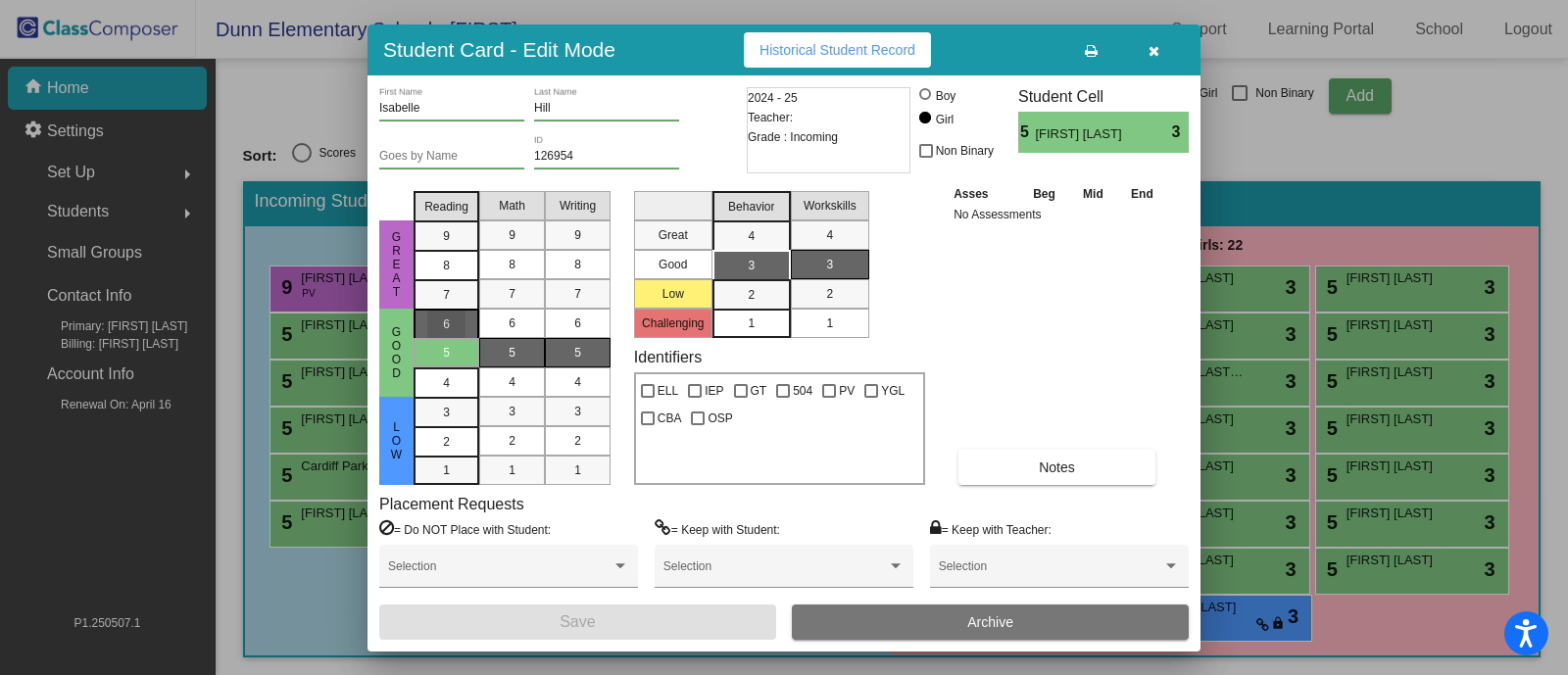 click on "6" at bounding box center (446, 324) 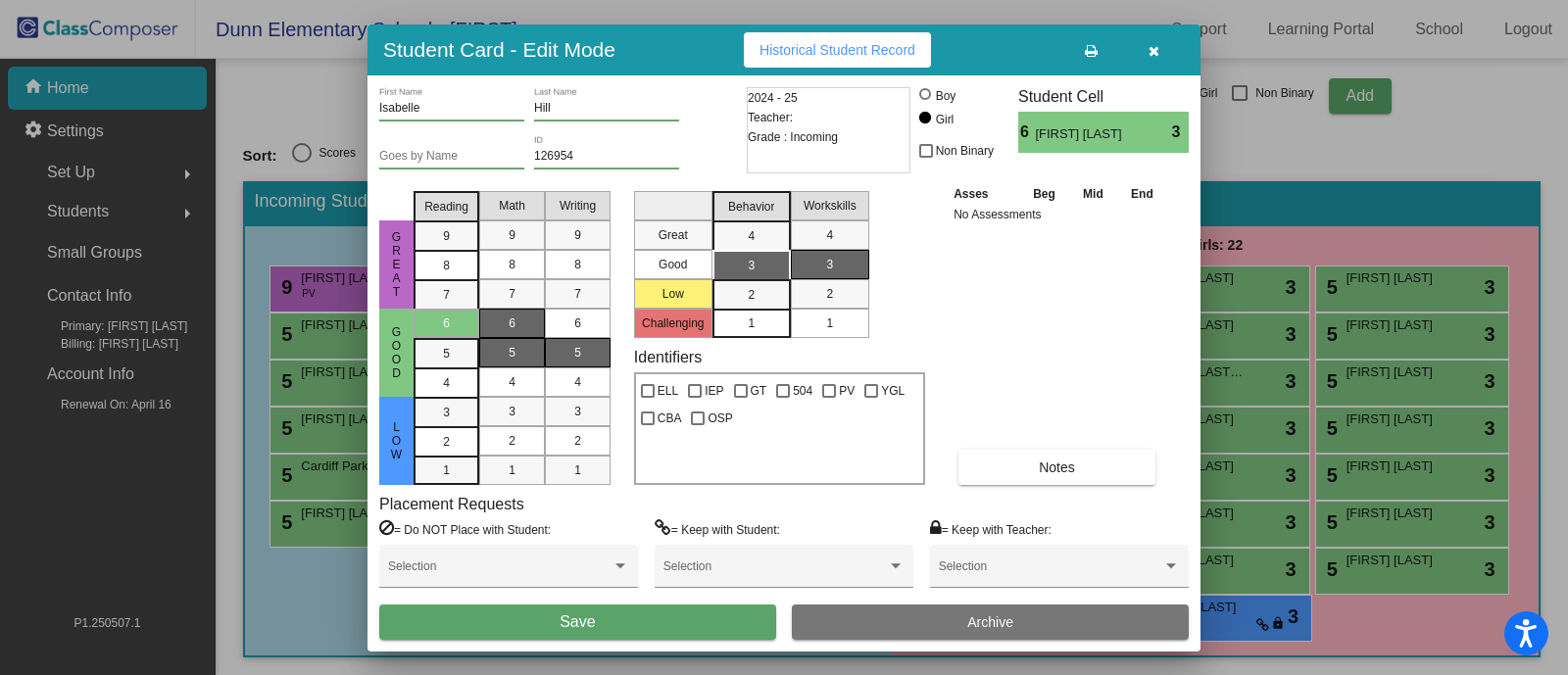 click on "6" at bounding box center [512, 323] 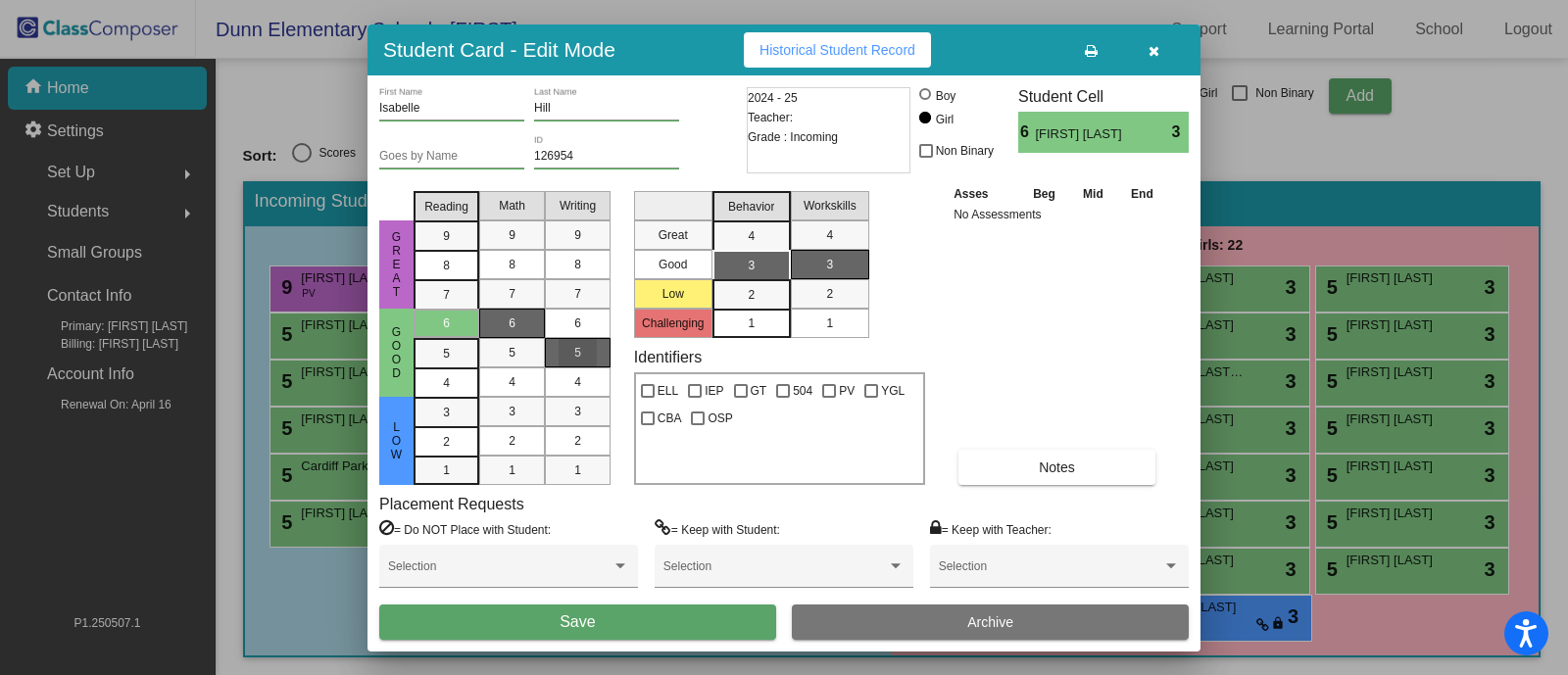 click on "5" at bounding box center (577, 353) 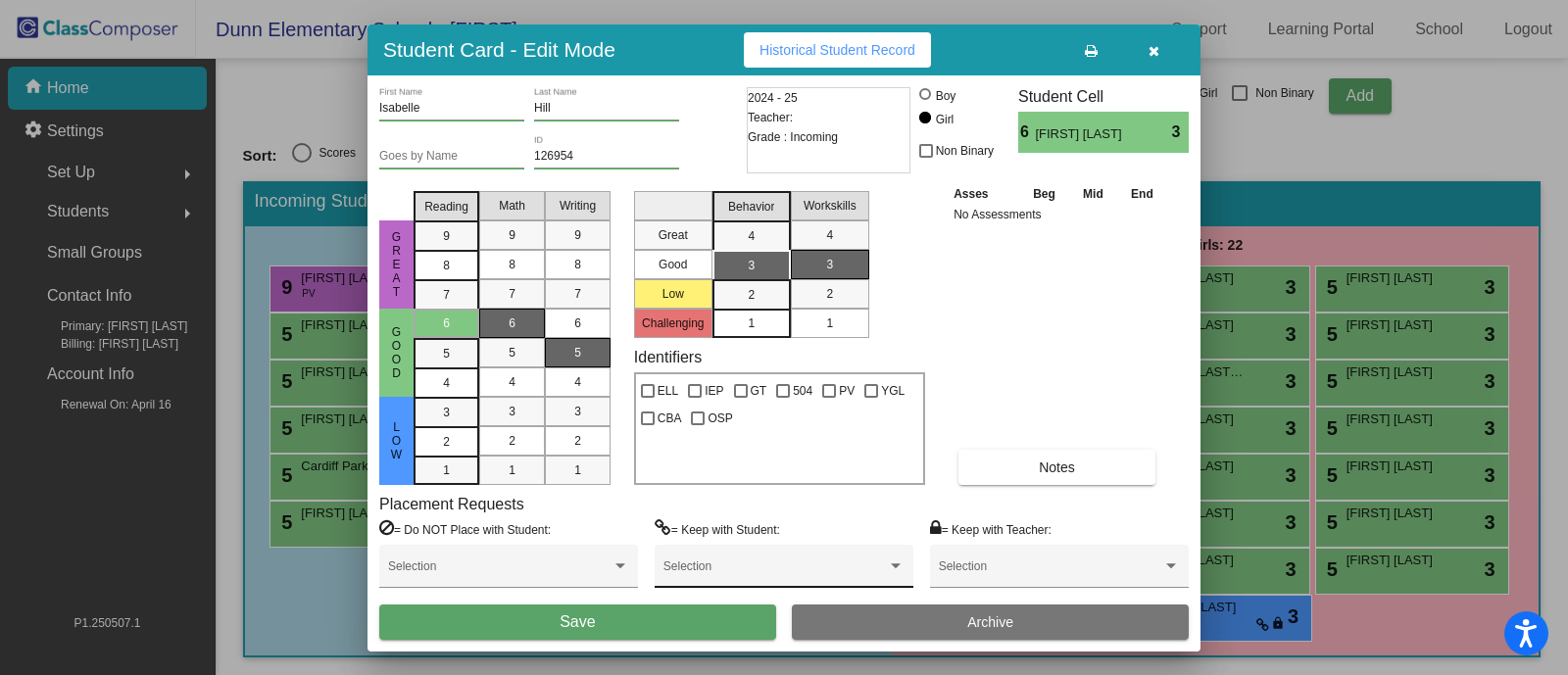 click on "Selection" at bounding box center [784, 571] 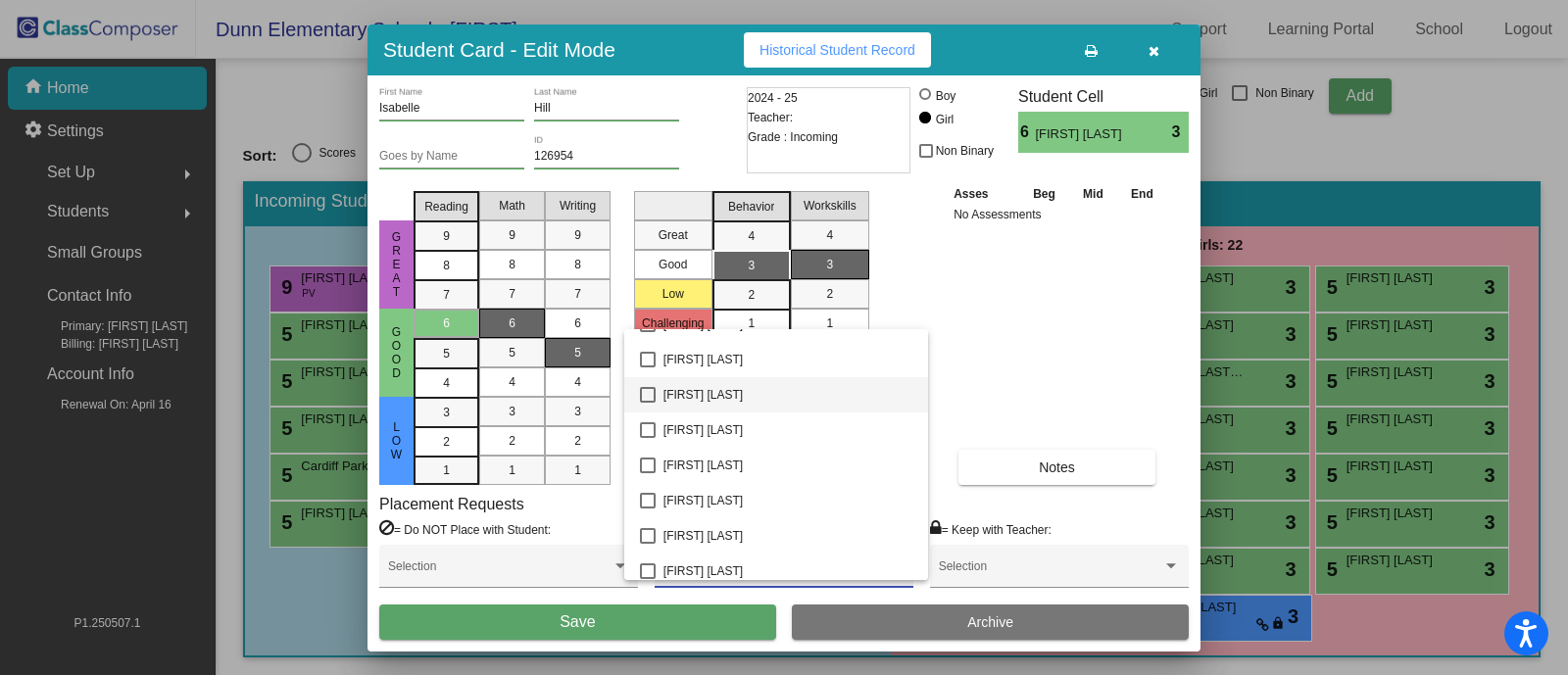 scroll, scrollTop: 0, scrollLeft: 0, axis: both 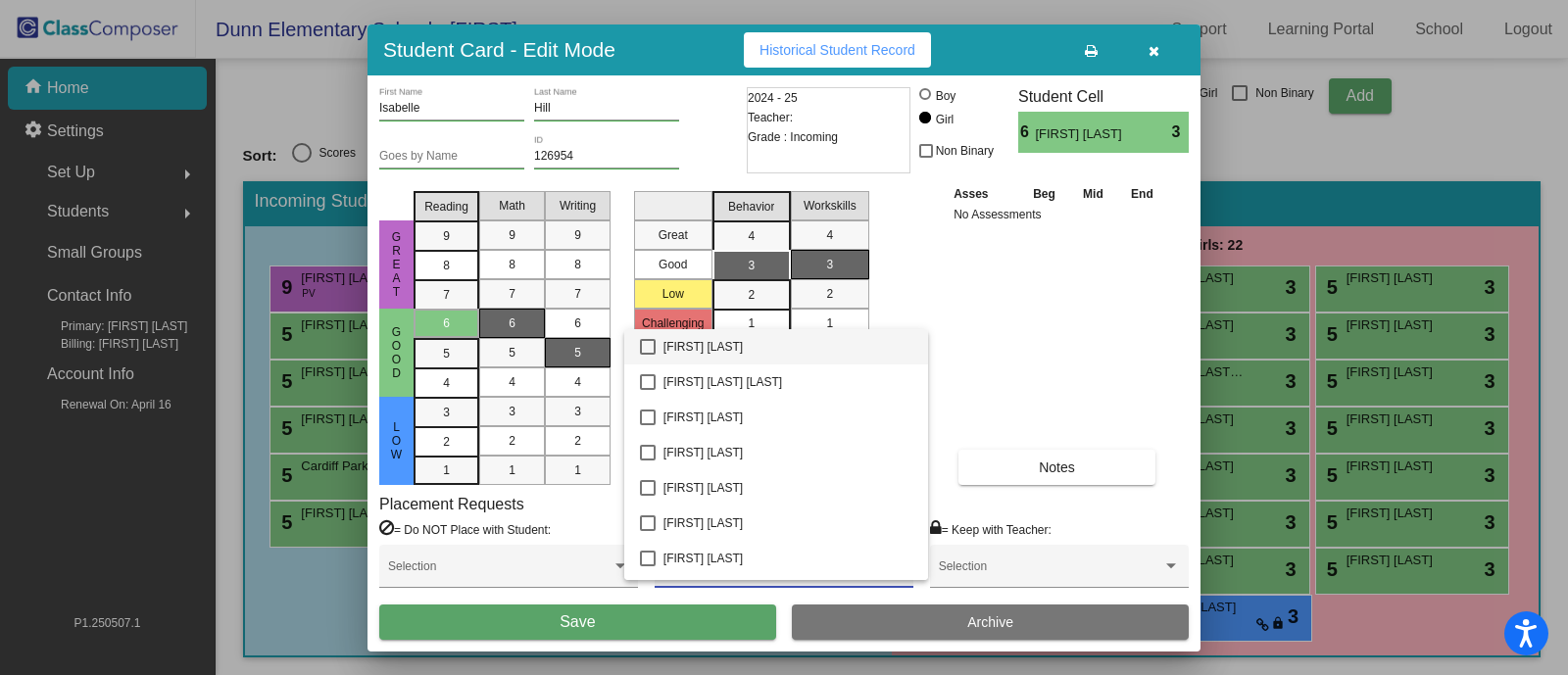 click at bounding box center [784, 337] 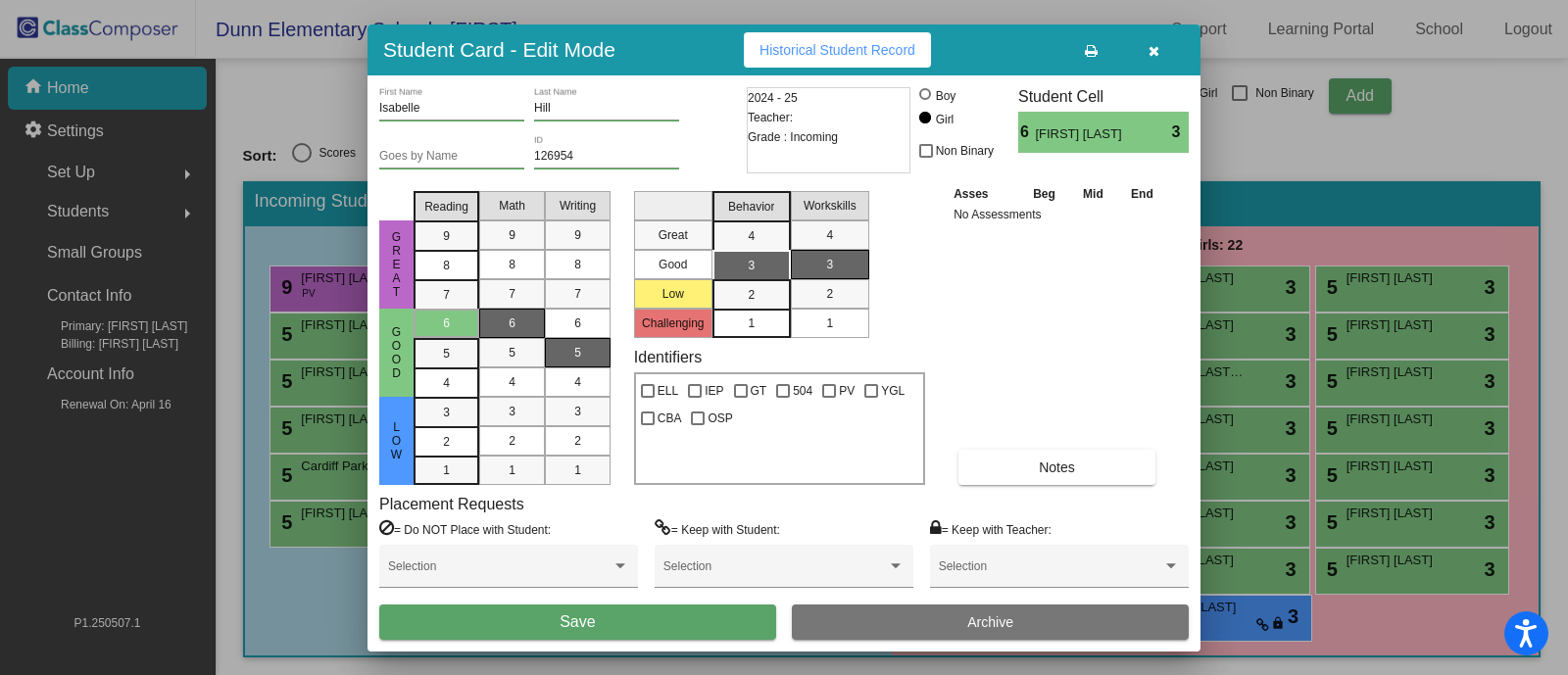 click on "Save" at bounding box center [577, 622] 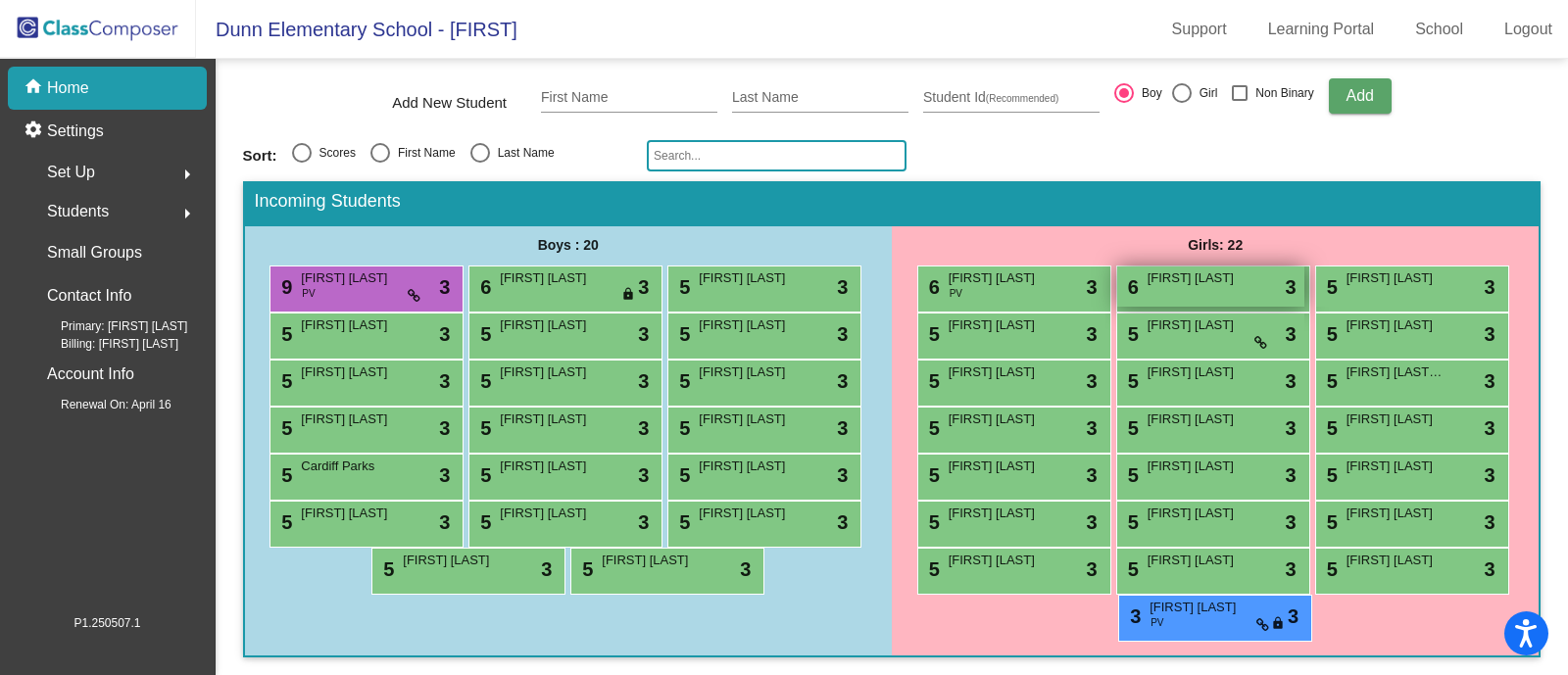 click on "[FIRST] [LAST]" at bounding box center (1197, 278) 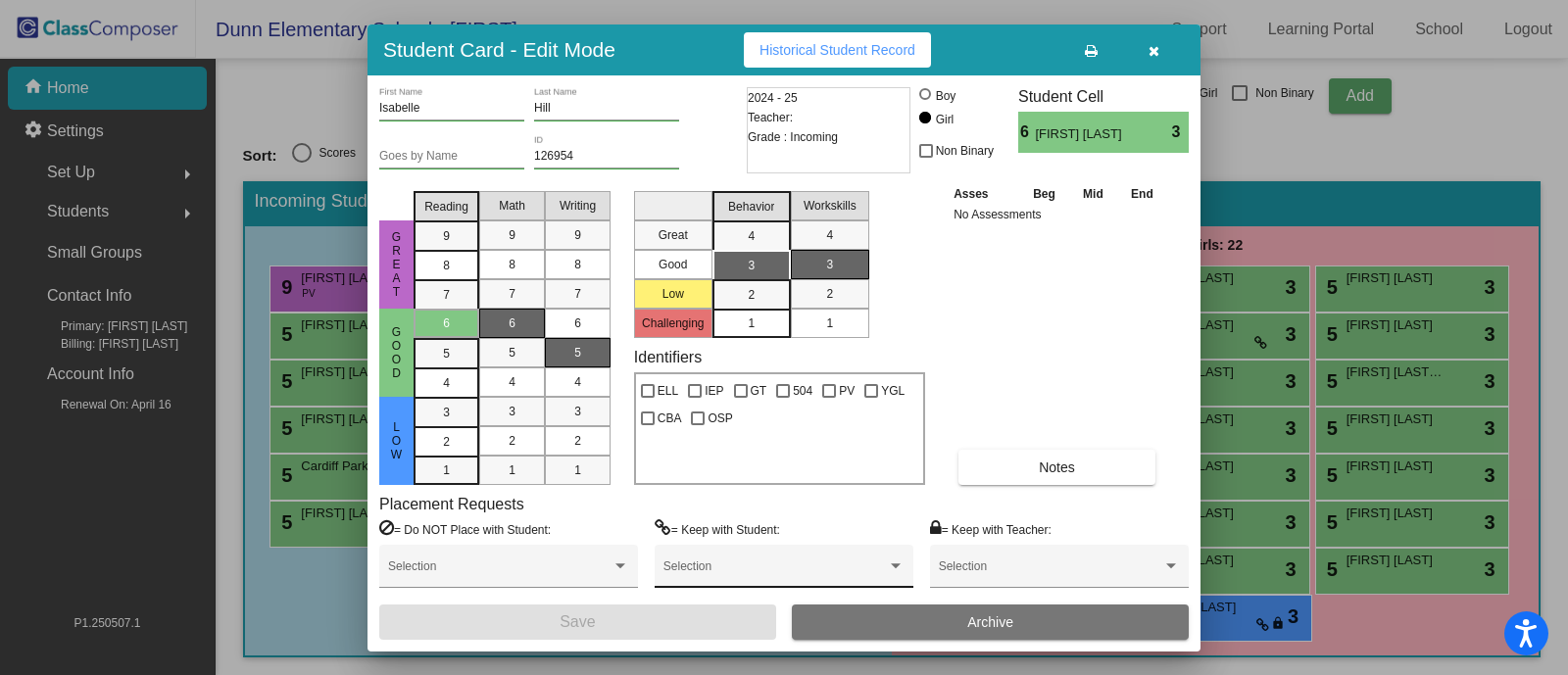 click on "Selection" at bounding box center (784, 566) 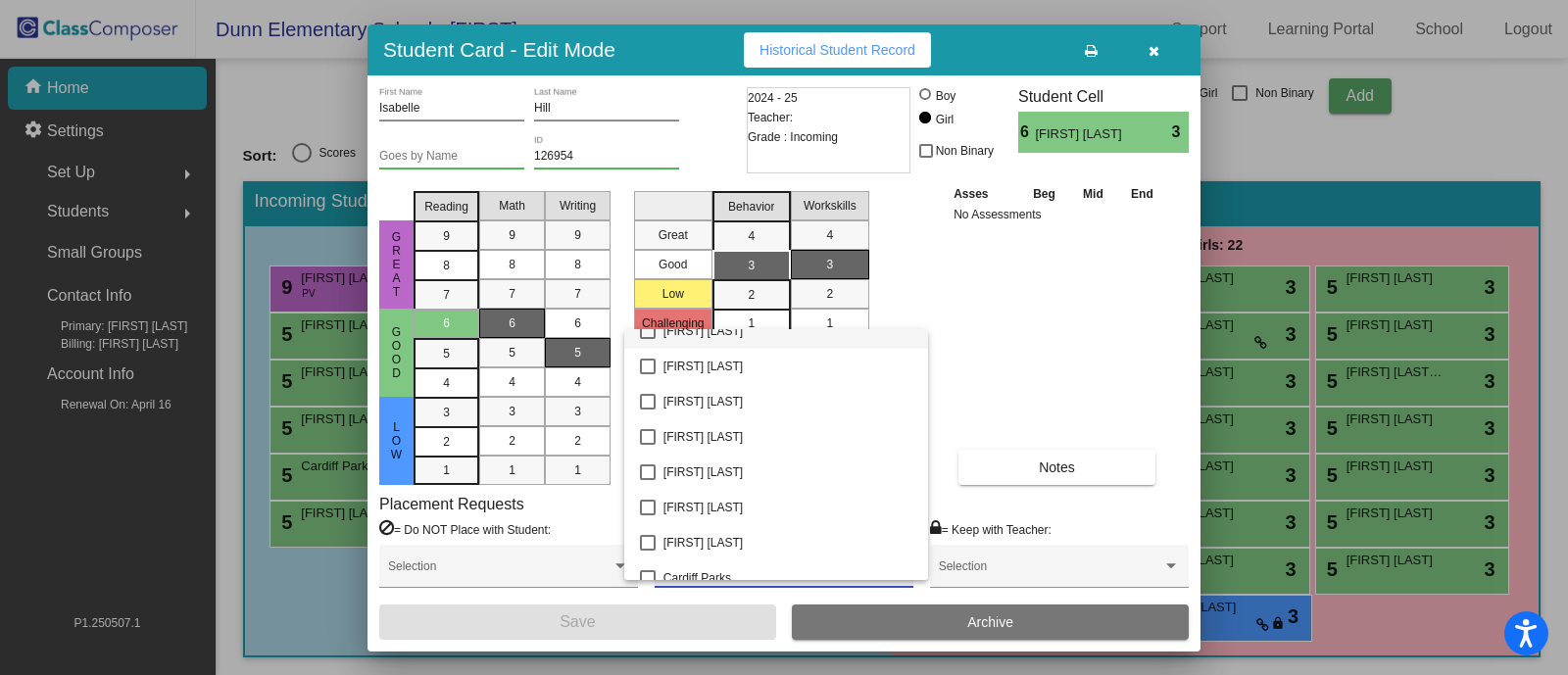 scroll, scrollTop: 367, scrollLeft: 0, axis: vertical 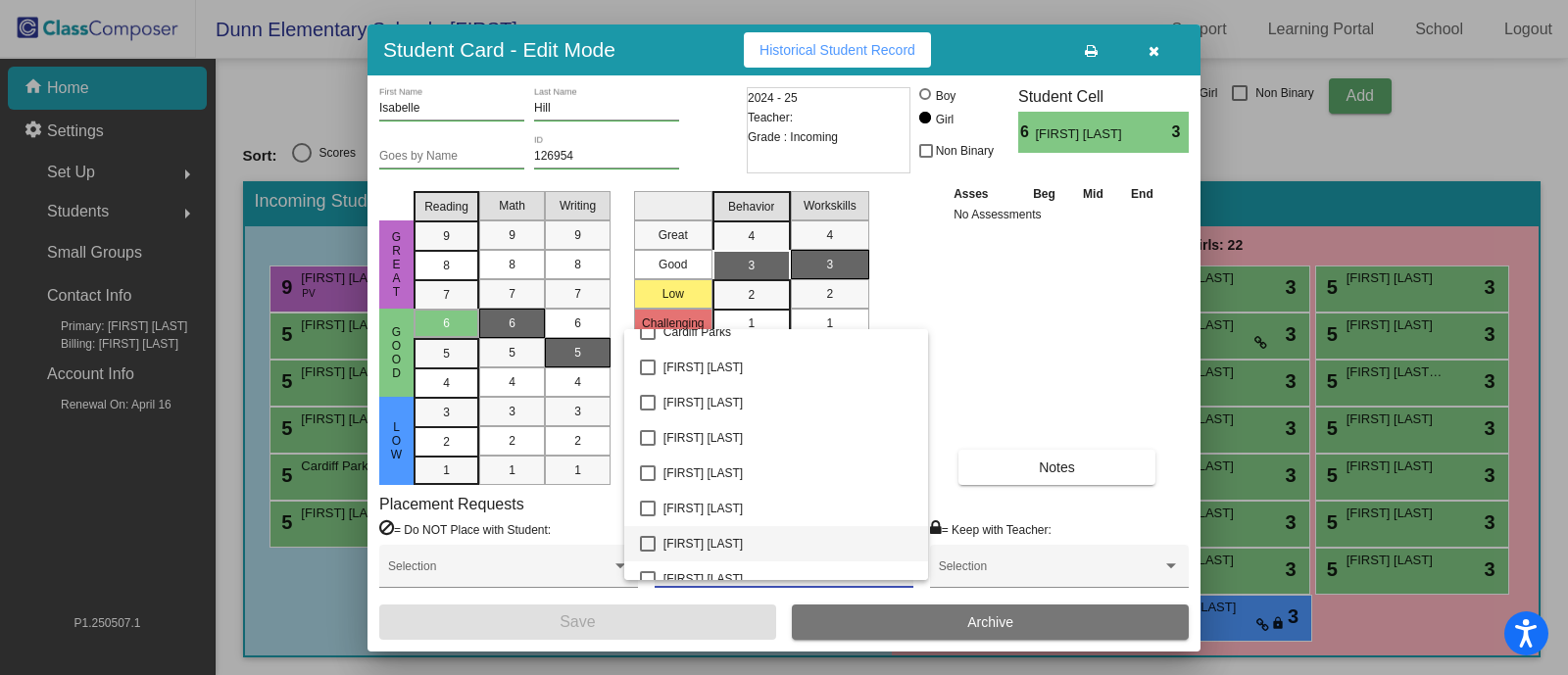 click at bounding box center (648, 544) 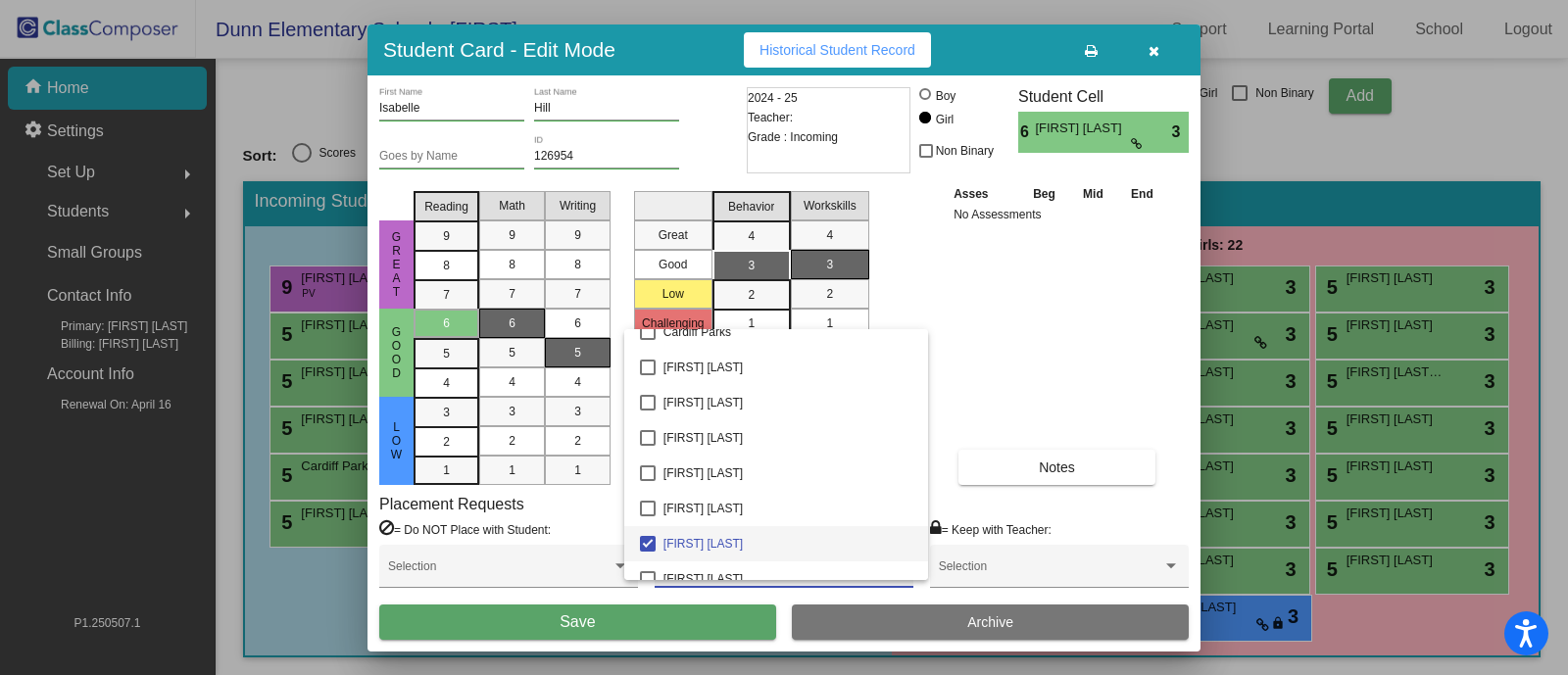 click at bounding box center [784, 337] 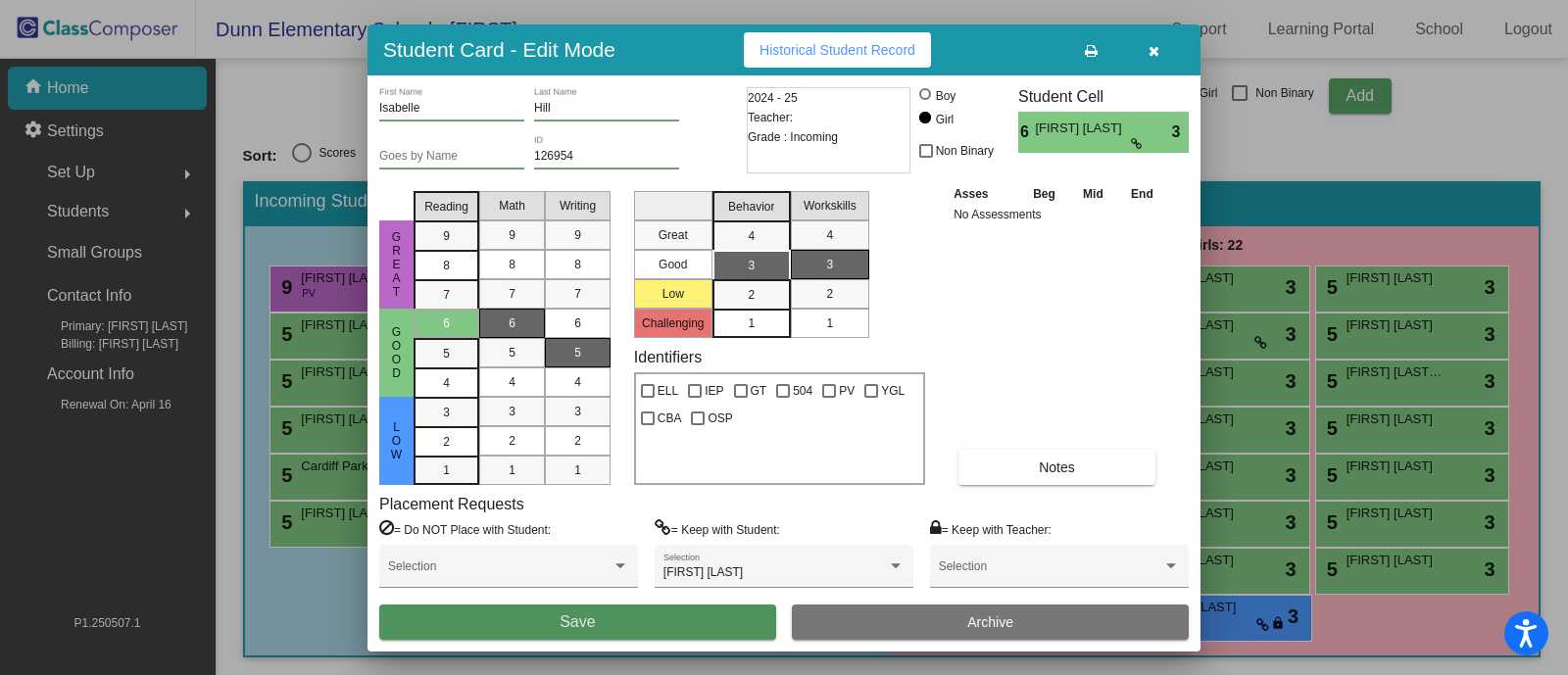 click on "Save" at bounding box center (577, 622) 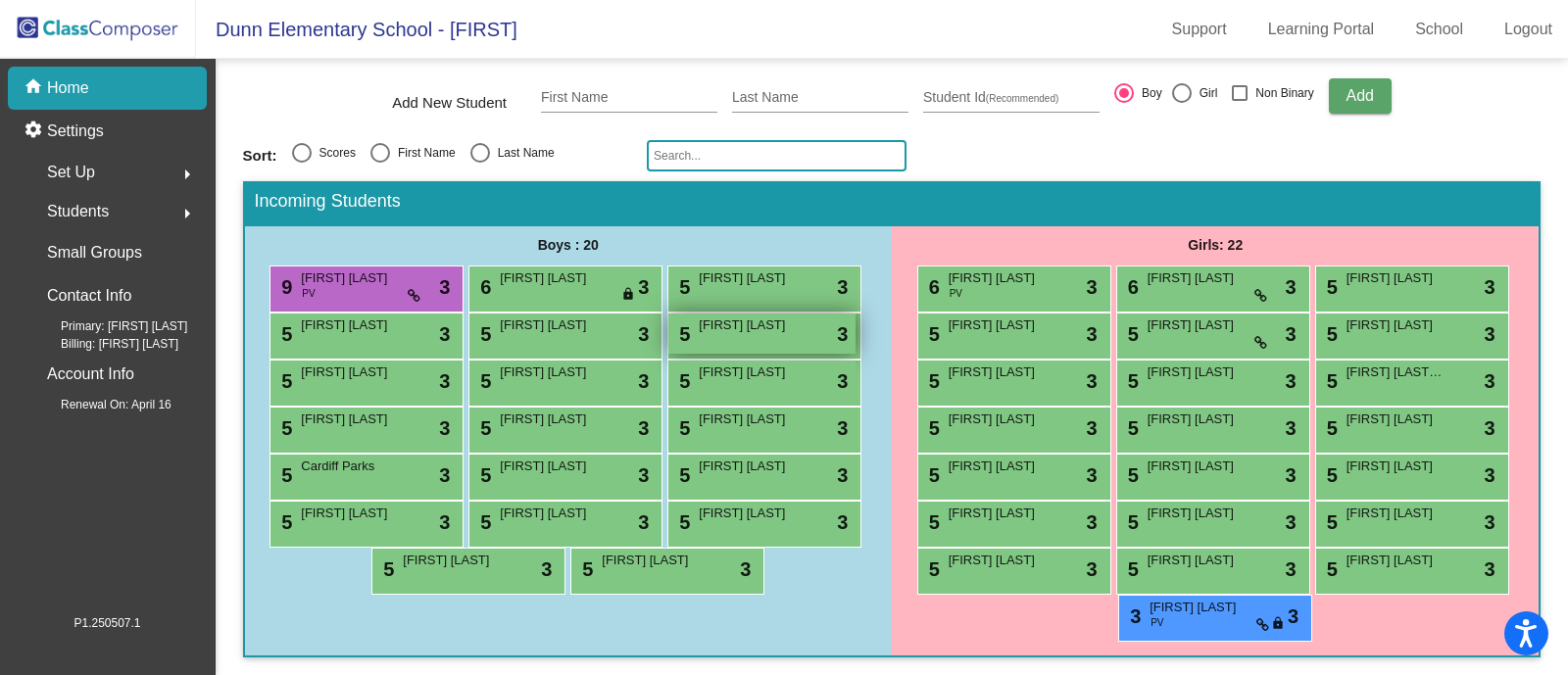 click on "5 Desmond Green lock do_not_disturb_alt 3" at bounding box center [761, 333] 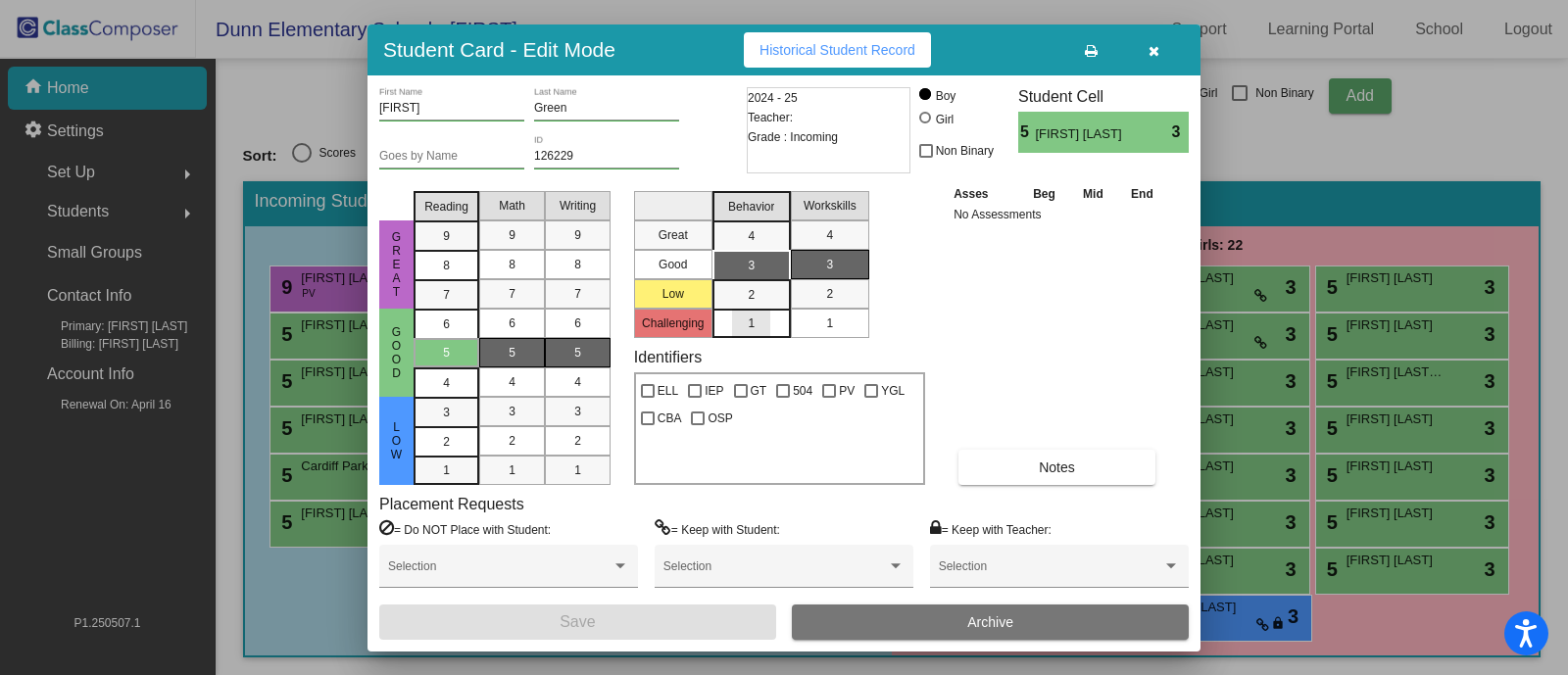 click on "1" at bounding box center (751, 323) 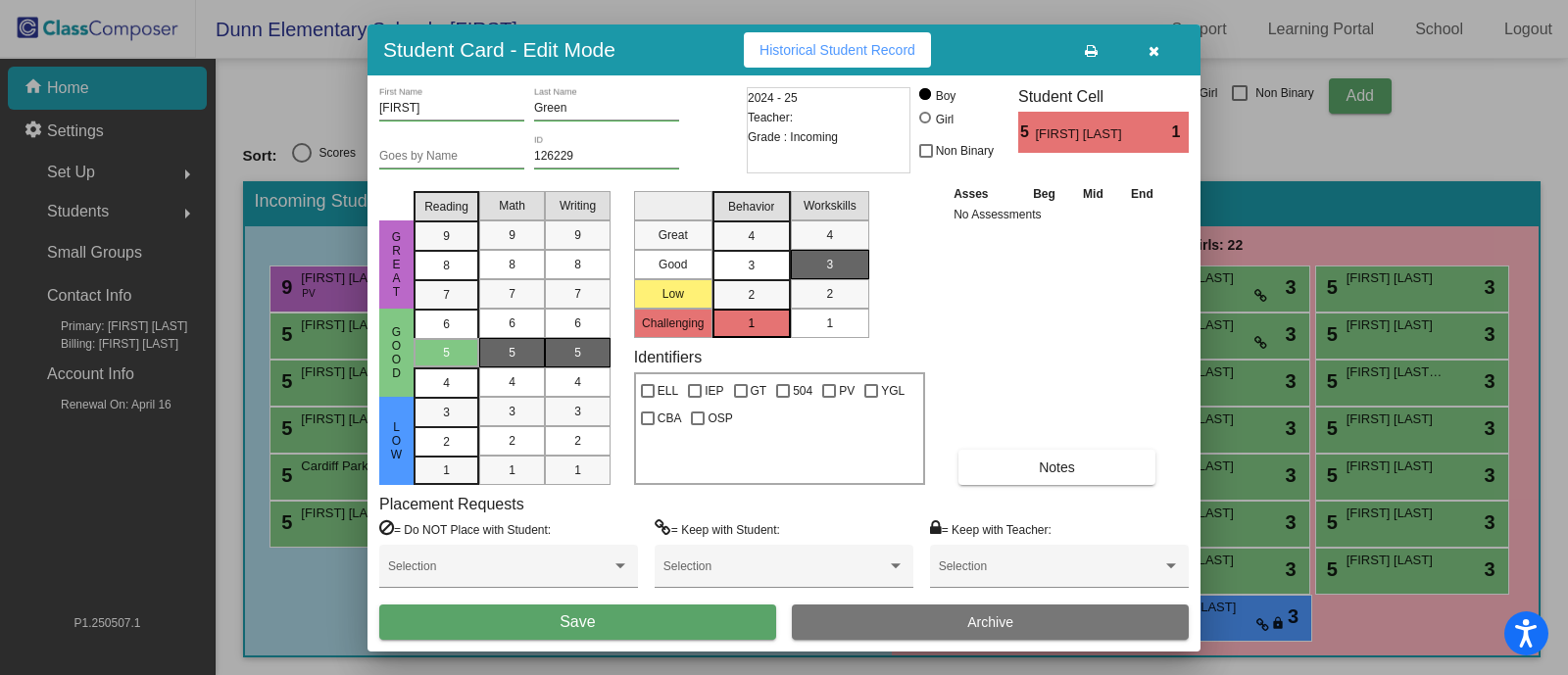click on "1" at bounding box center (829, 323) 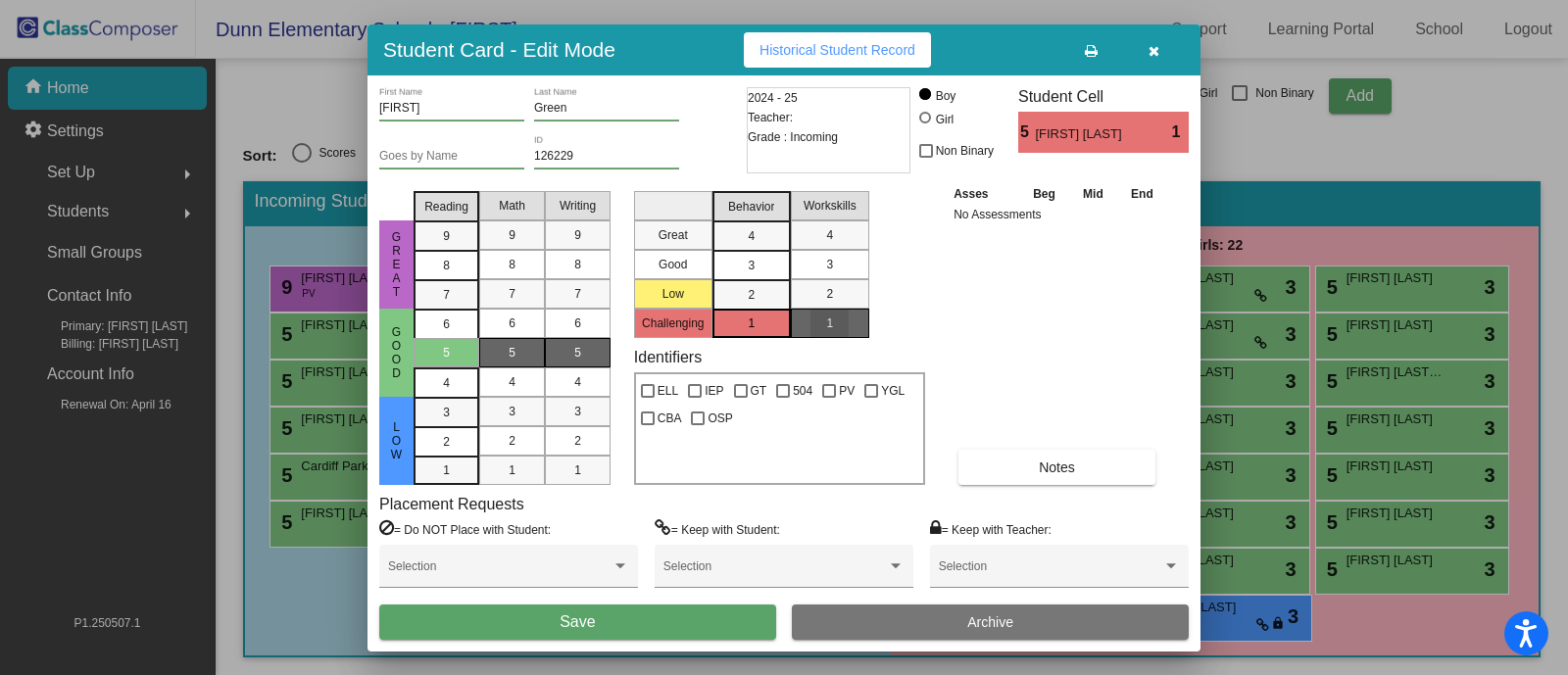 click on "1" at bounding box center [829, 323] 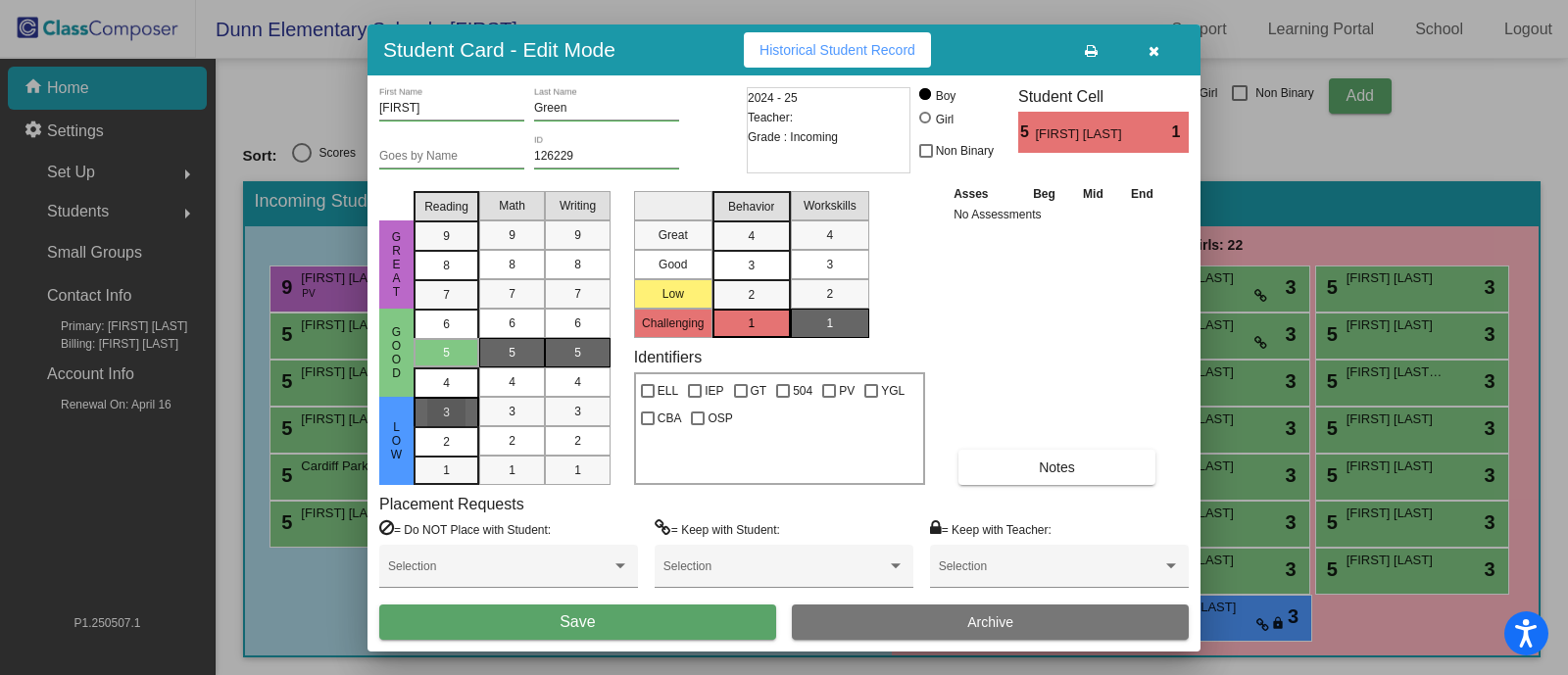 click on "3" at bounding box center [446, 412] 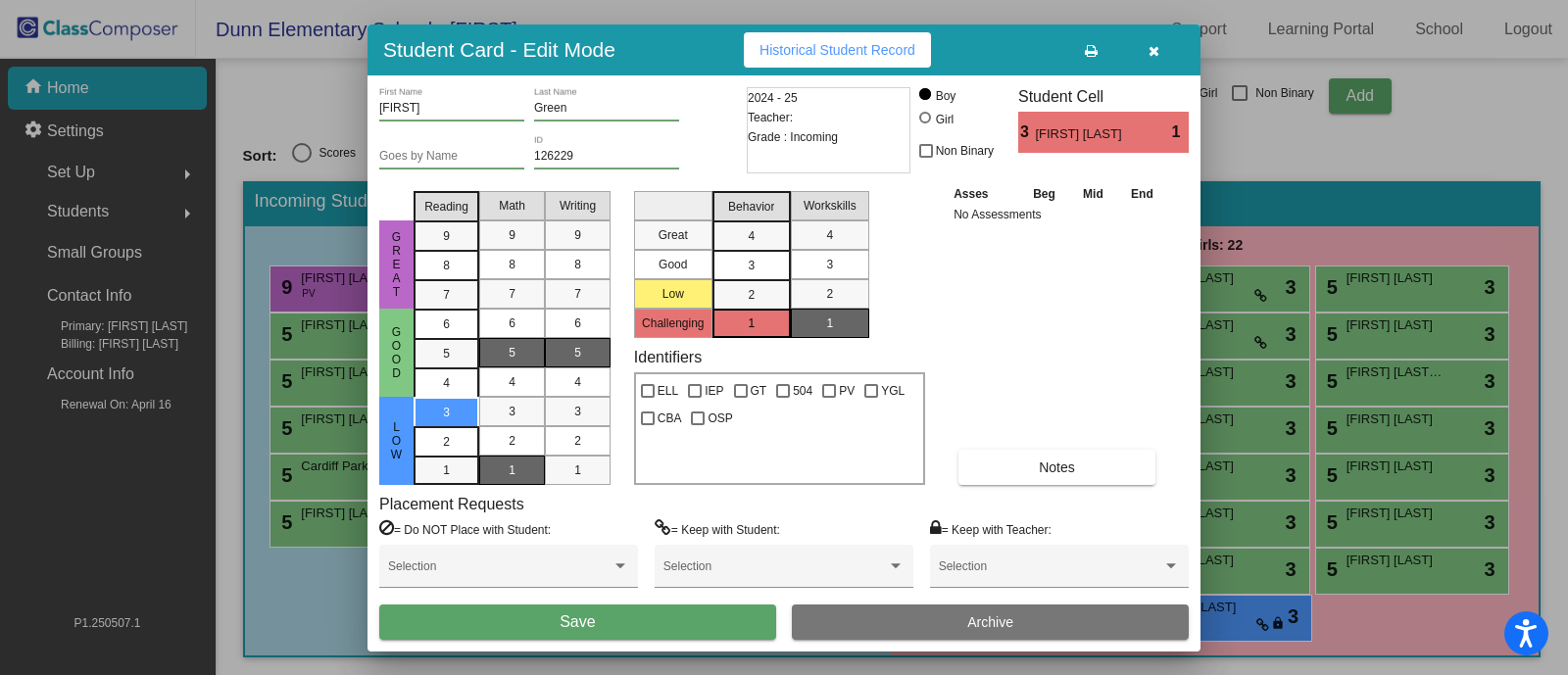 click on "1" at bounding box center (512, 470) 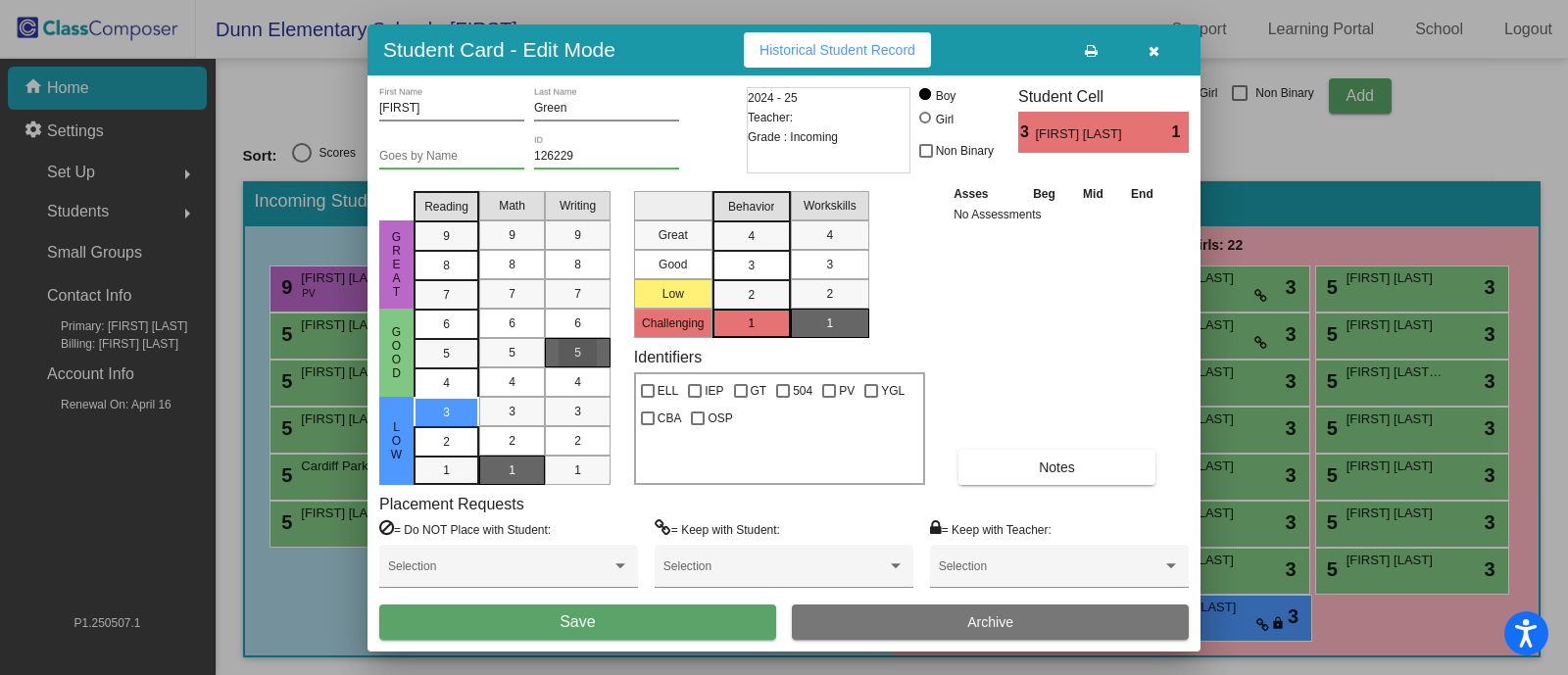 click on "5" at bounding box center (577, 353) 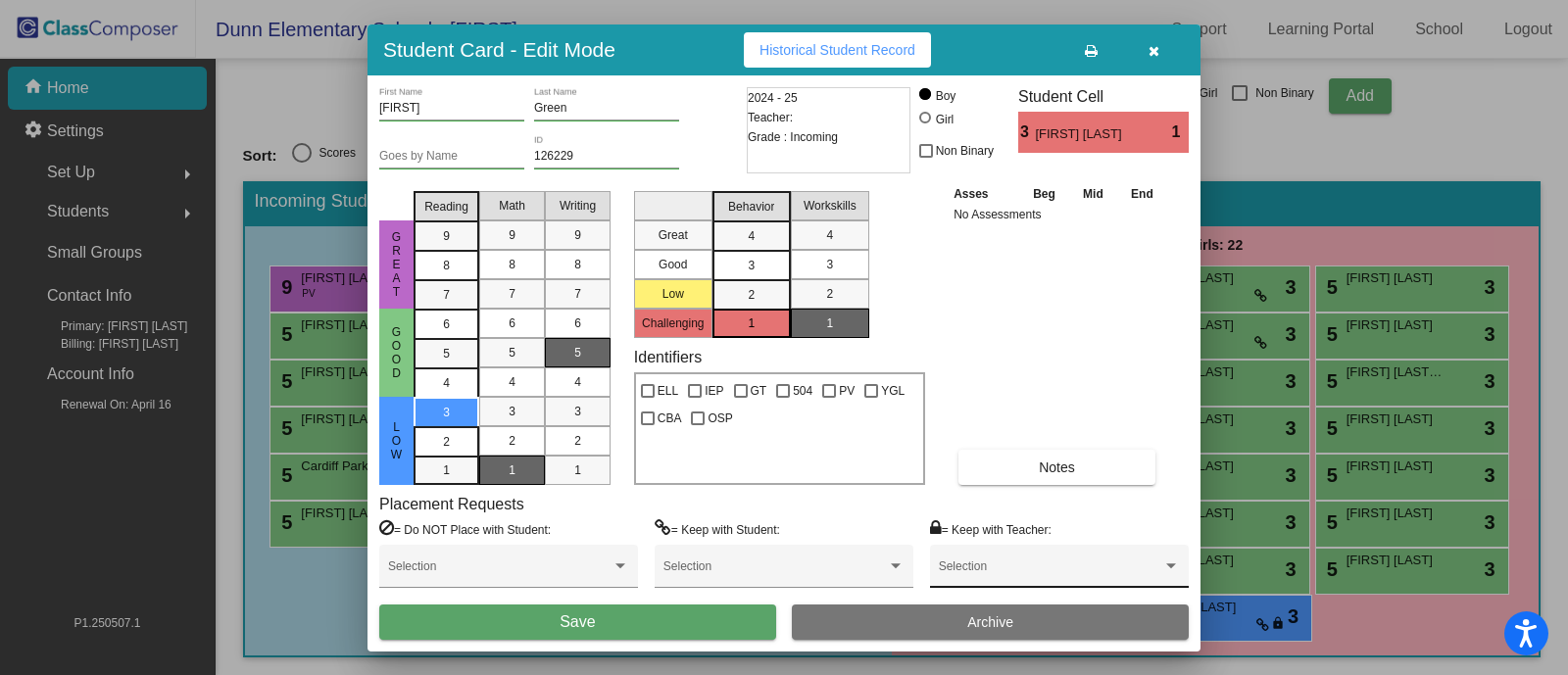 click on "Selection" at bounding box center [1059, 571] 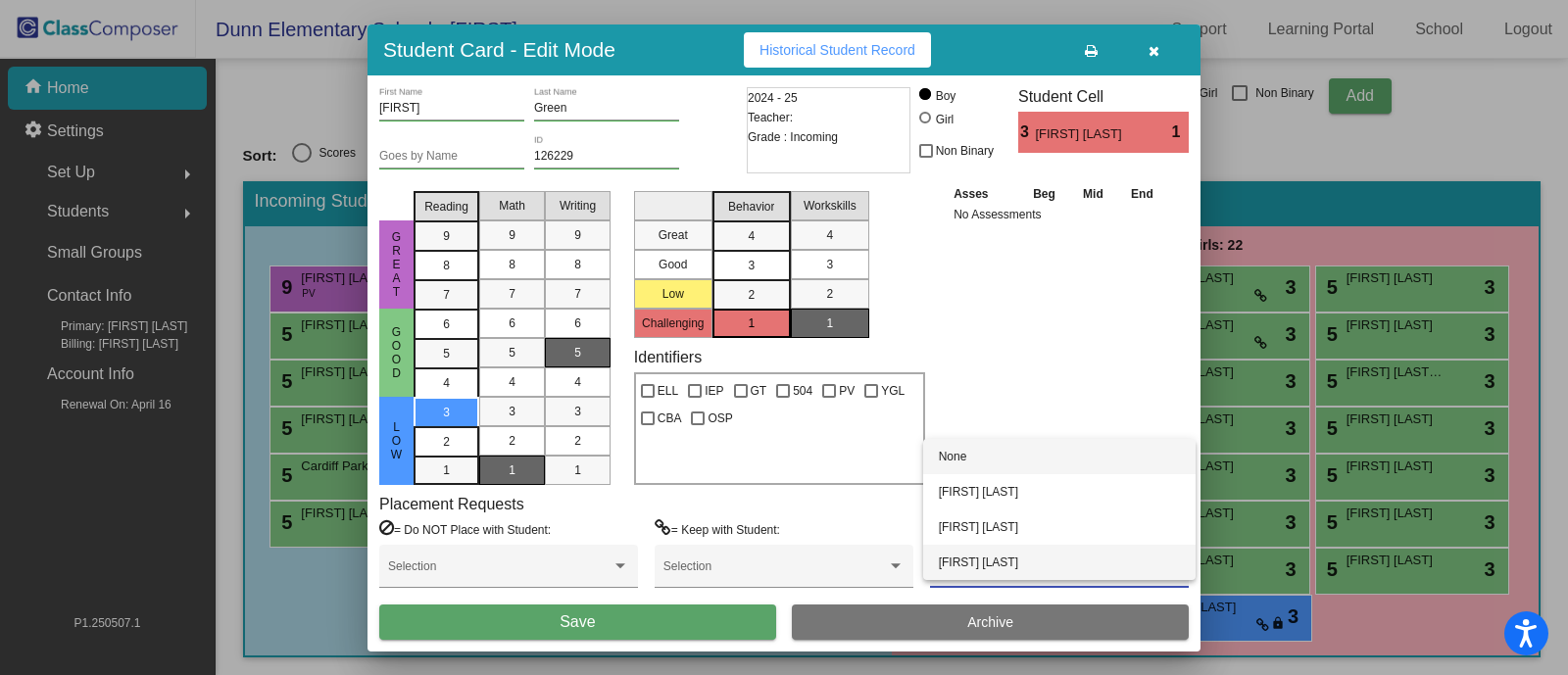 click on "Jamie Romero" at bounding box center [1059, 562] 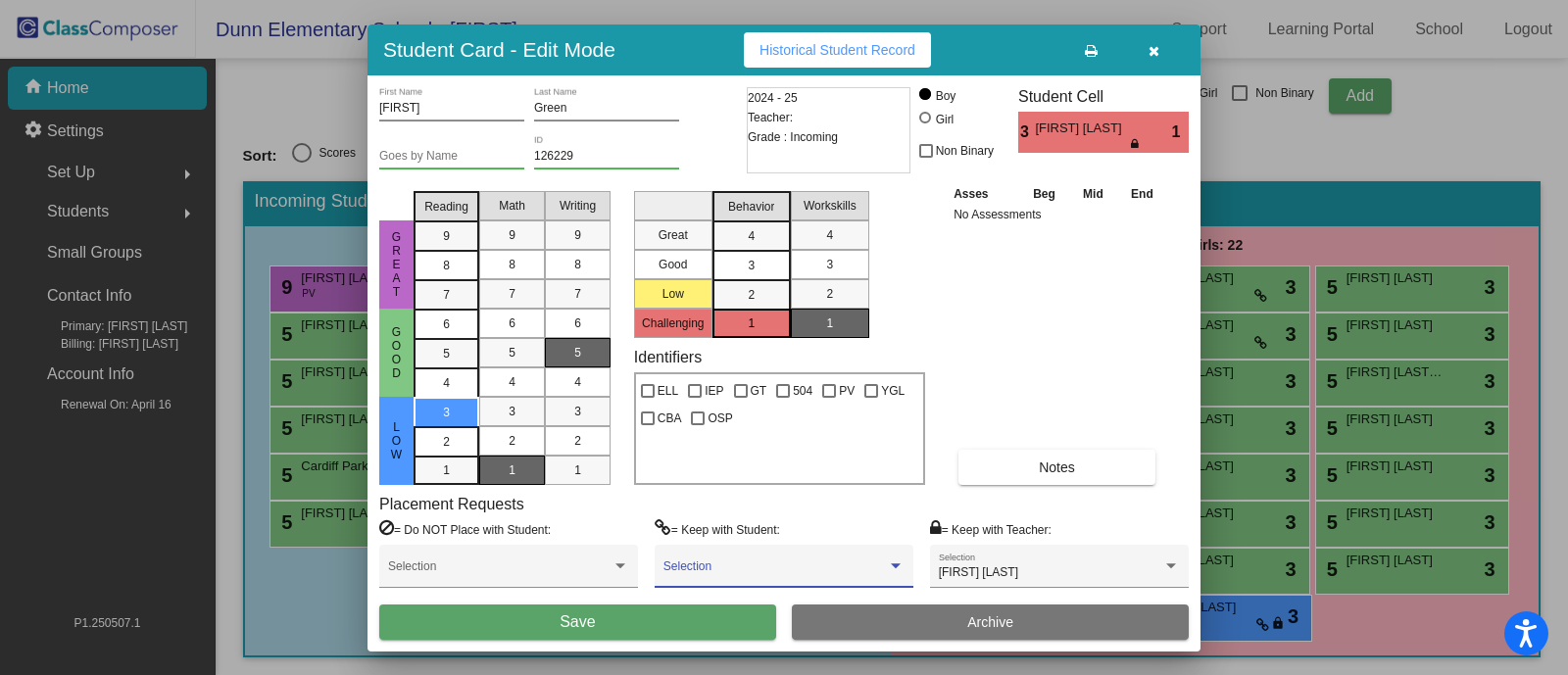click at bounding box center (775, 573) 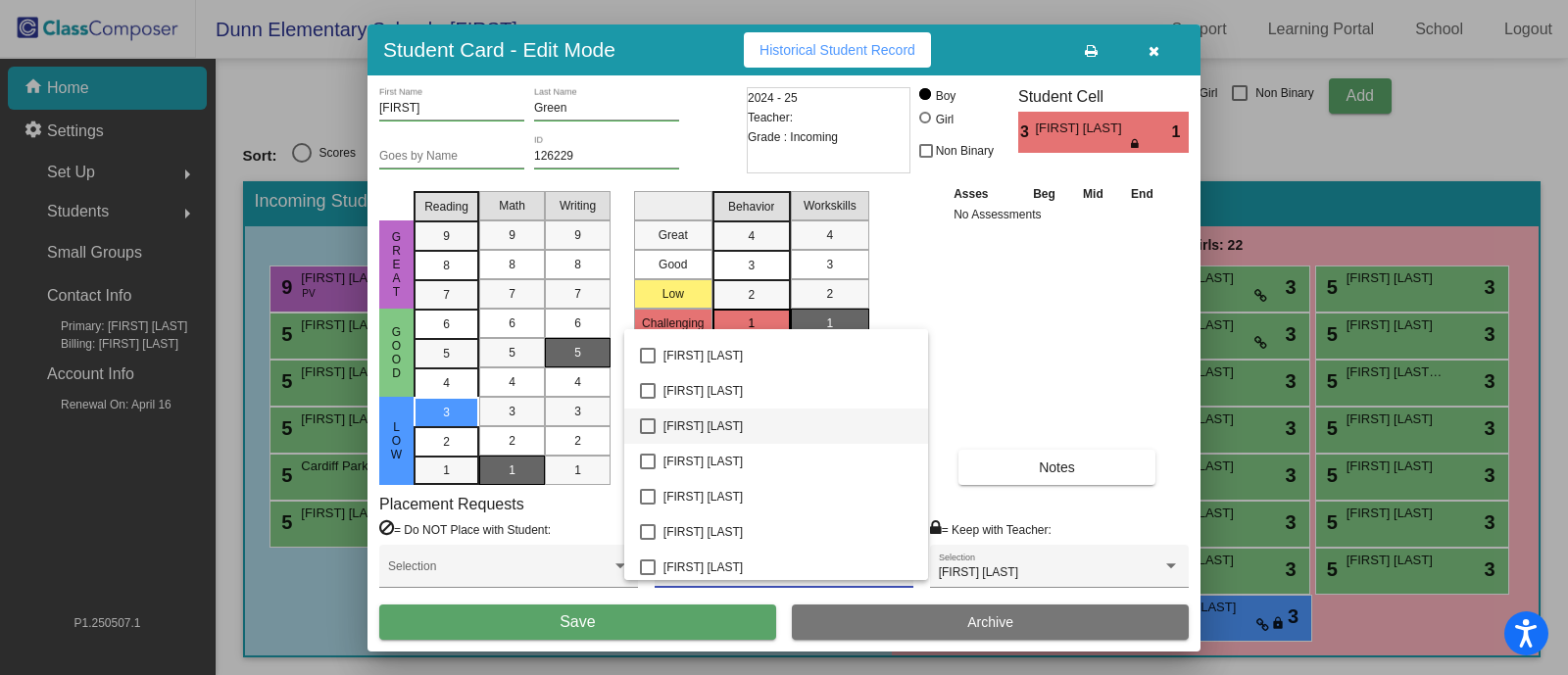 scroll, scrollTop: 1102, scrollLeft: 0, axis: vertical 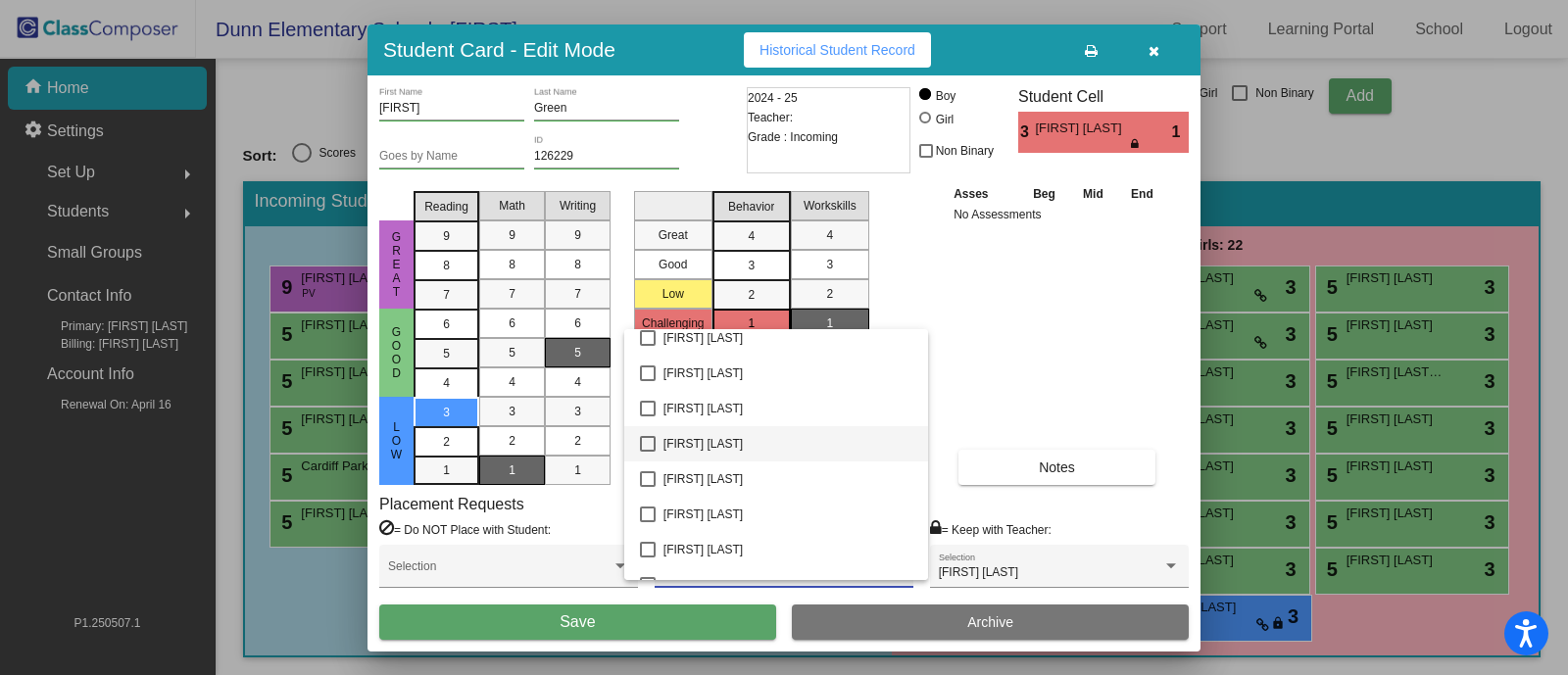 click at bounding box center (648, 444) 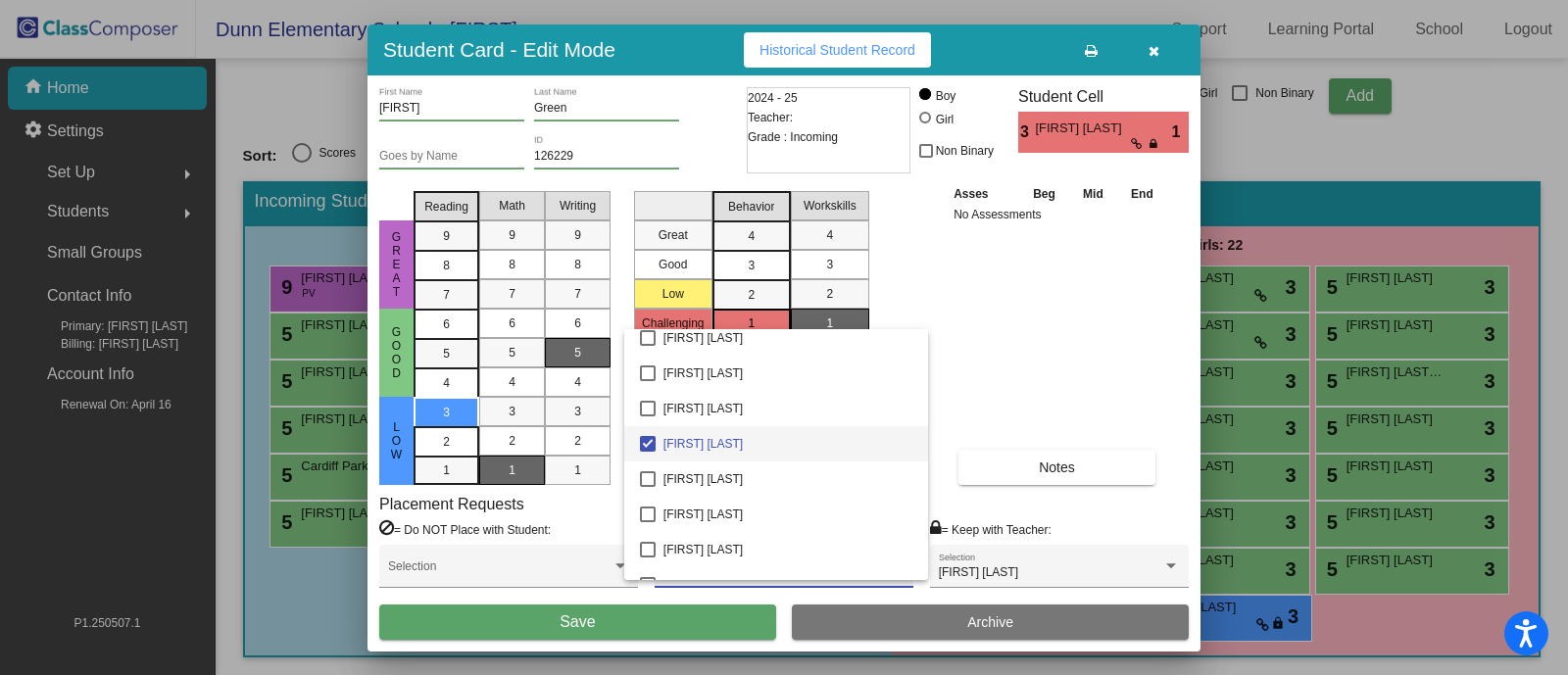 click at bounding box center (784, 337) 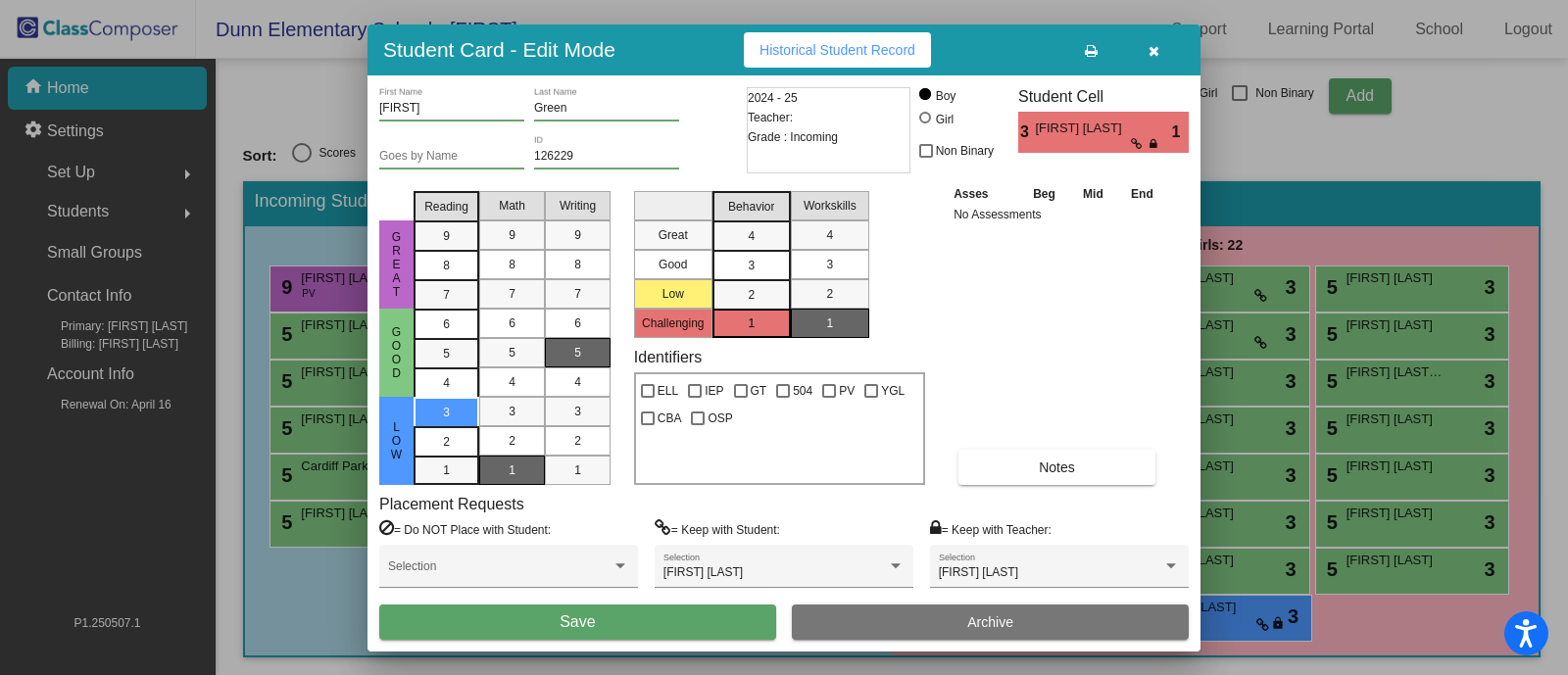click on "Save" at bounding box center (577, 621) 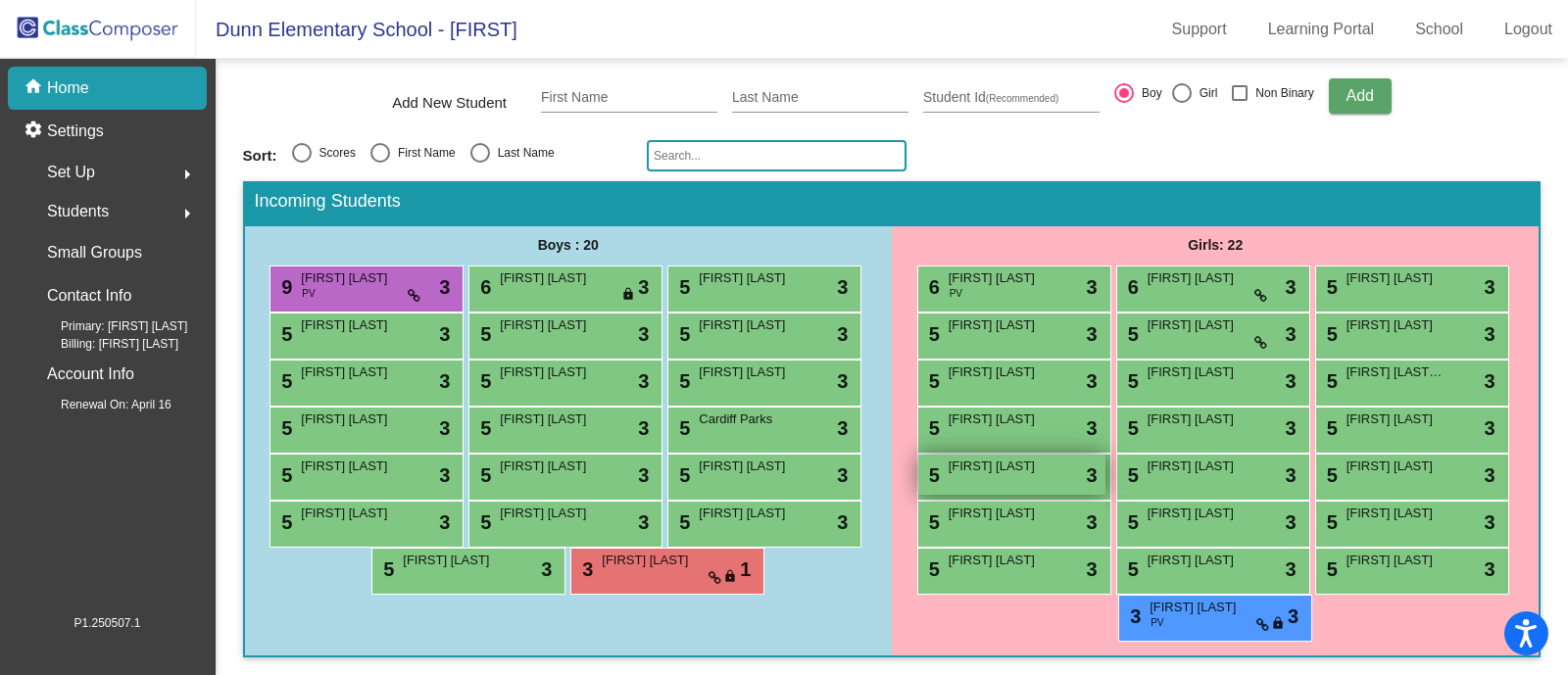 click on "[FIRST] [LAST]" at bounding box center (998, 466) 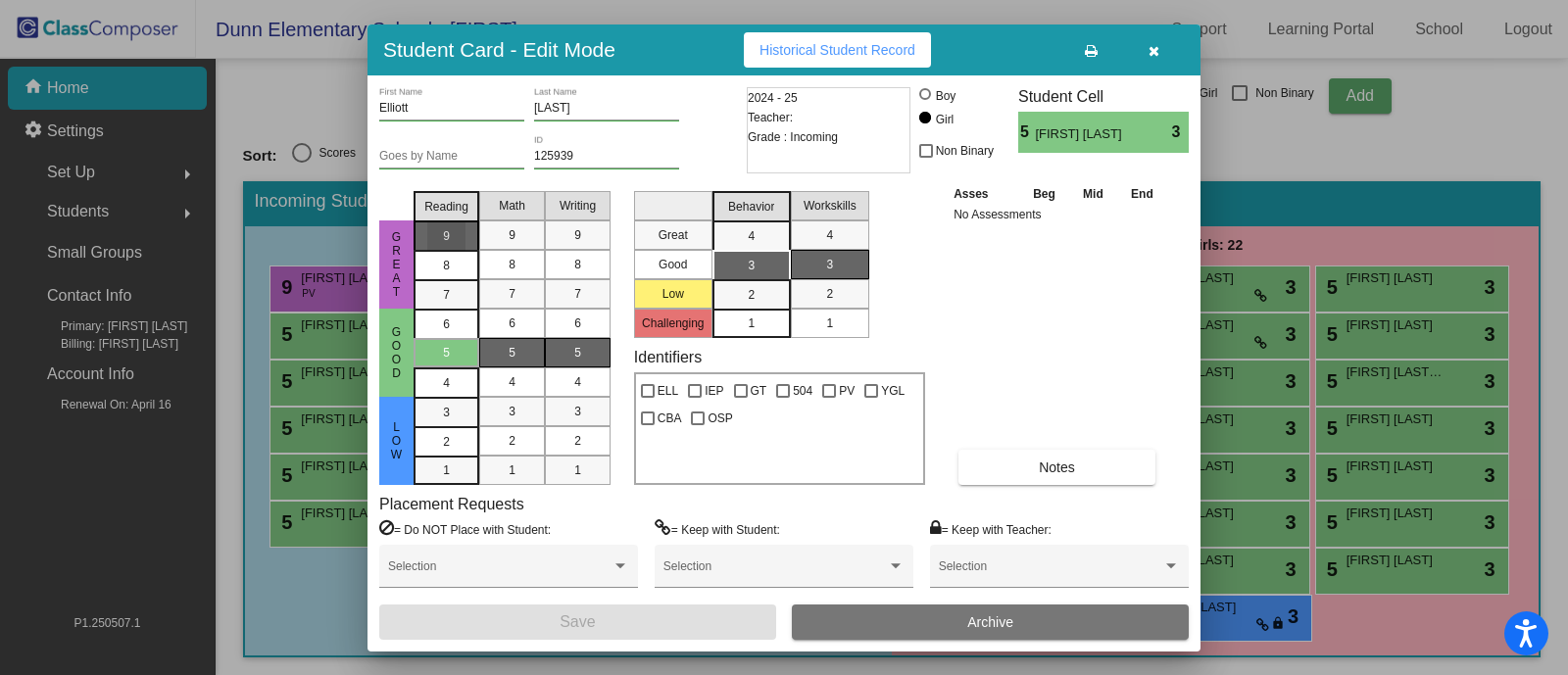 click on "9" at bounding box center [446, 236] 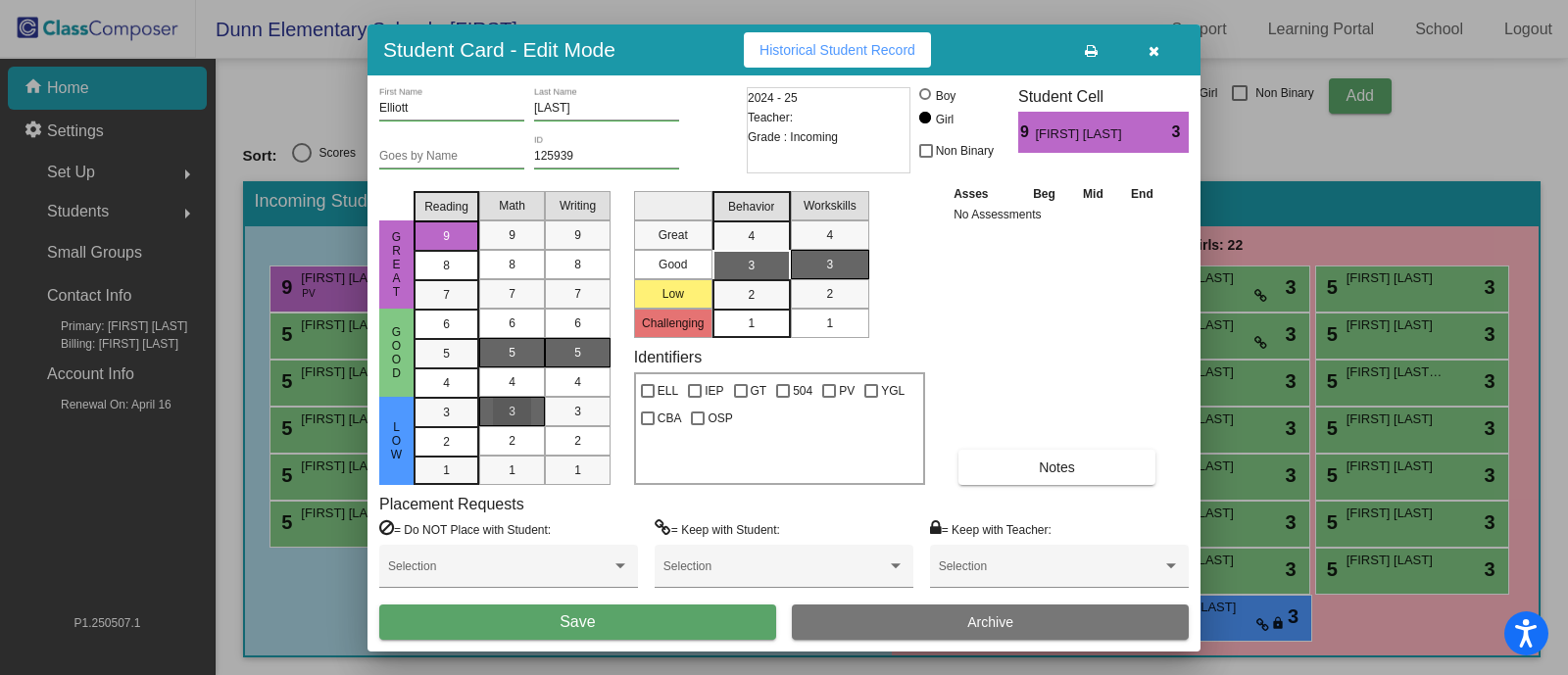 click on "3" at bounding box center (512, 411) 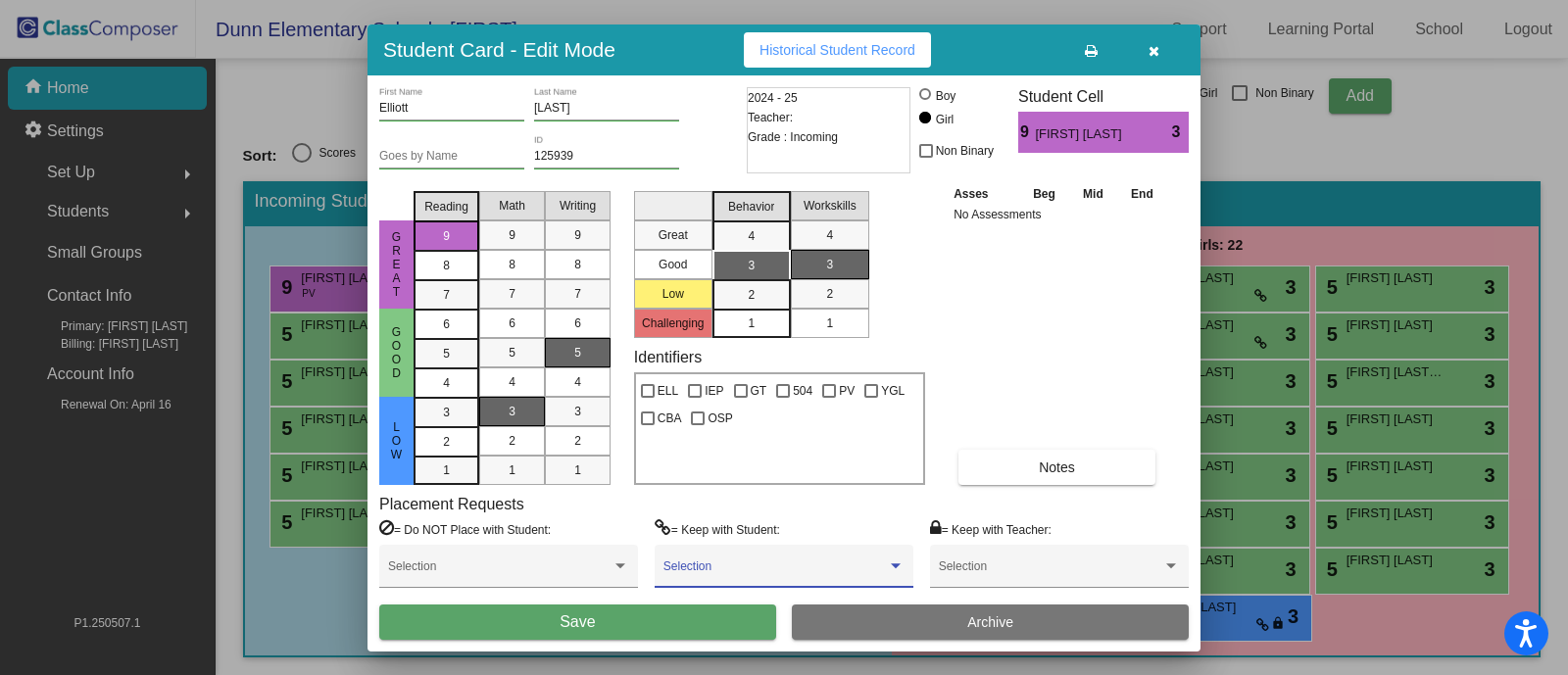 click at bounding box center (775, 573) 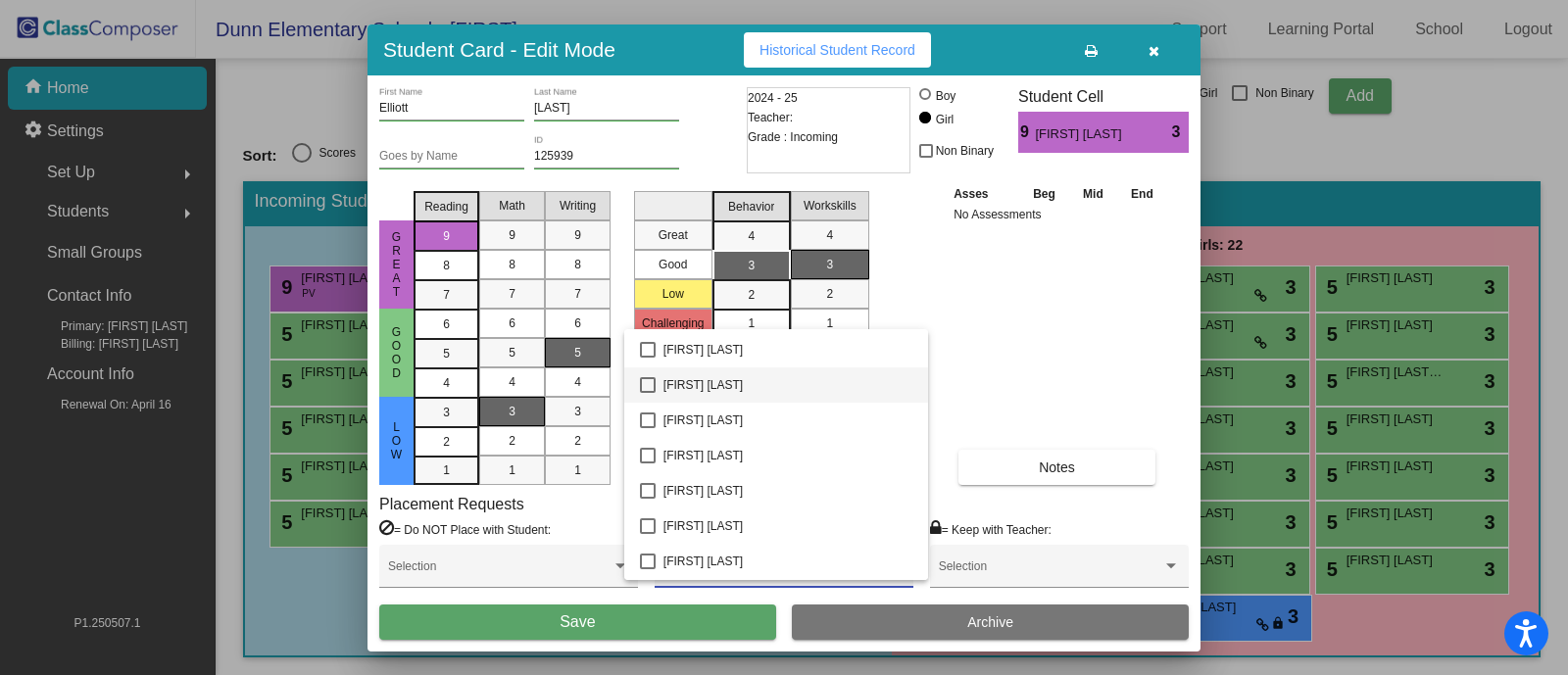 scroll, scrollTop: 827, scrollLeft: 0, axis: vertical 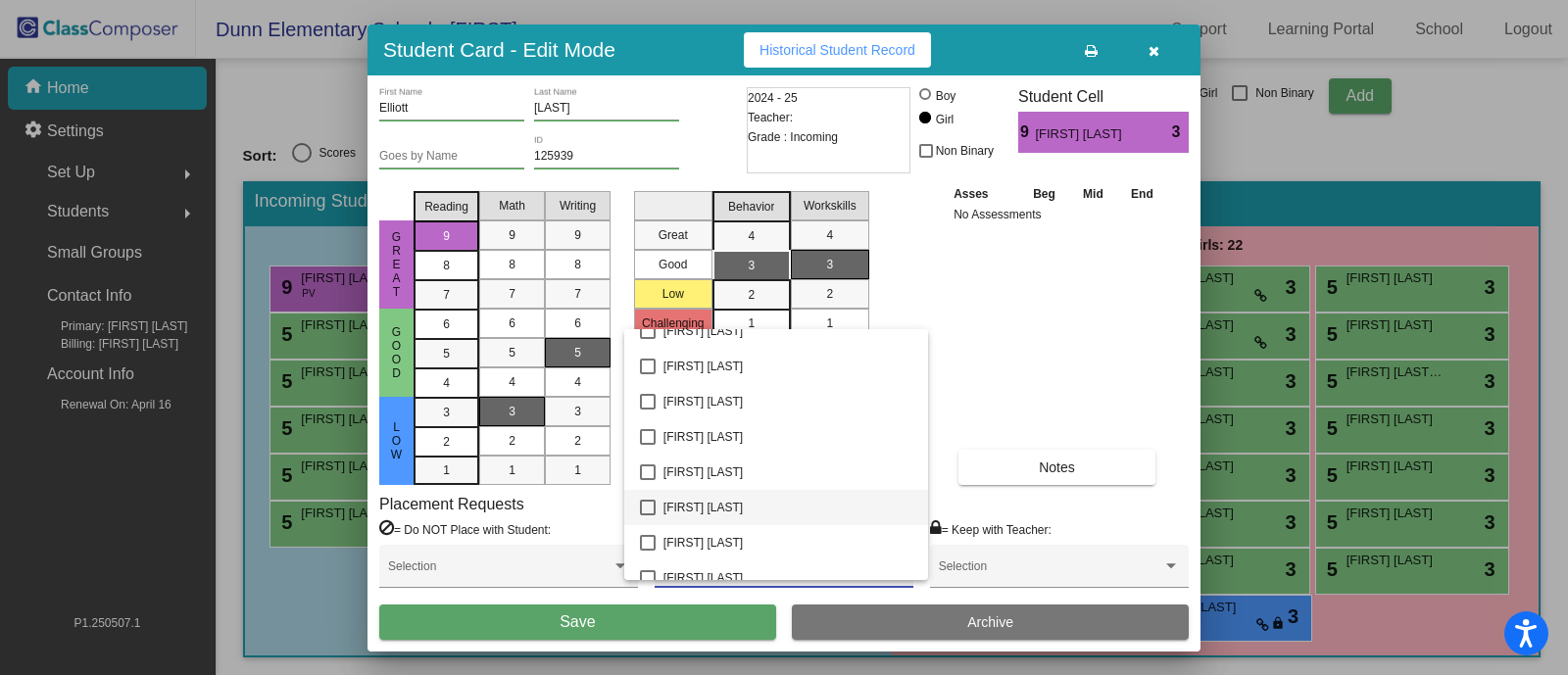 click at bounding box center [648, 507] 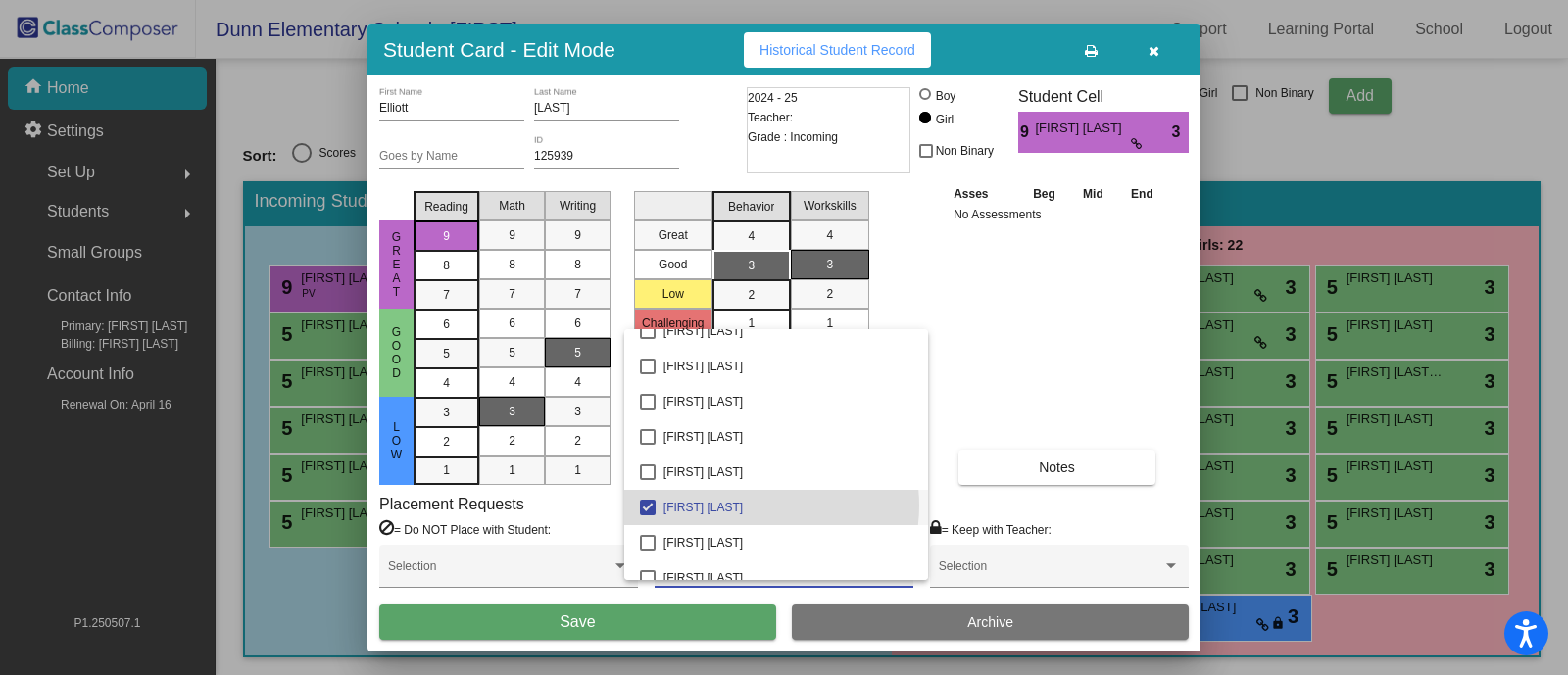 click on "[FIRST] [LAST]" at bounding box center (788, 507) 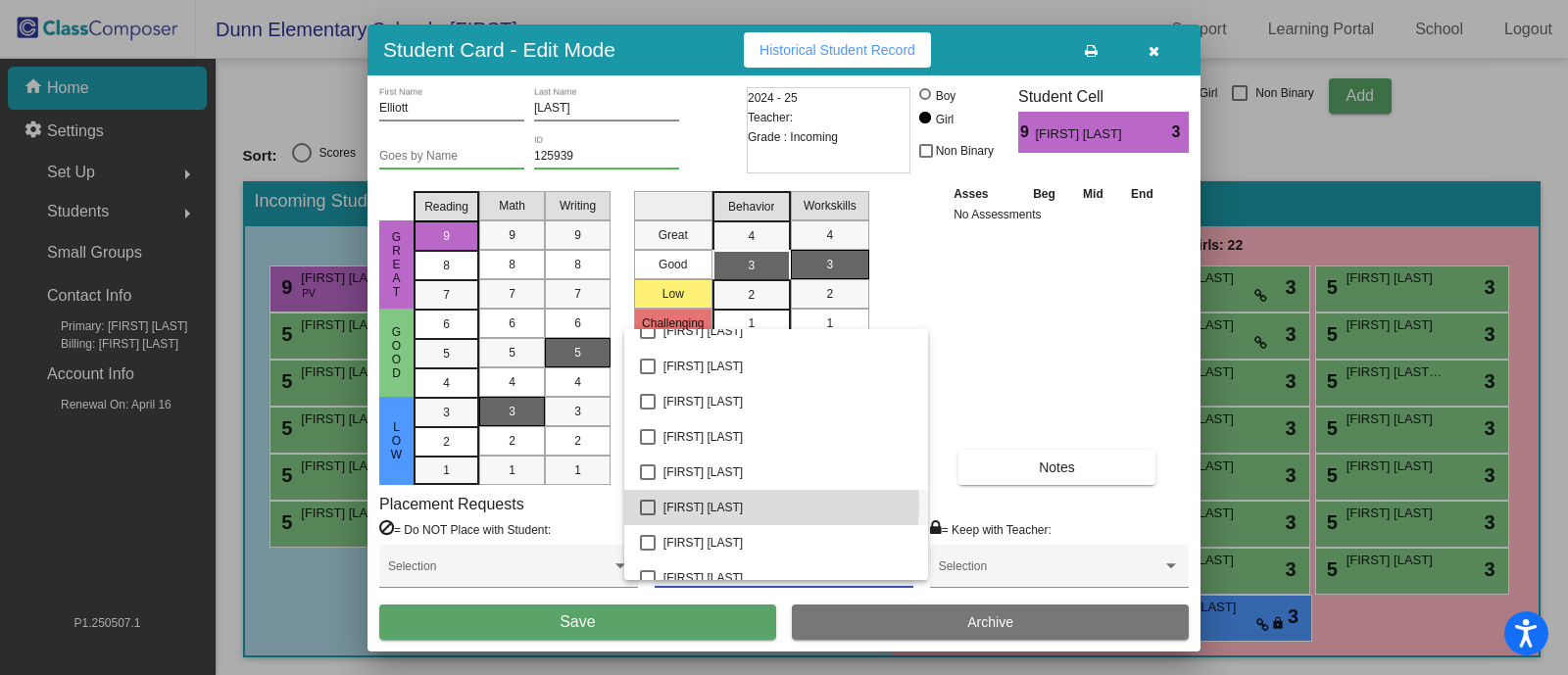 click on "[FIRST] [LAST]" at bounding box center [788, 507] 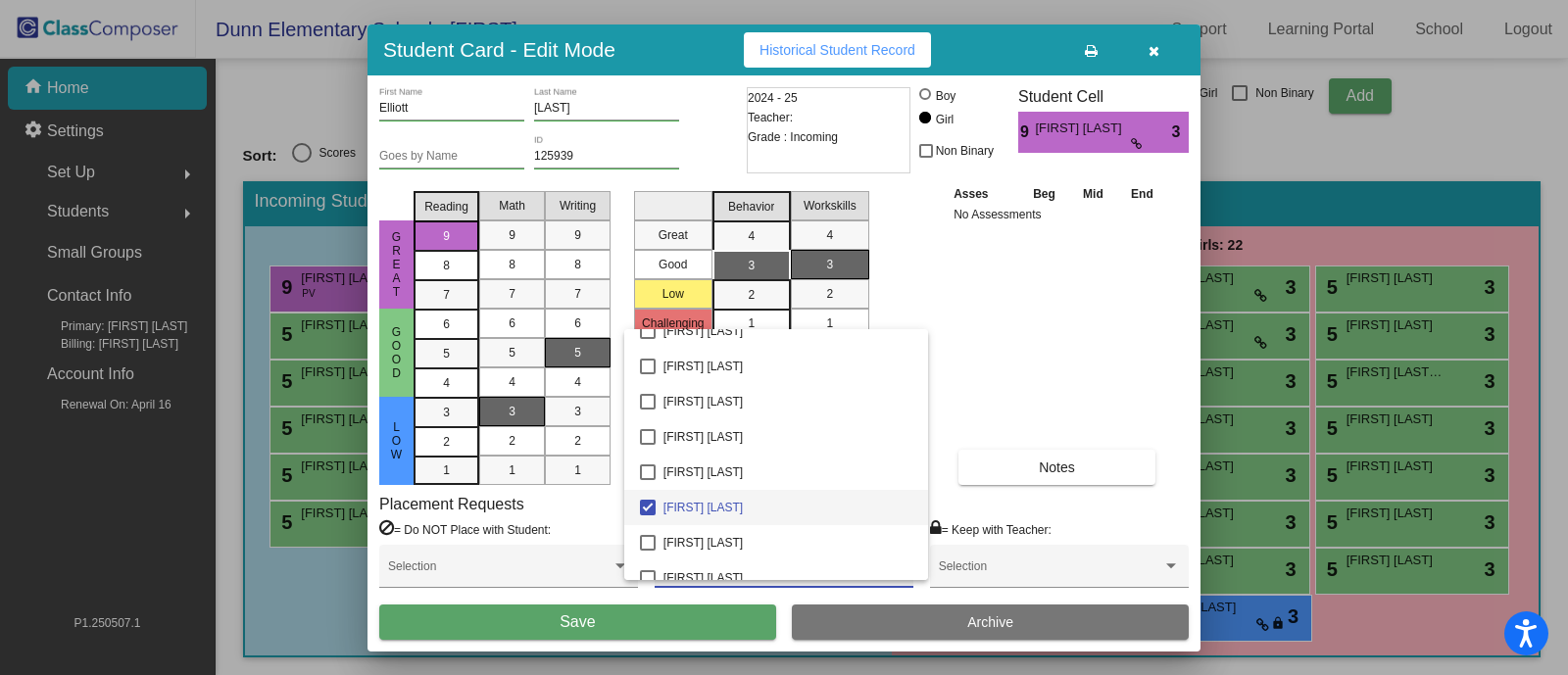 click at bounding box center (784, 337) 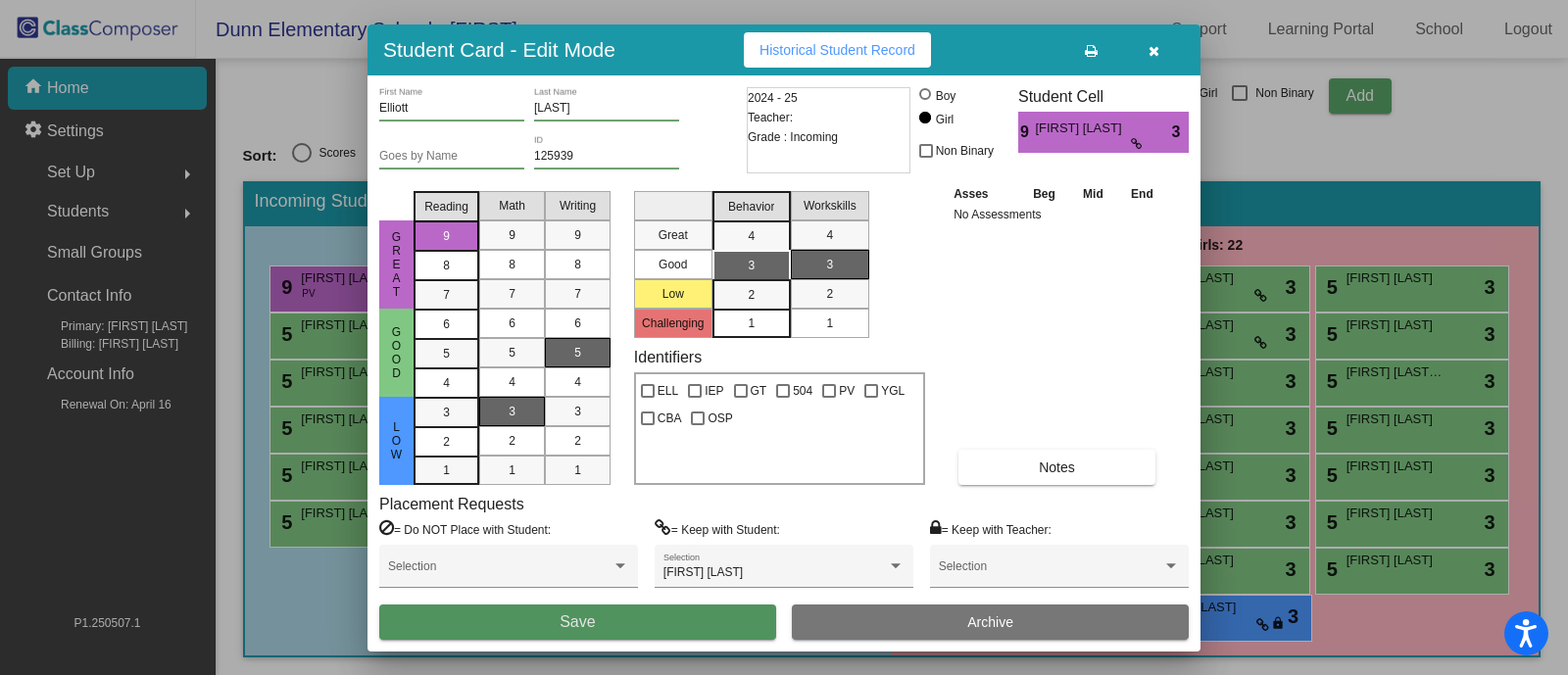 click on "Save" at bounding box center [577, 622] 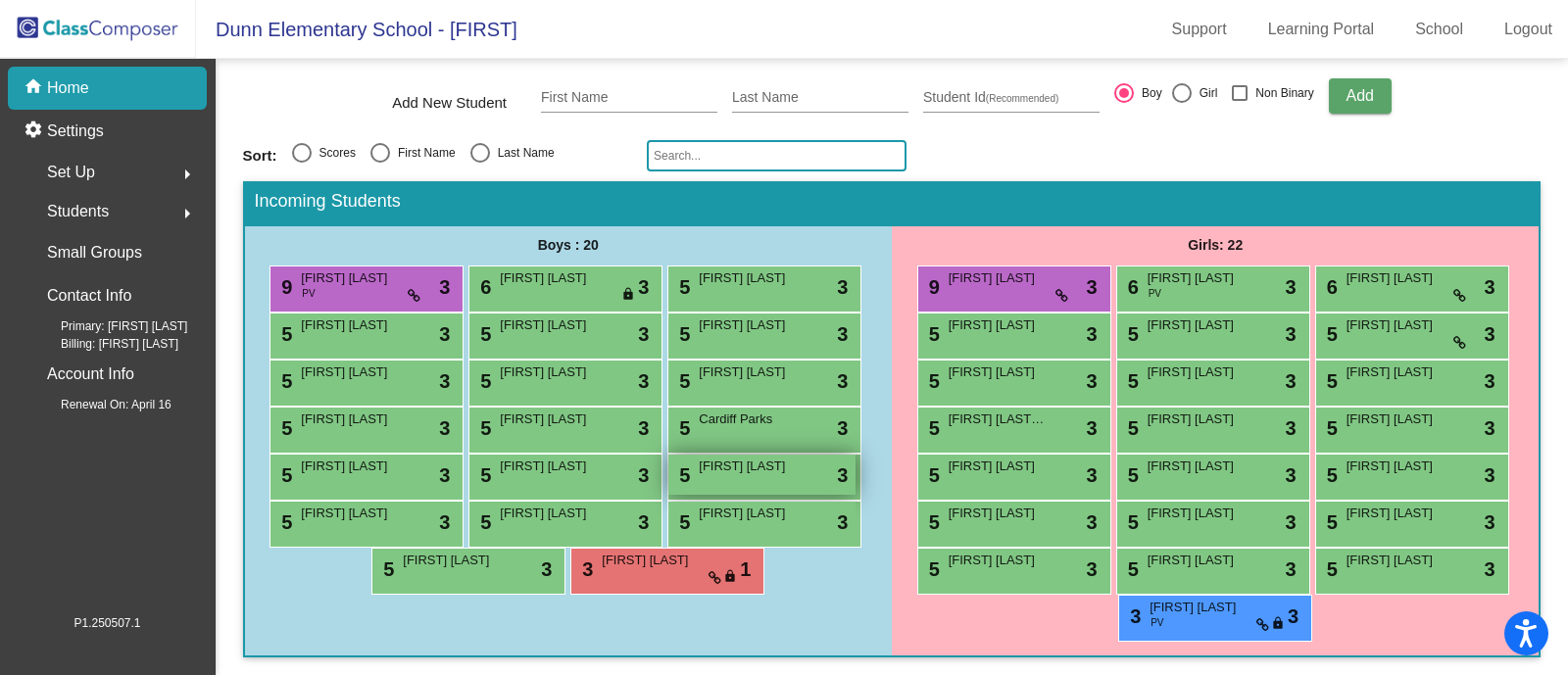 click on "[FIRST] [LAST]" at bounding box center [748, 466] 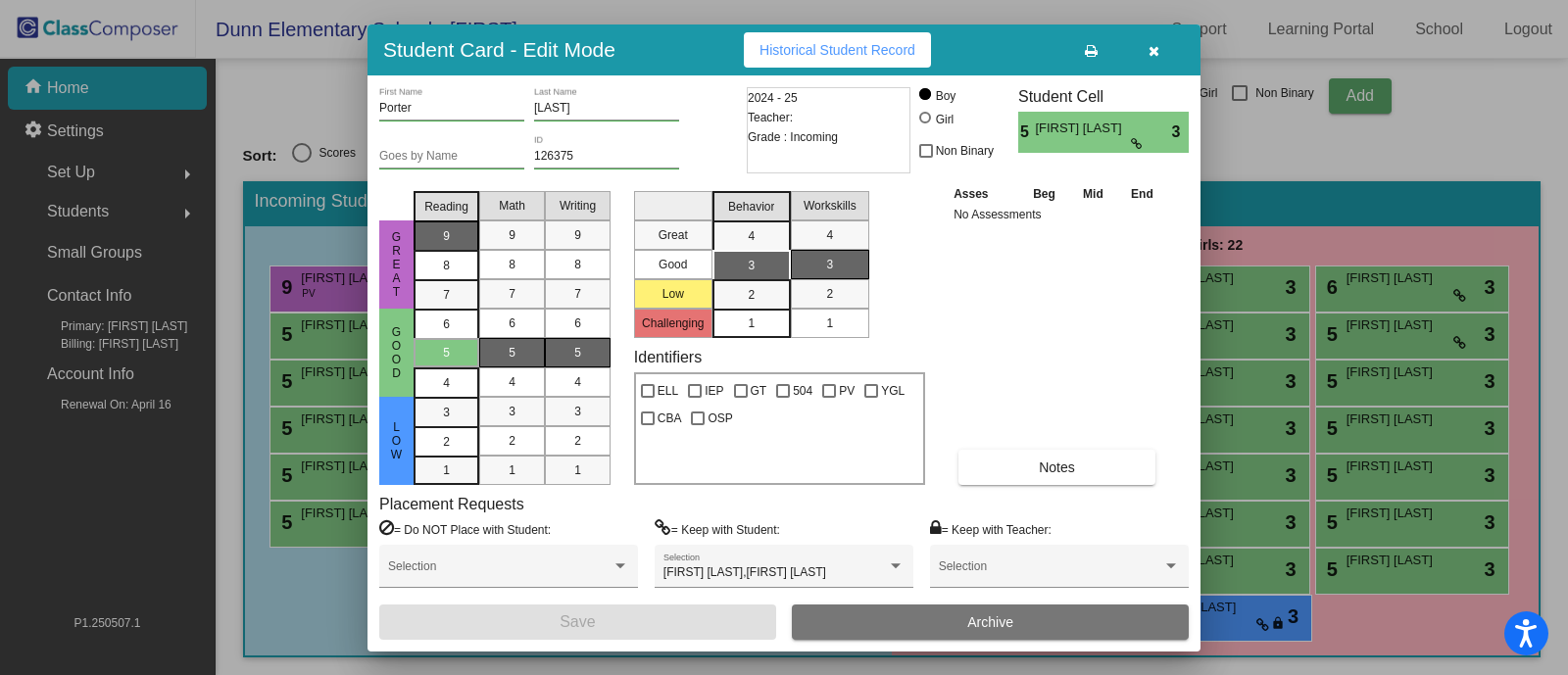 click on "9" at bounding box center [446, 236] 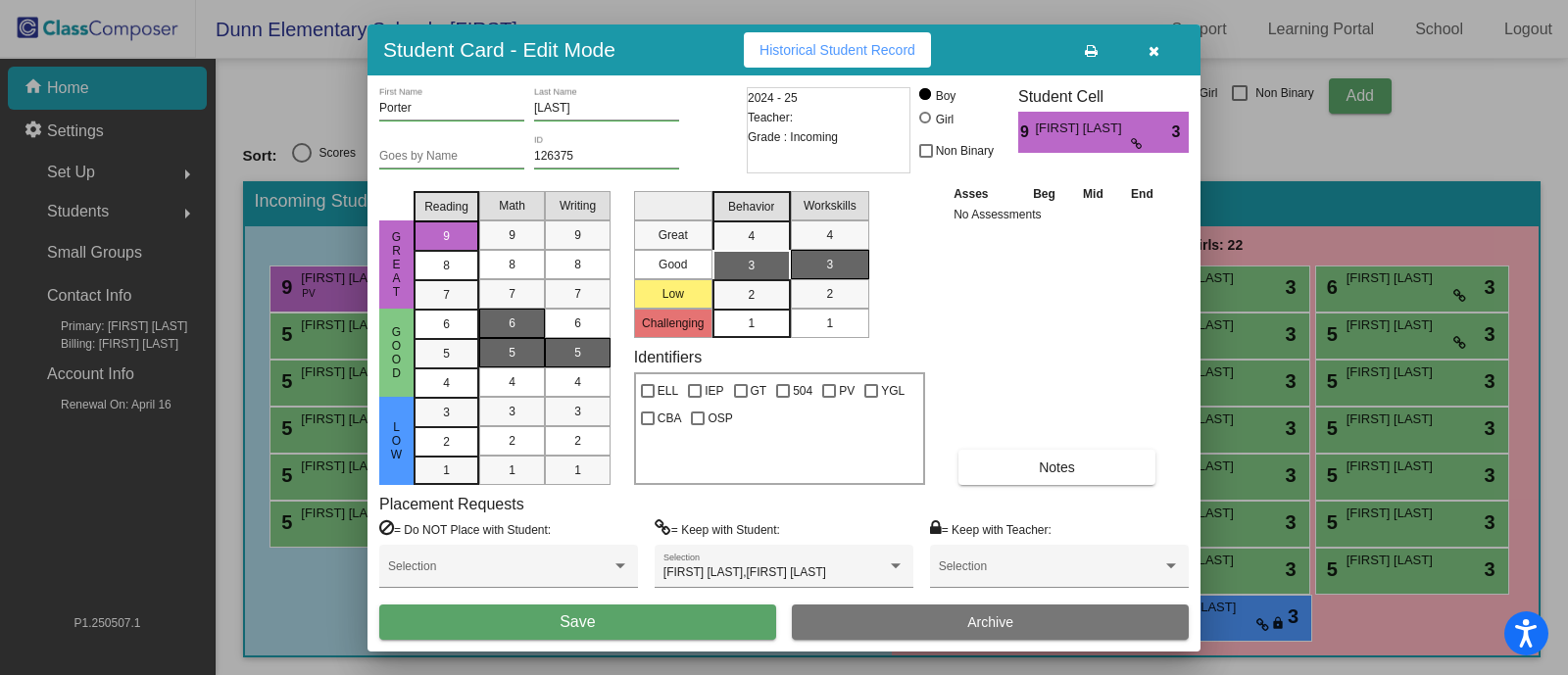 click on "6" at bounding box center [512, 323] 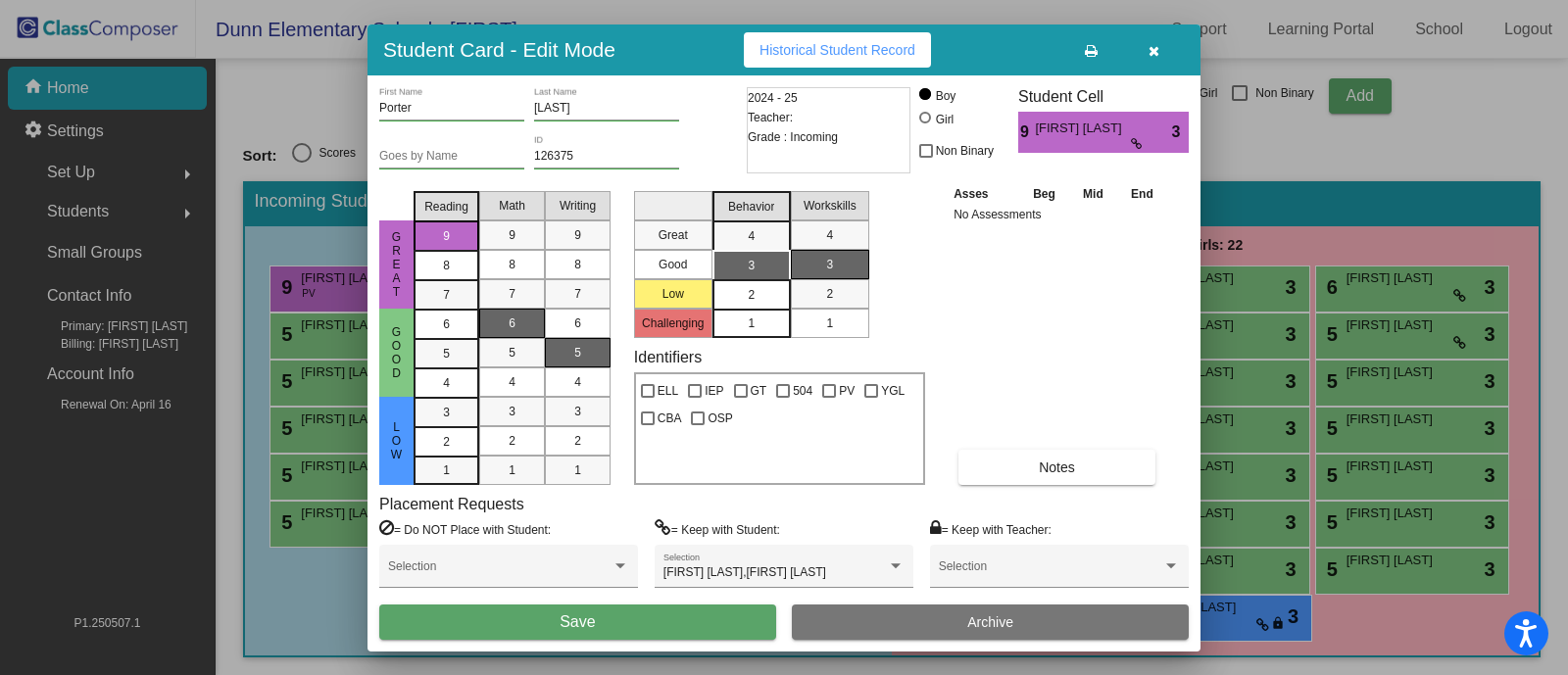 click on "2" at bounding box center (751, 295) 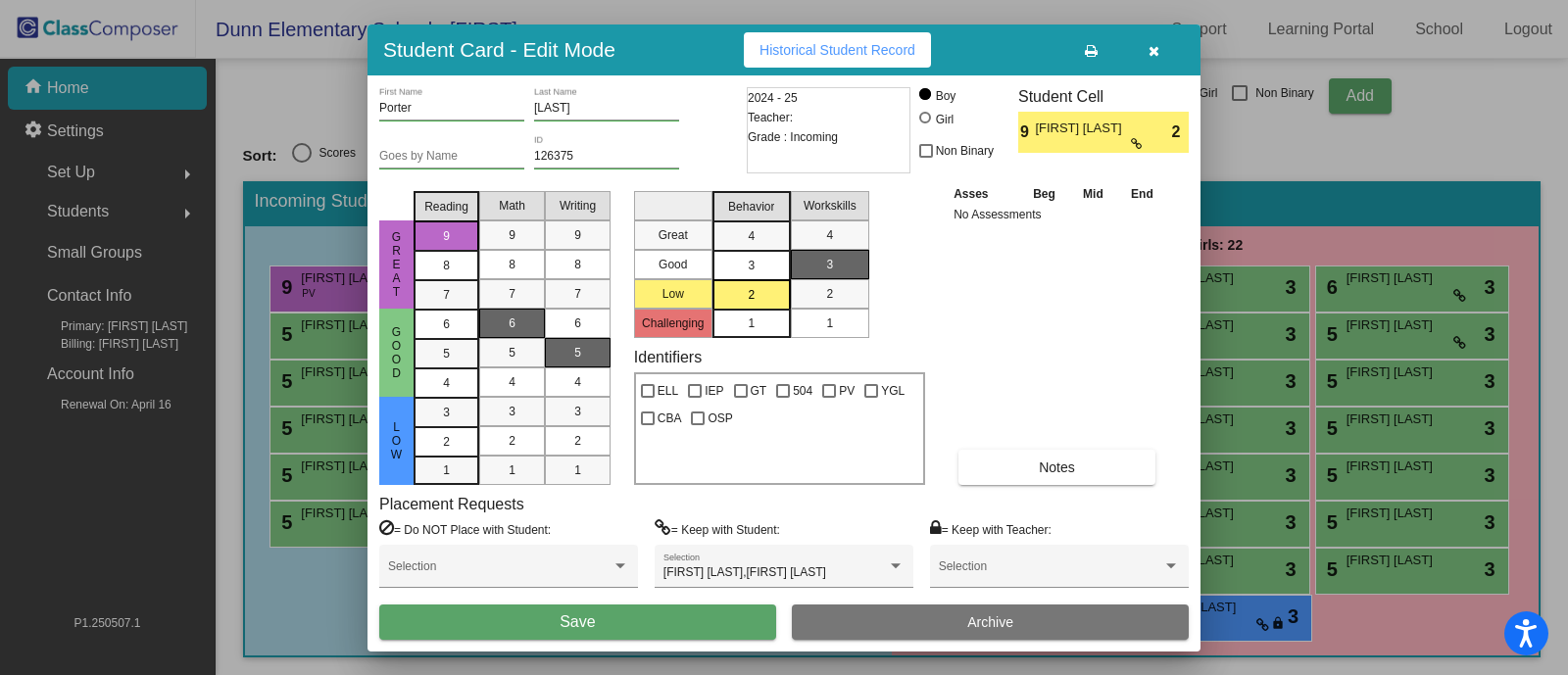 click on "Save" at bounding box center (577, 622) 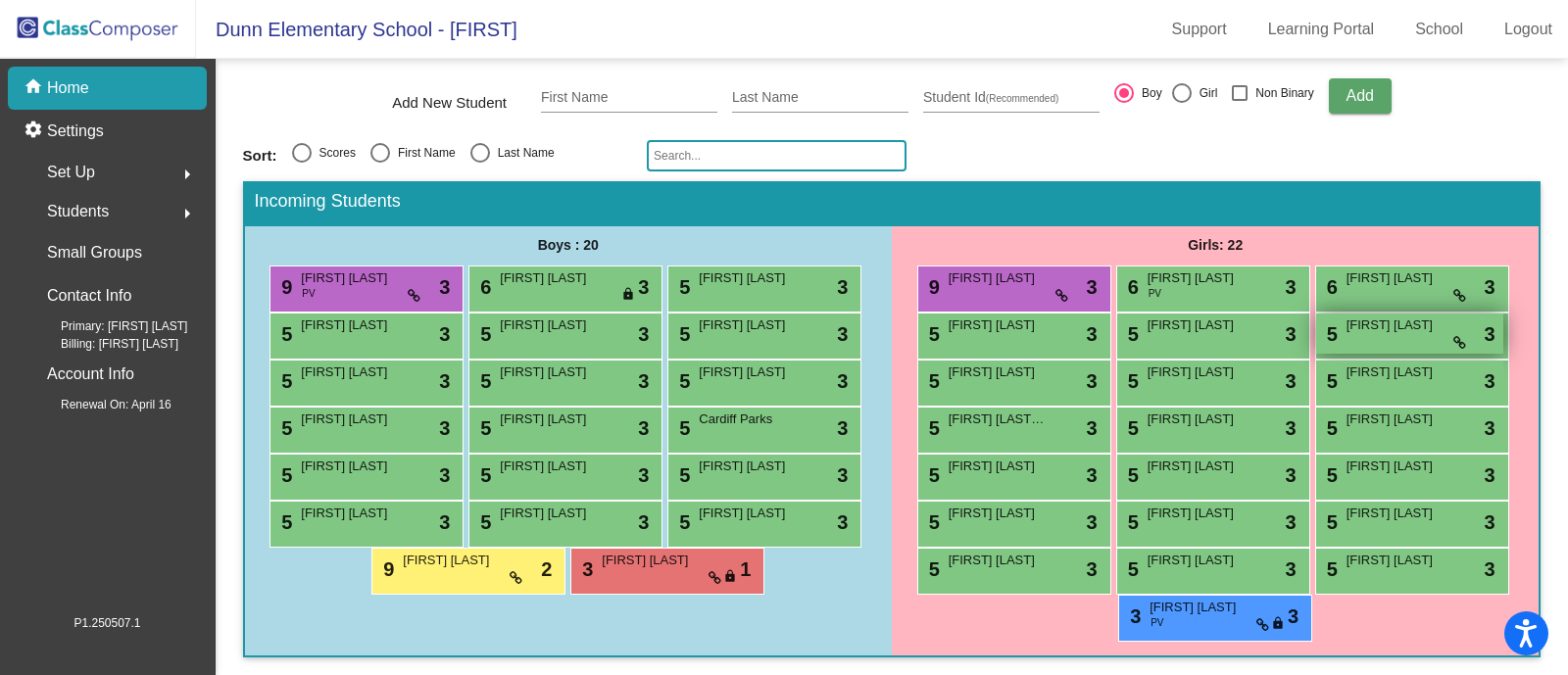 click on "[FIRST] [LAST]" at bounding box center (1396, 325) 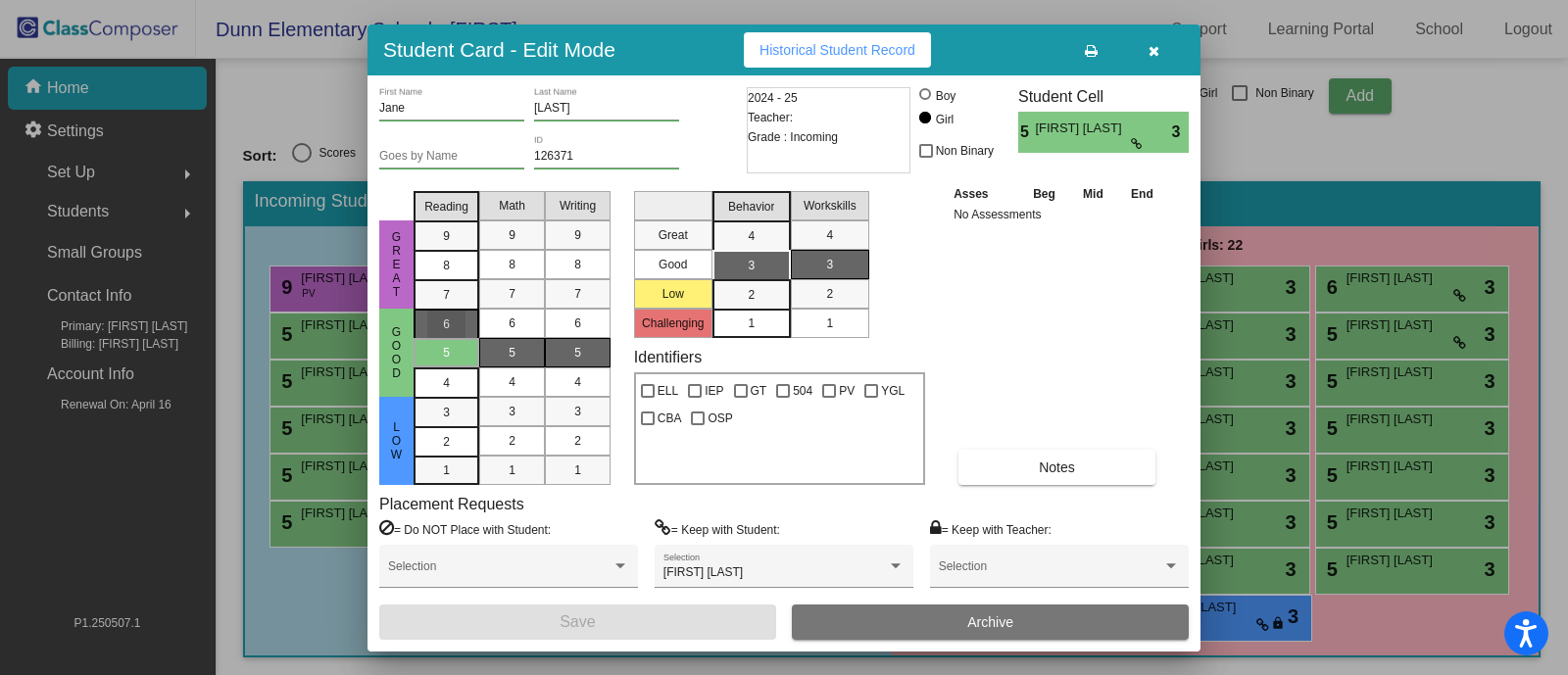click on "6" at bounding box center (446, 324) 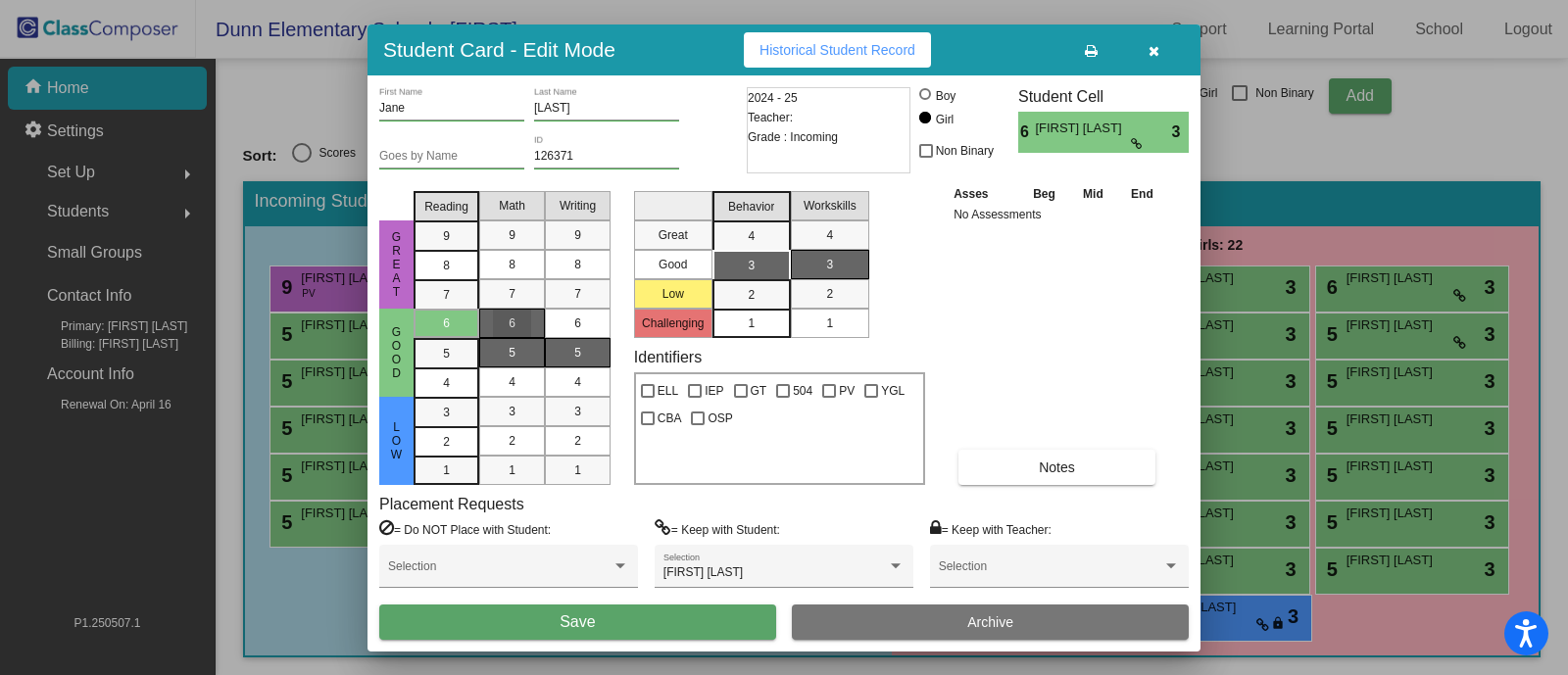click on "6" at bounding box center (512, 323) 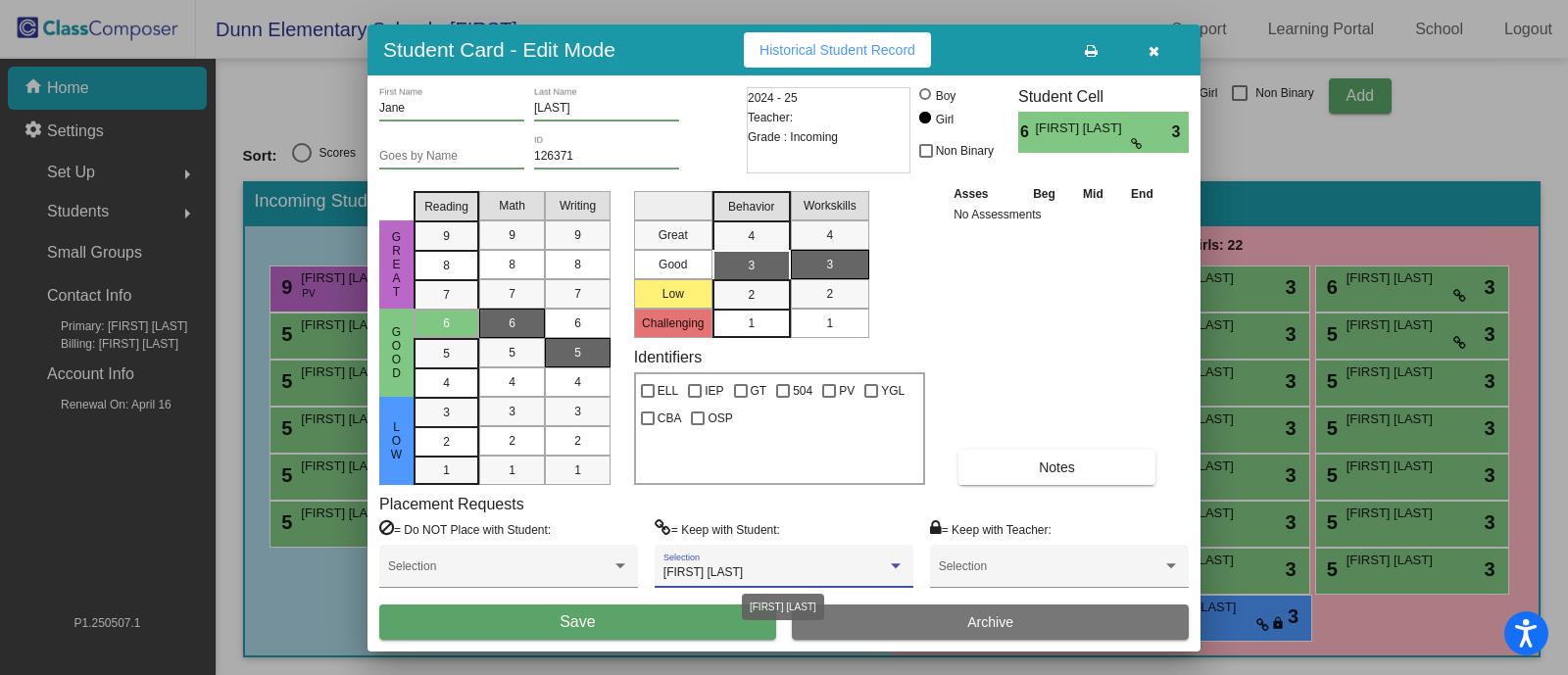 click on "[FIRST] [LAST]" at bounding box center (775, 573) 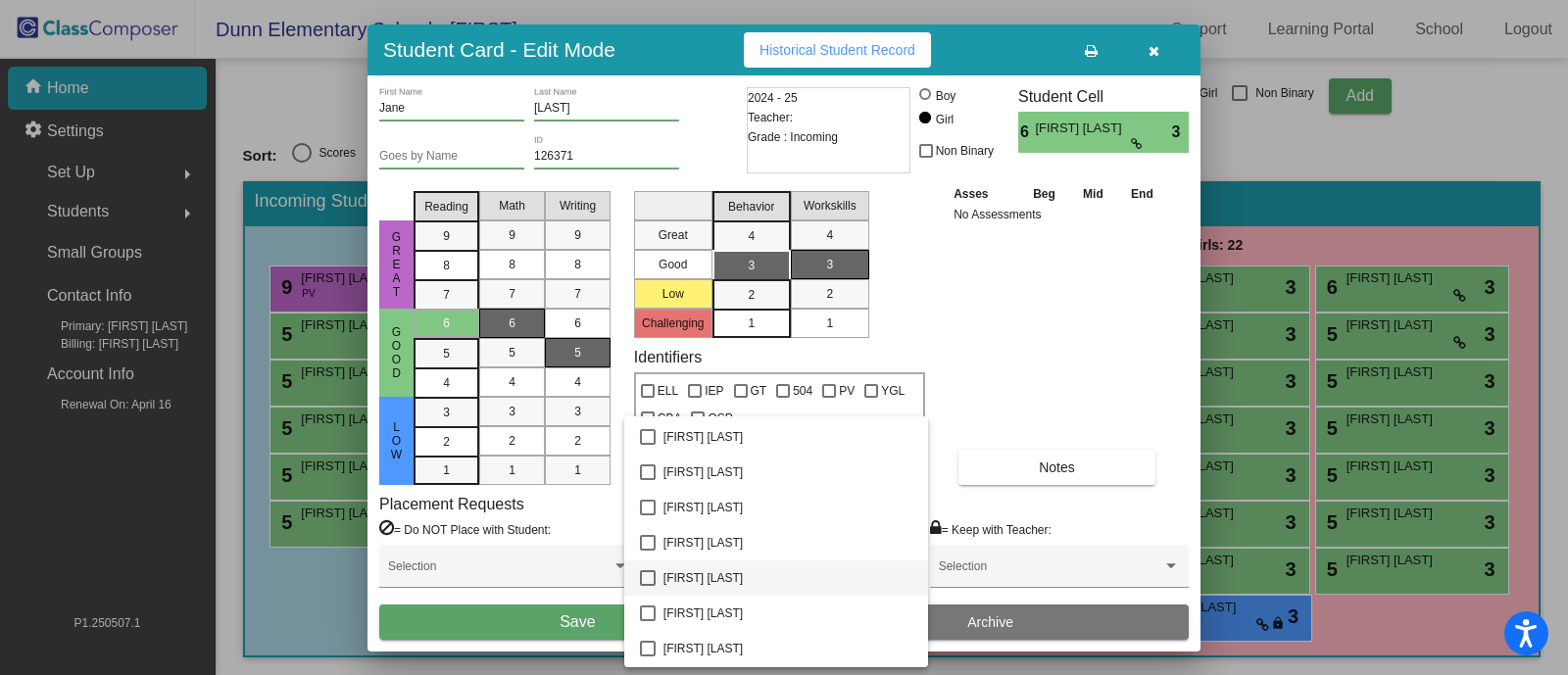 scroll, scrollTop: 895, scrollLeft: 0, axis: vertical 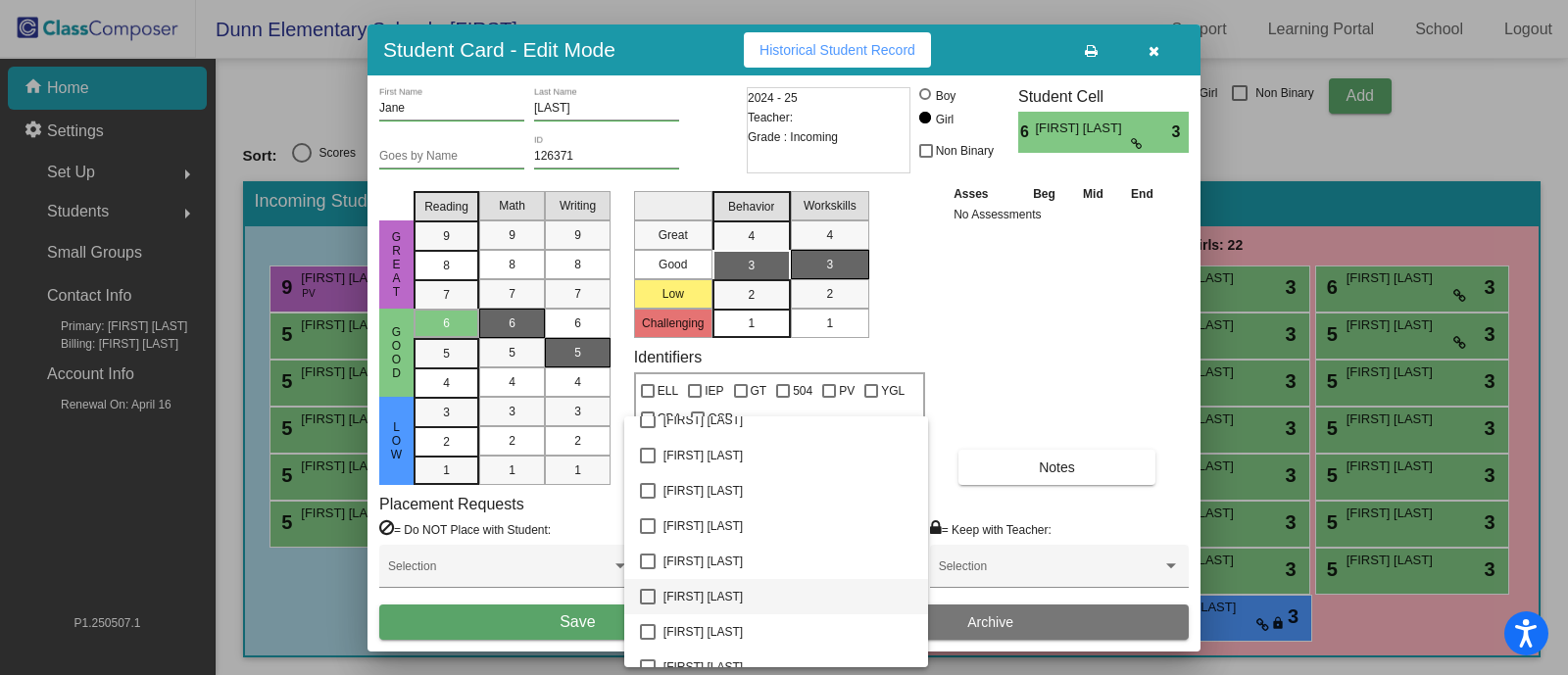 click on "[FIRST] [LAST]" at bounding box center [788, 597] 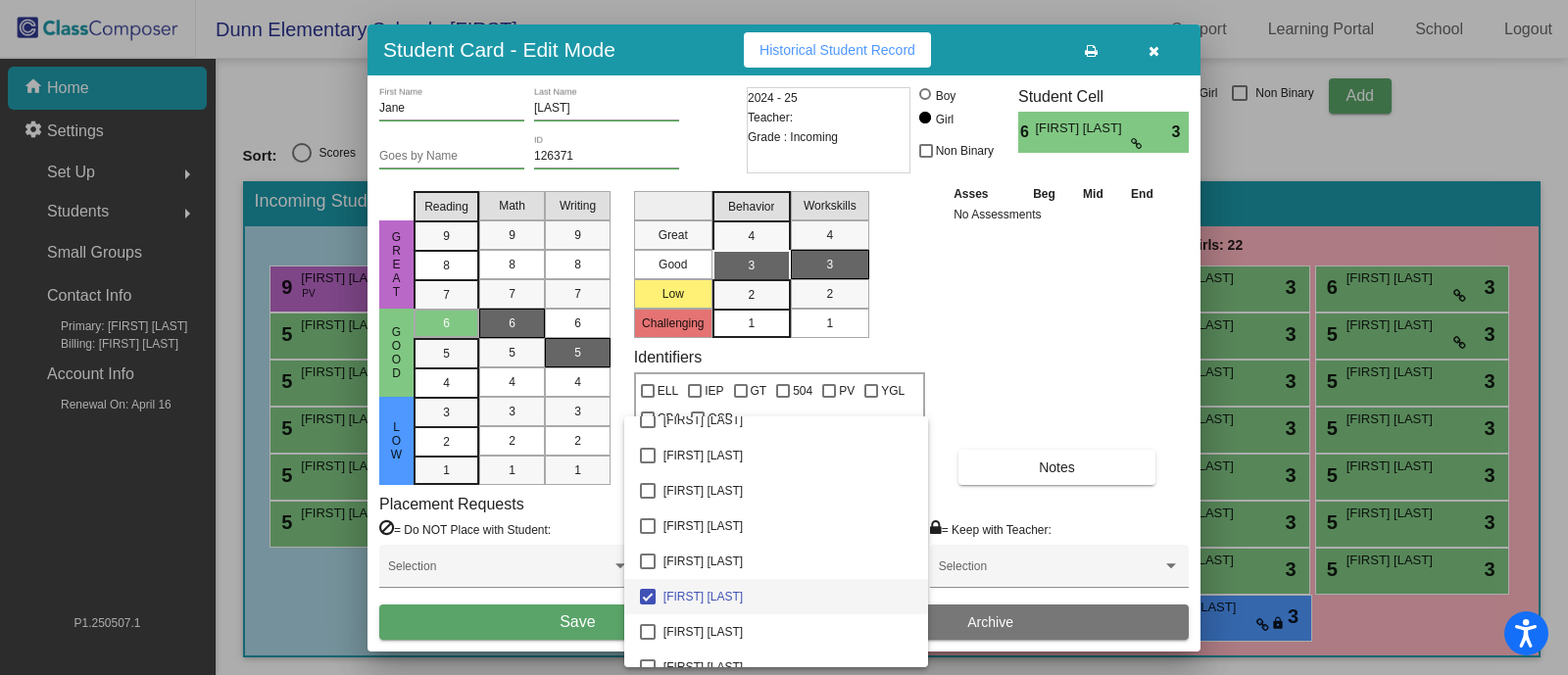 click at bounding box center [784, 337] 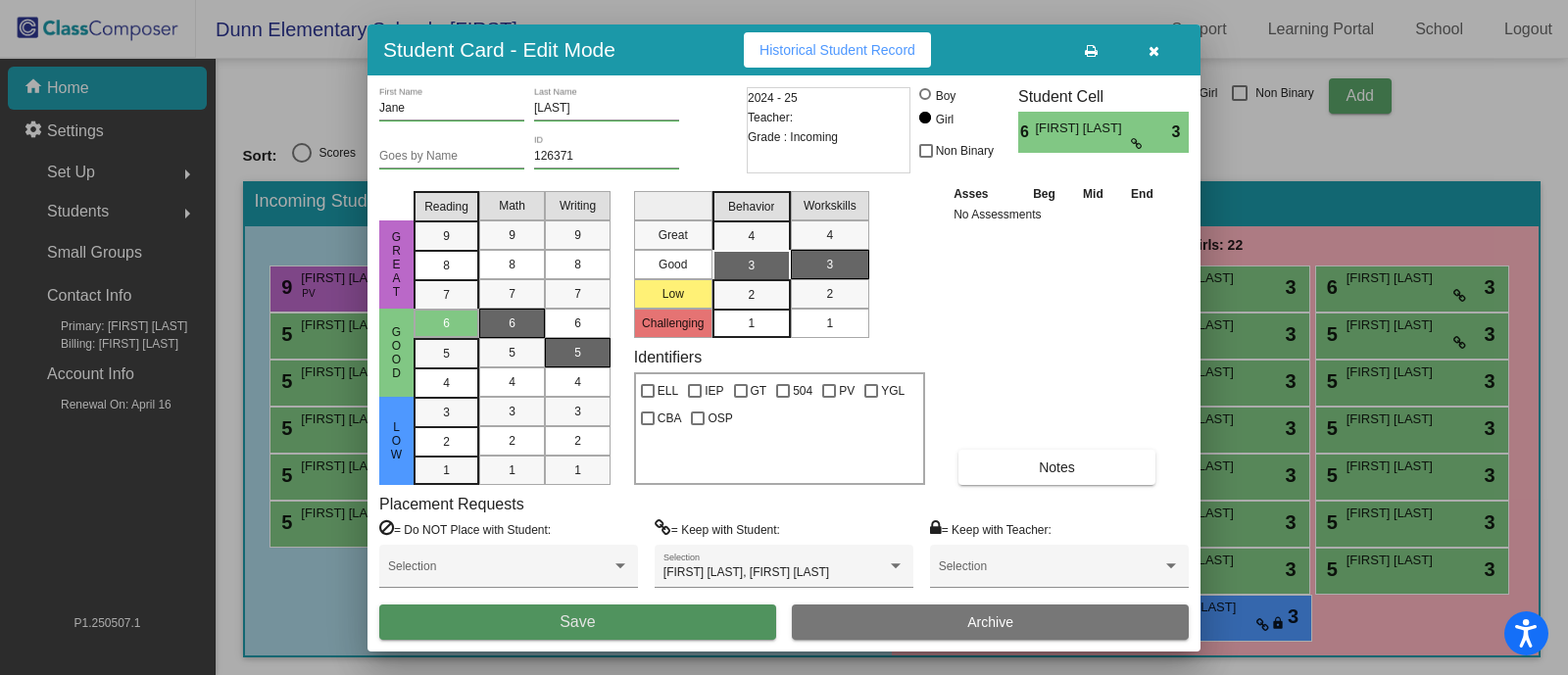 click on "Save" at bounding box center (577, 622) 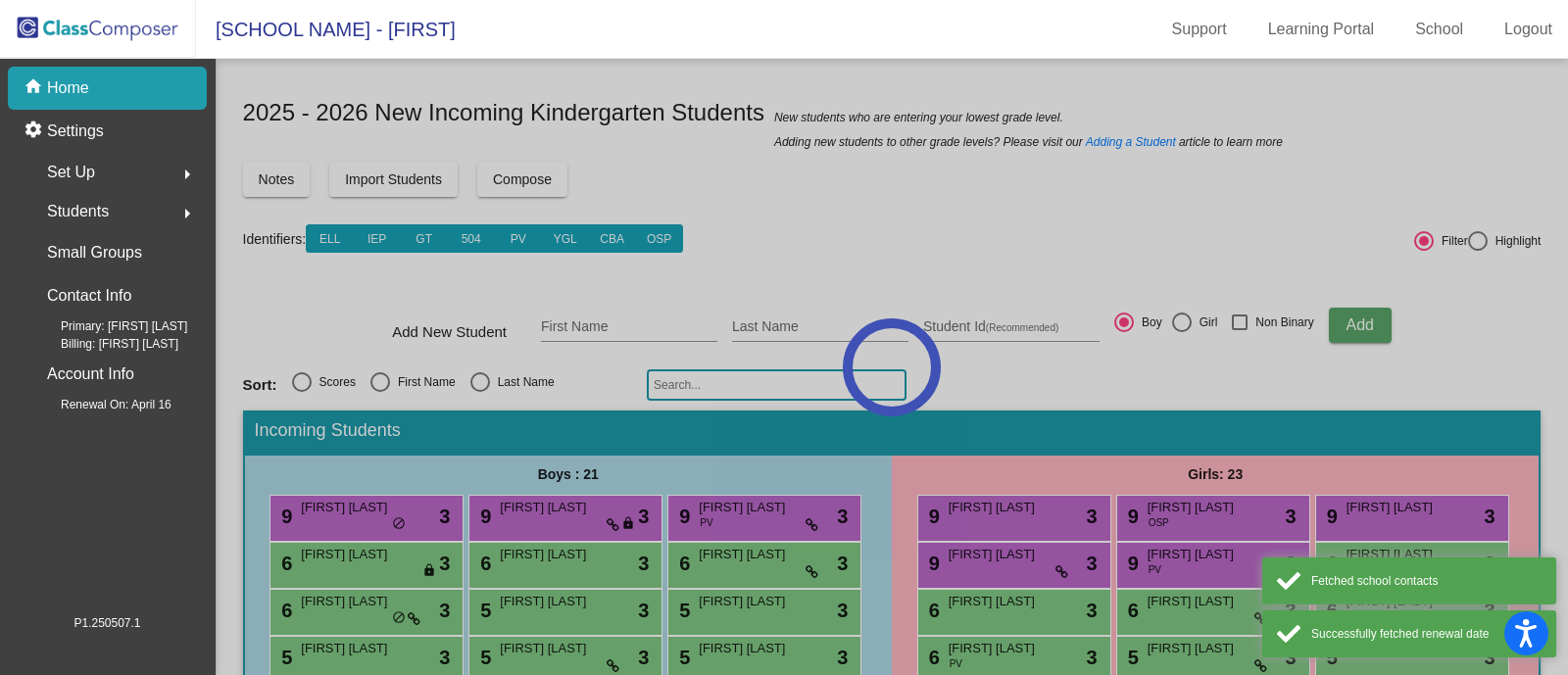 scroll, scrollTop: 0, scrollLeft: 0, axis: both 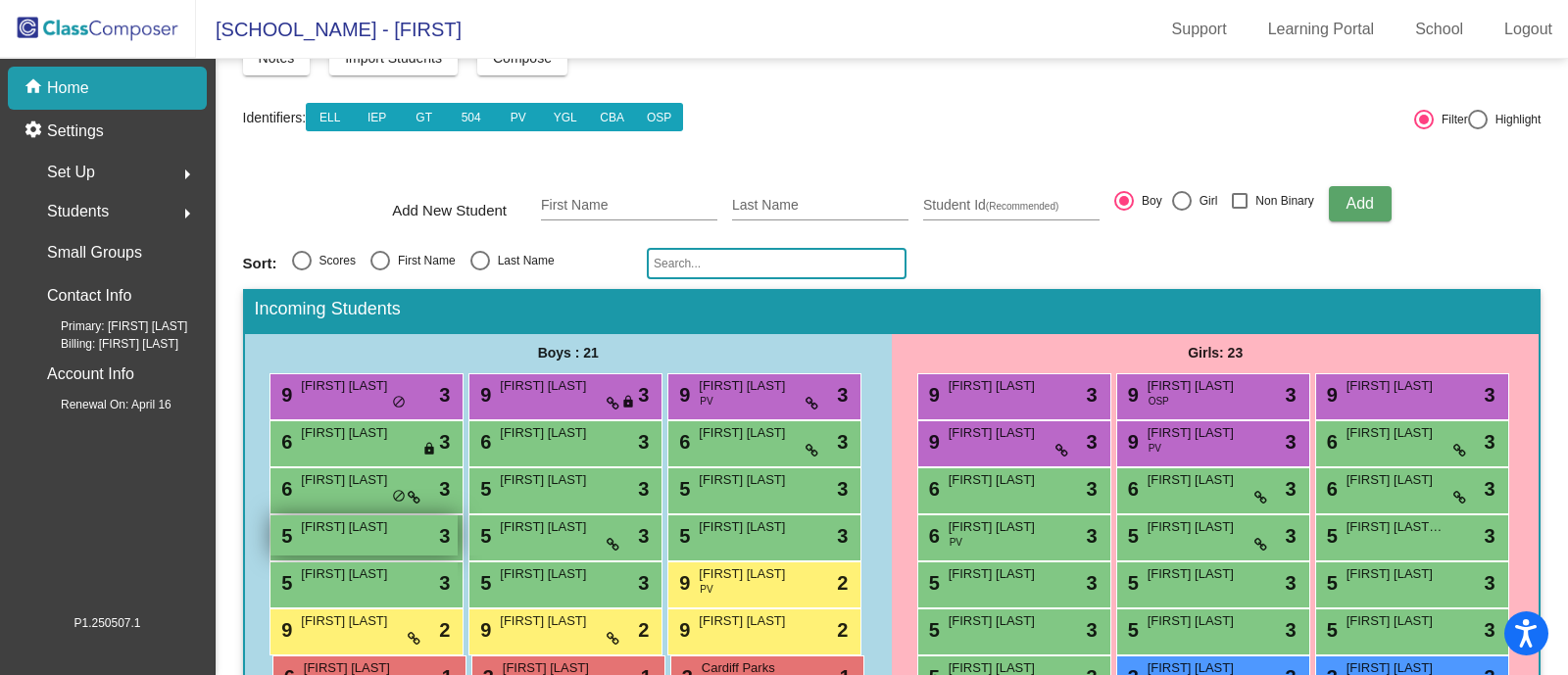 click on "5 [FIRST] [LAST] lock do_not_disturb_alt 3" at bounding box center [364, 535] 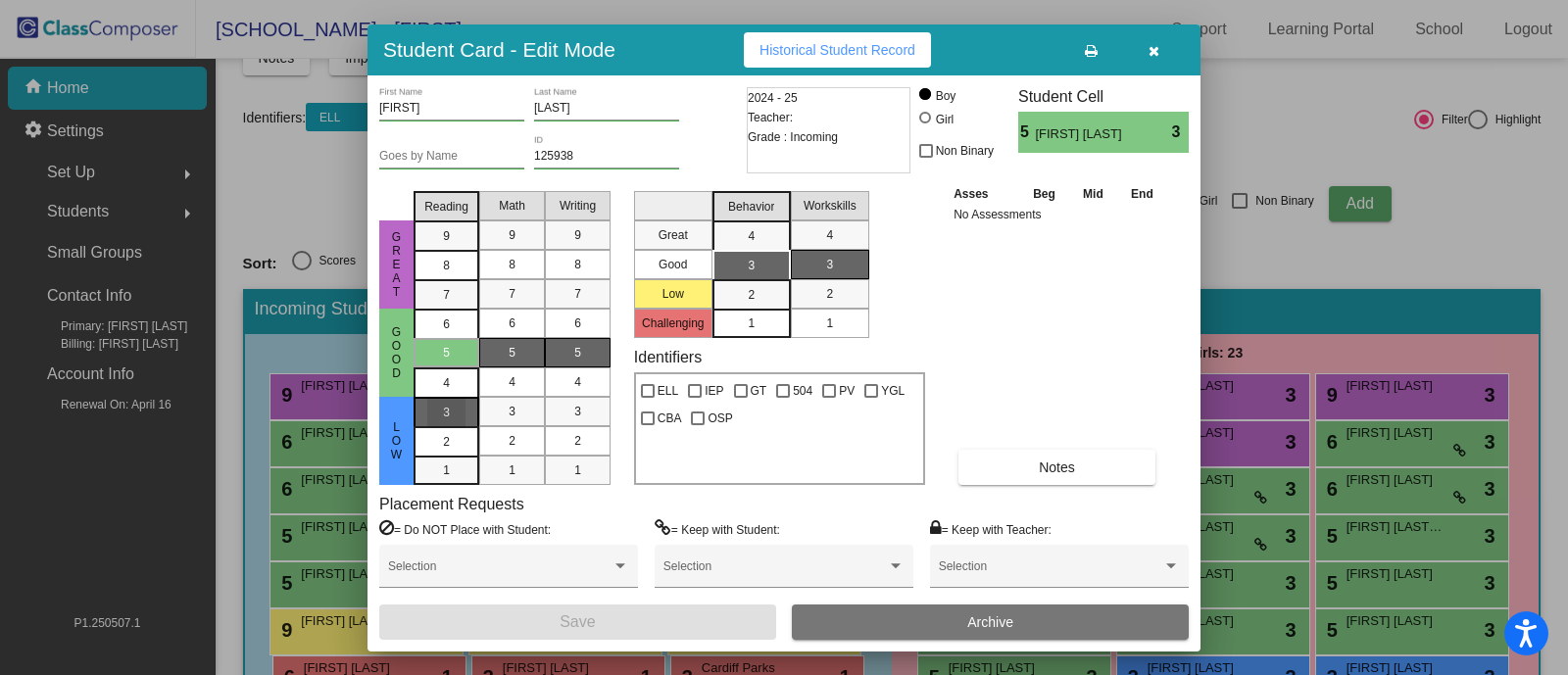 click on "3" at bounding box center [446, 412] 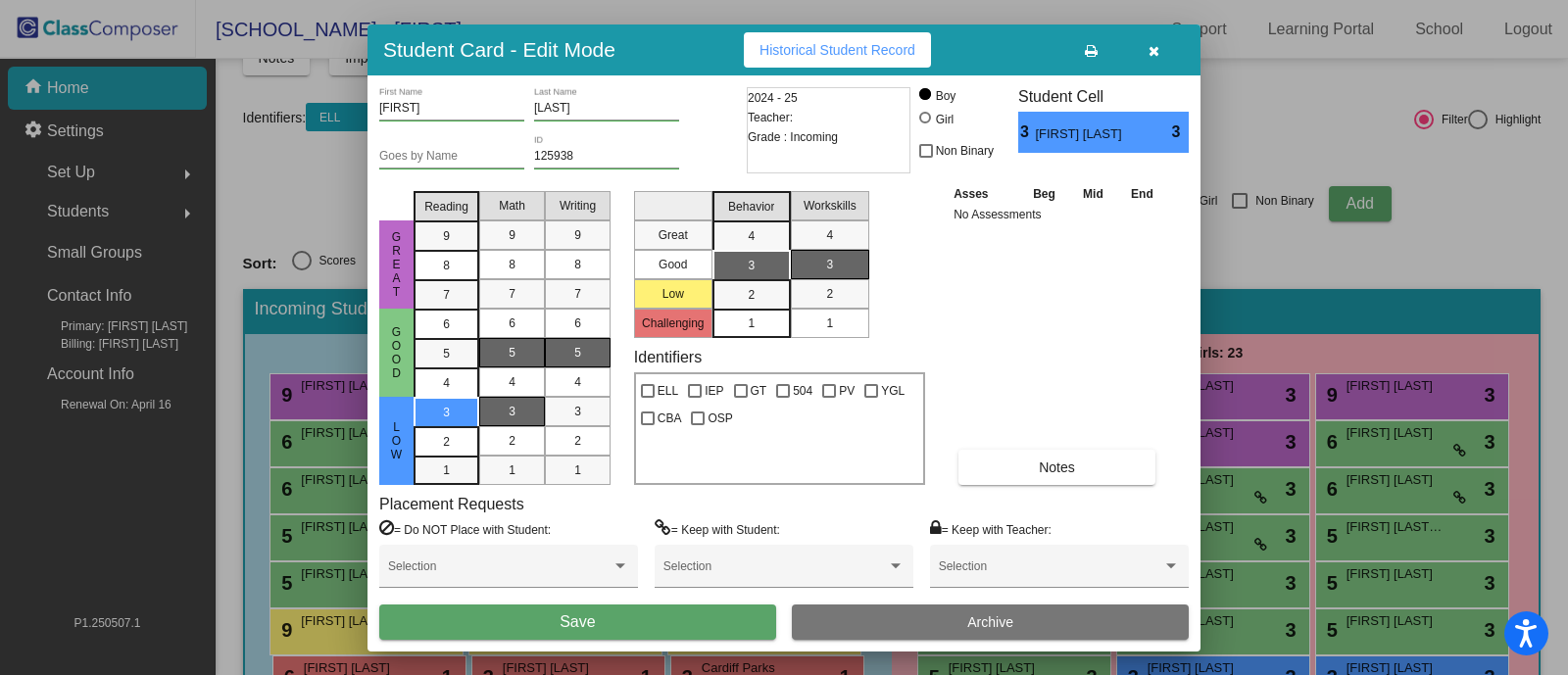 click on "3" at bounding box center [512, 411] 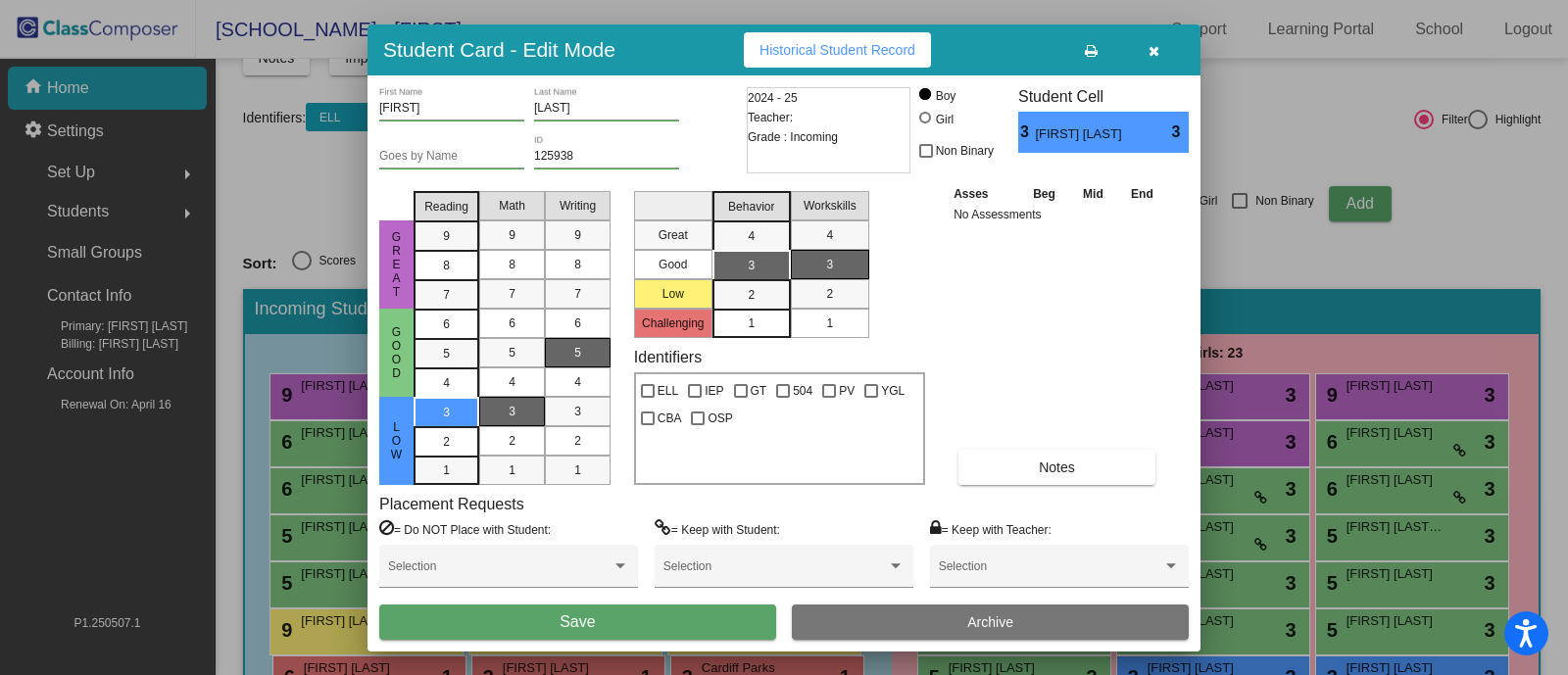 click on "Save" at bounding box center [577, 622] 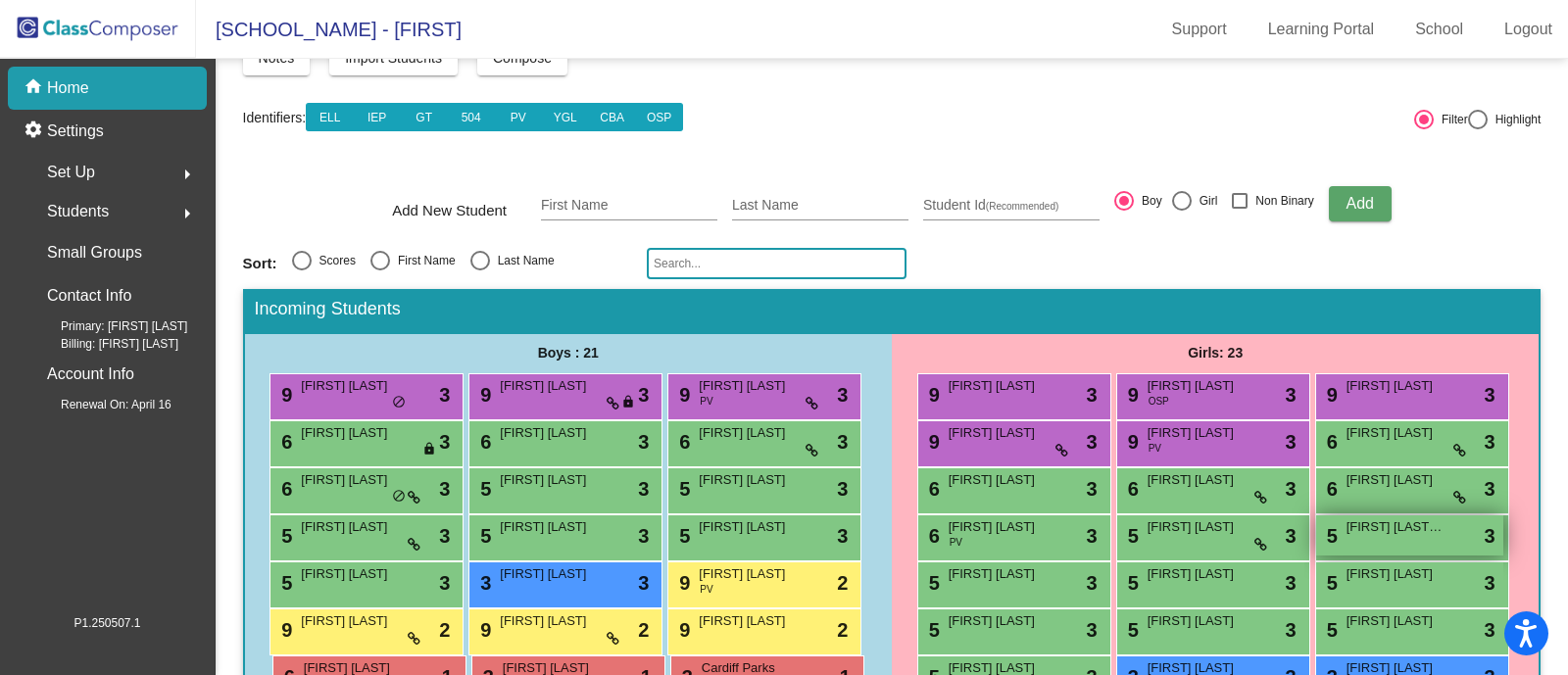click on "[FIRST] [LAST] [LAST]" at bounding box center [1396, 527] 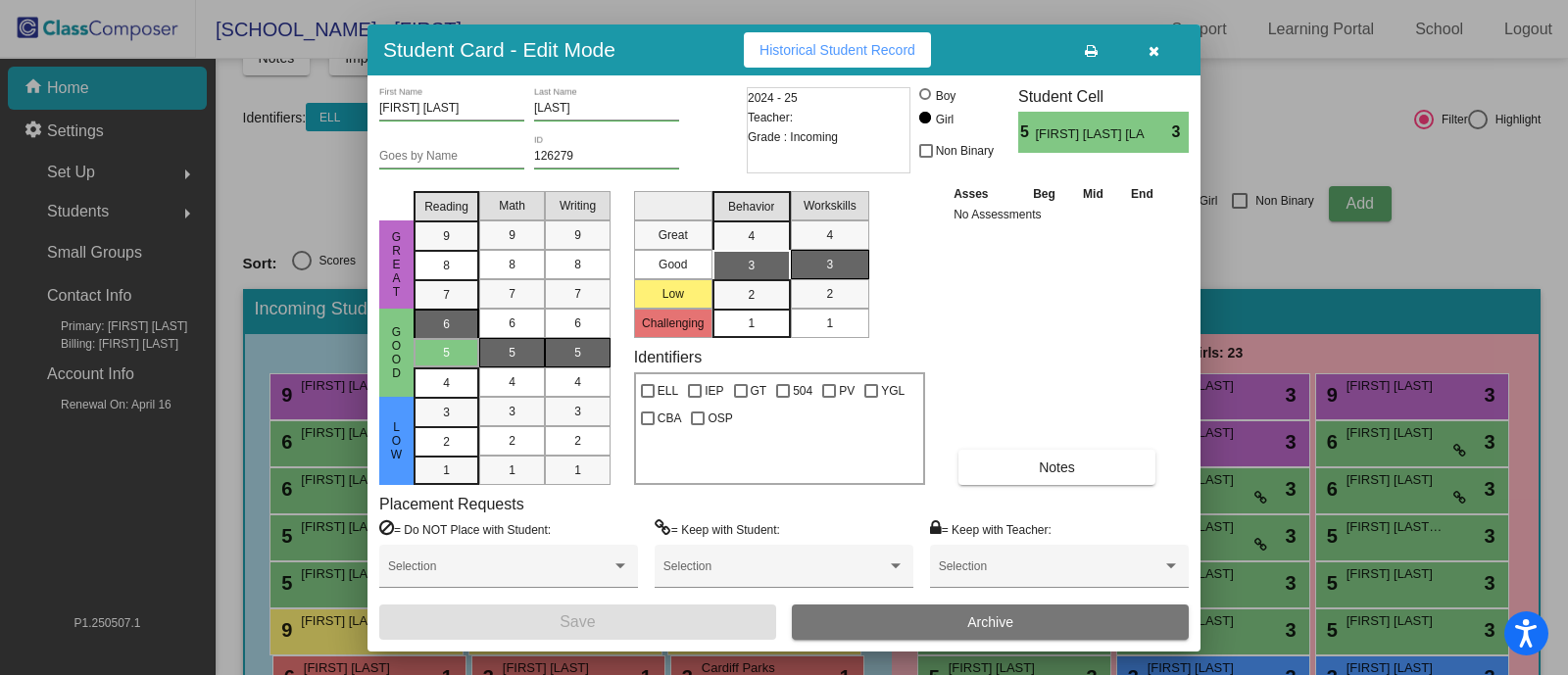 click on "6" at bounding box center (446, 324) 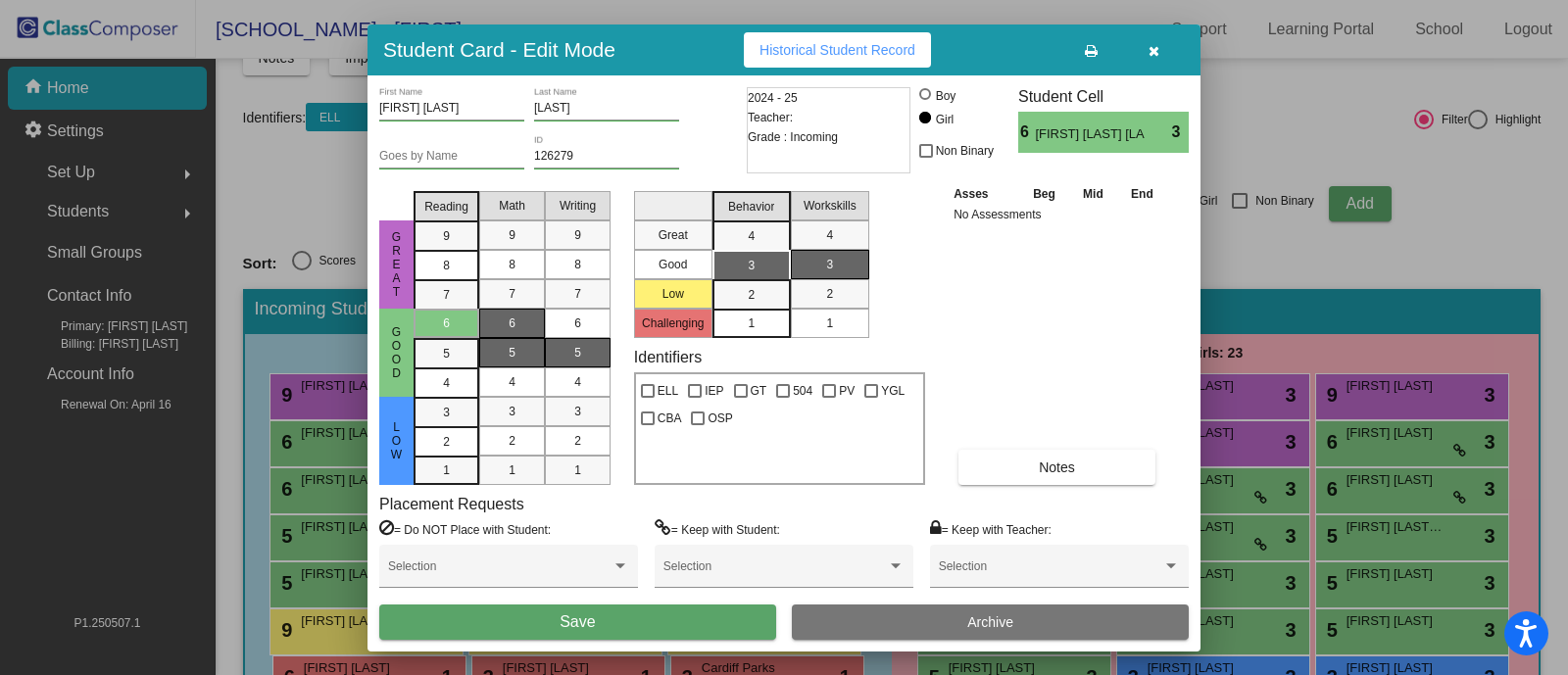 click on "6" at bounding box center [512, 323] 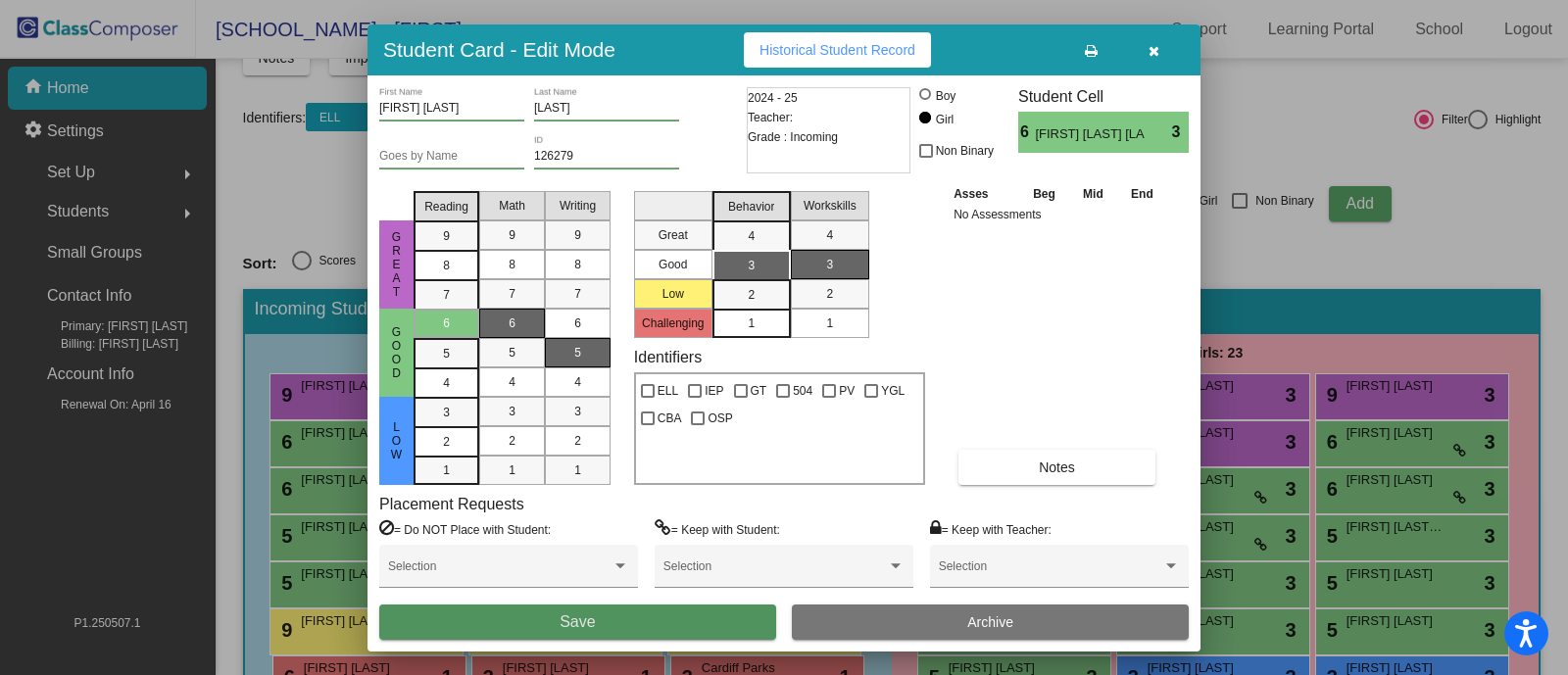 click on "Save" at bounding box center (577, 621) 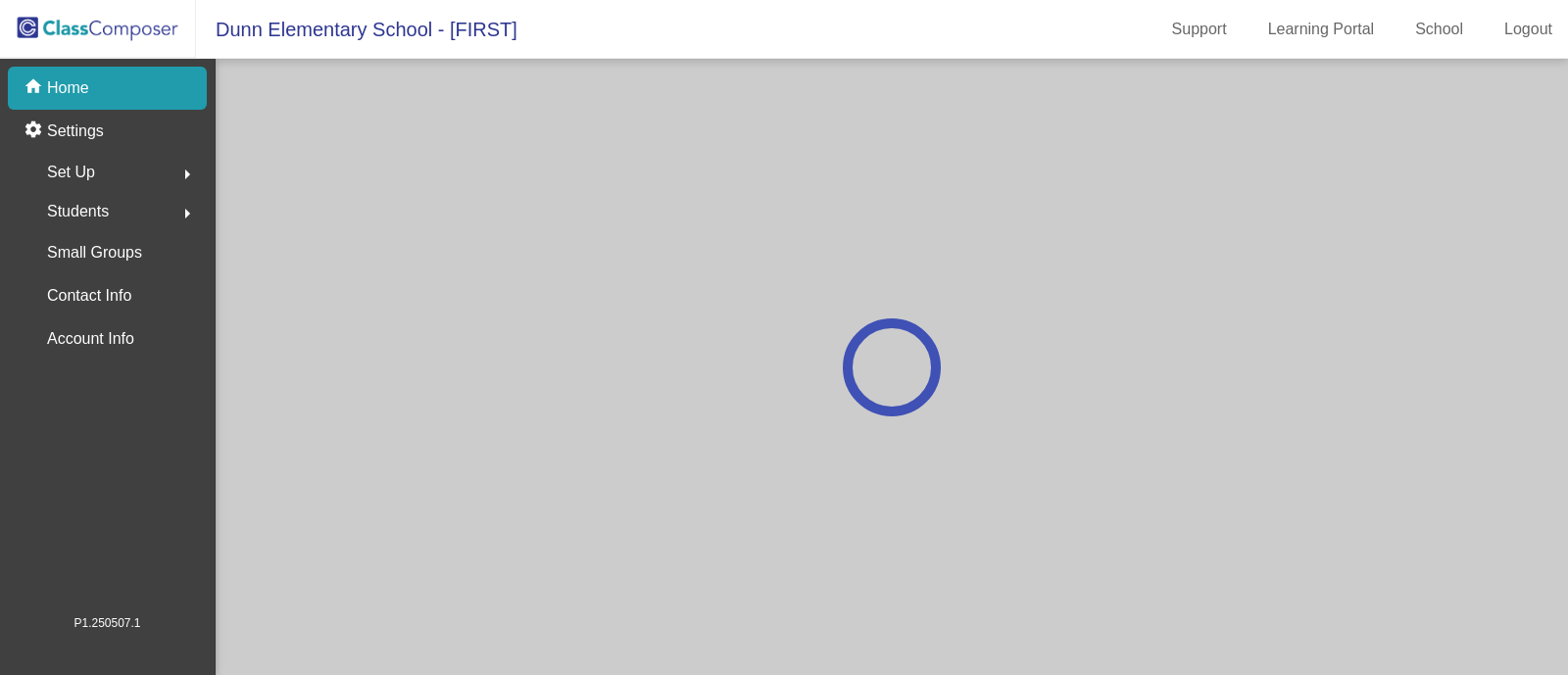 scroll, scrollTop: 0, scrollLeft: 0, axis: both 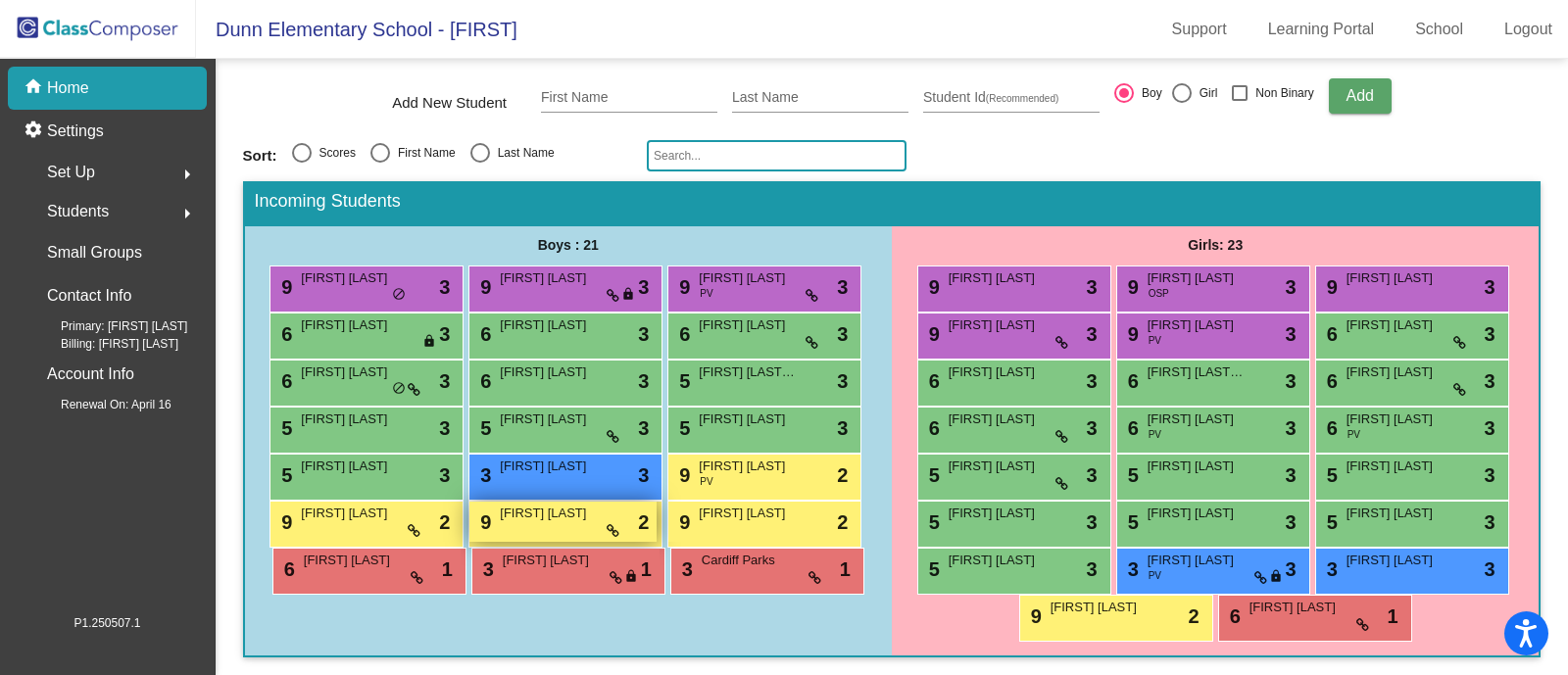 click on "9 [FIRST] [LAST] lock do_not_disturb_alt 2" at bounding box center [563, 521] 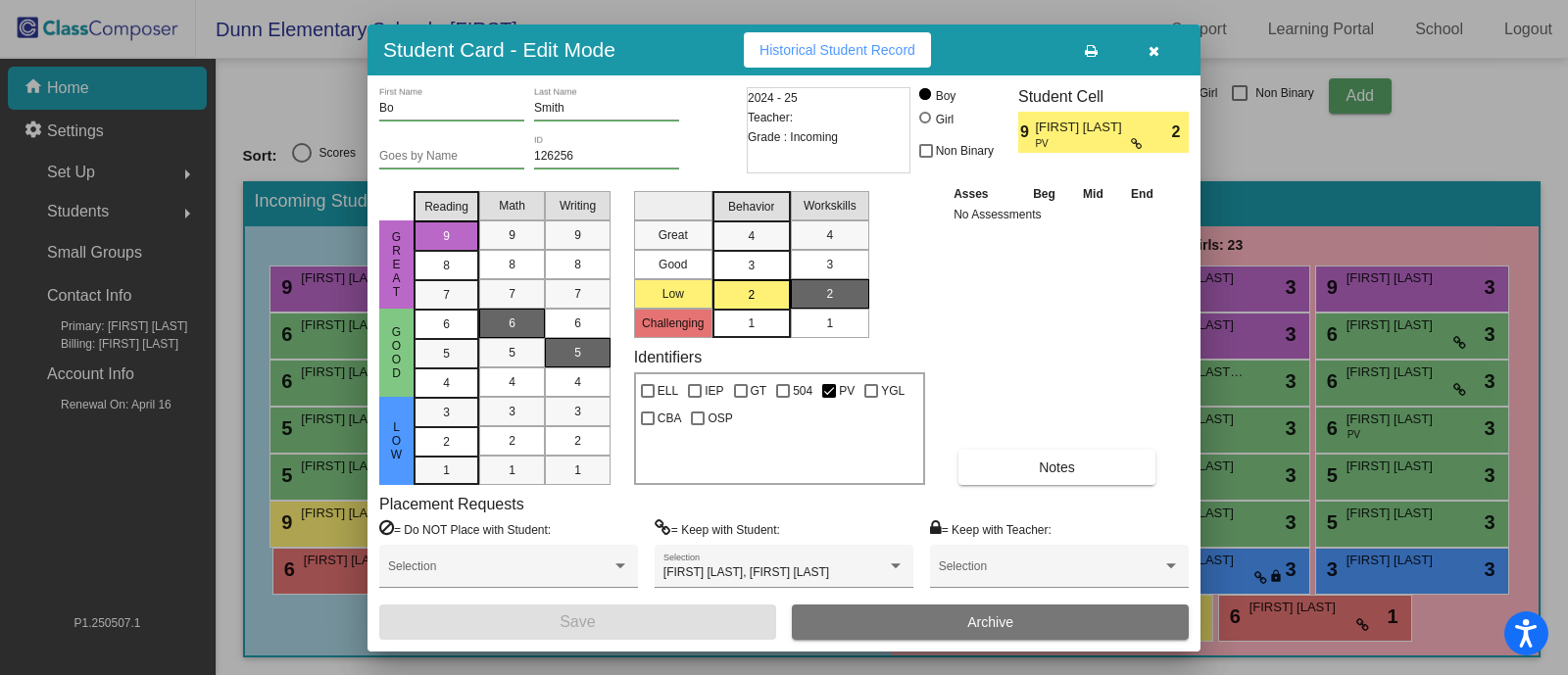 click at bounding box center (1153, 51) 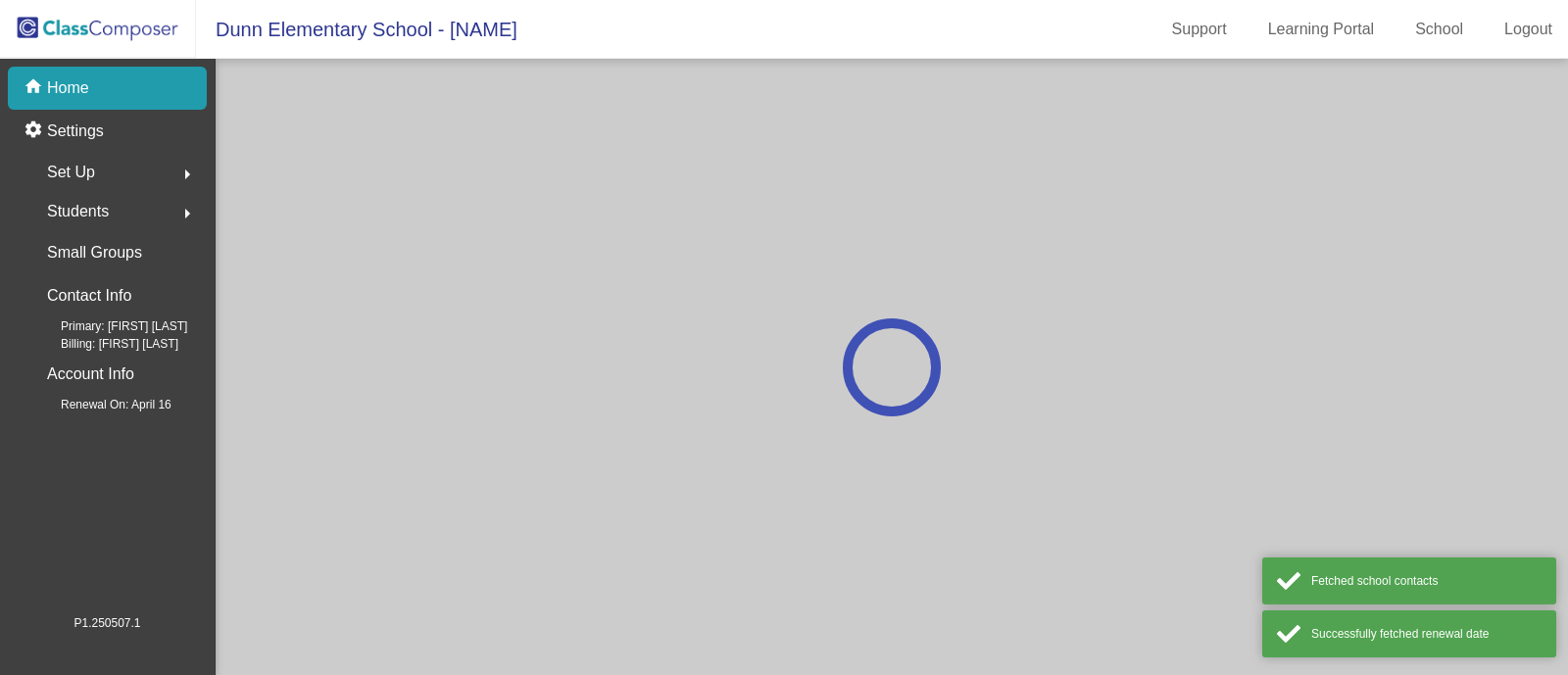 scroll, scrollTop: 0, scrollLeft: 0, axis: both 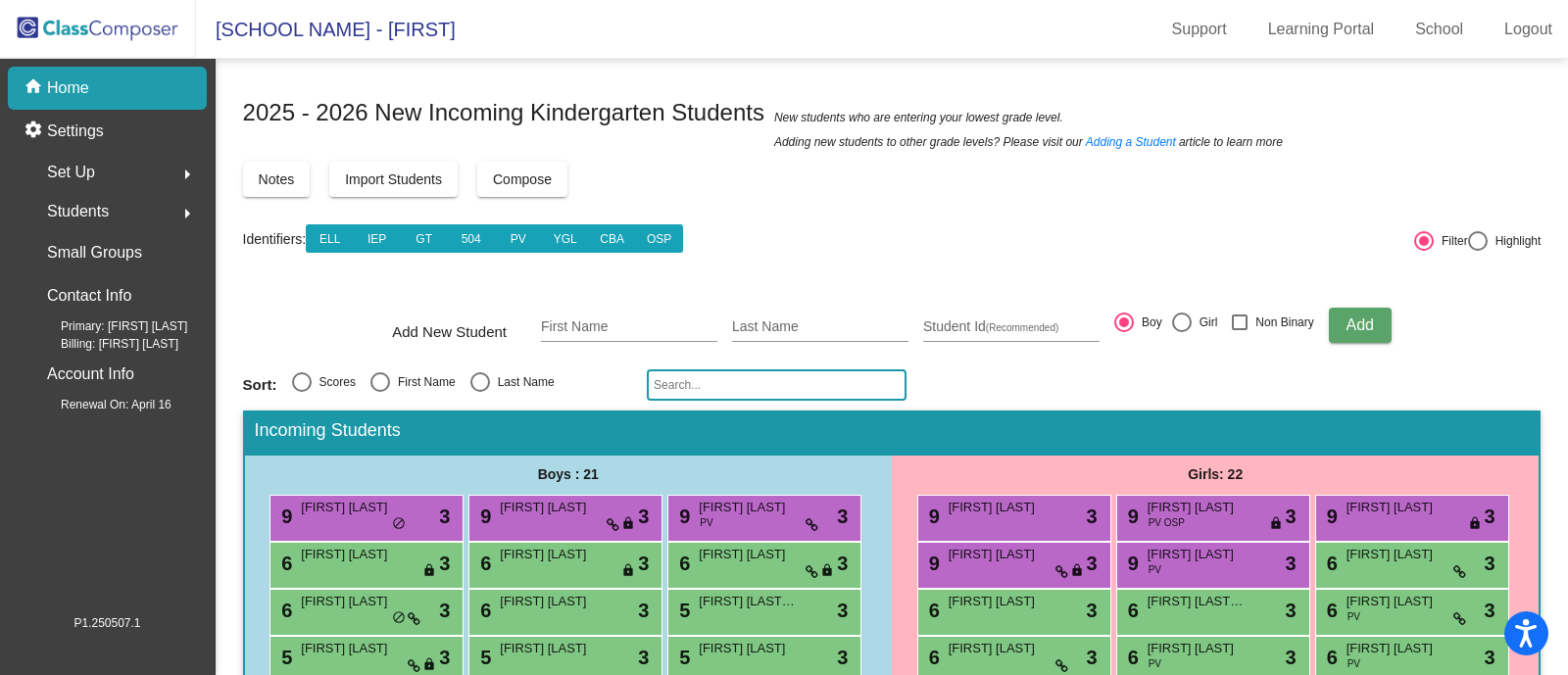click on "Home" 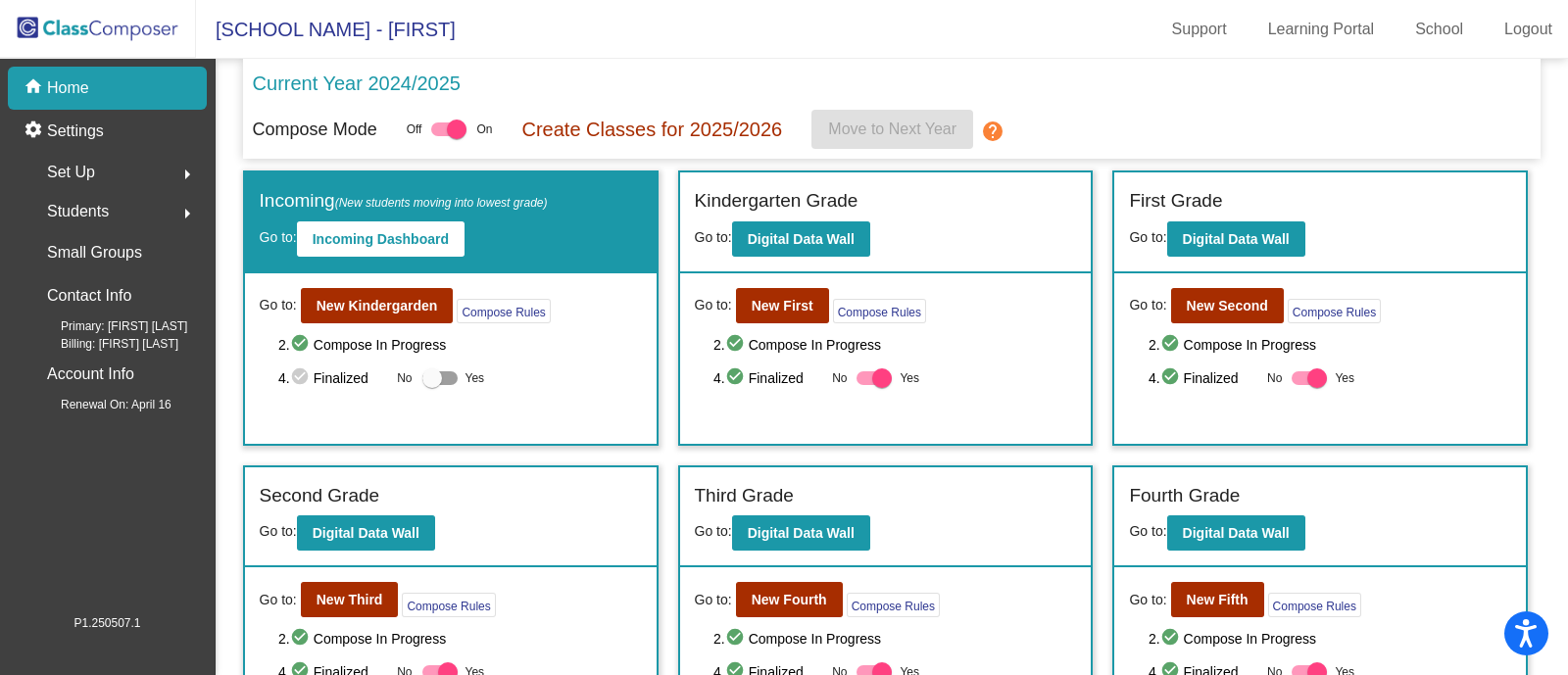 scroll, scrollTop: 121, scrollLeft: 0, axis: vertical 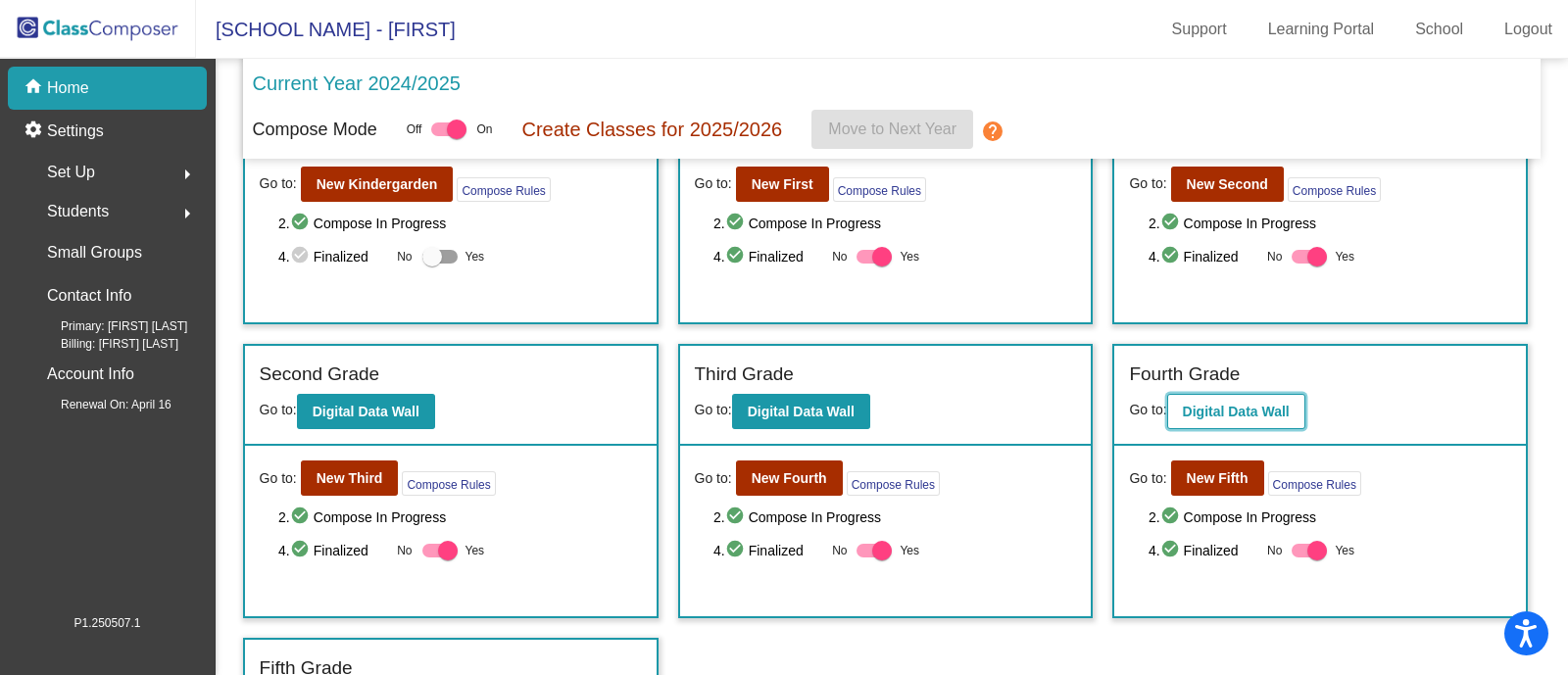 click on "Digital Data Wall" 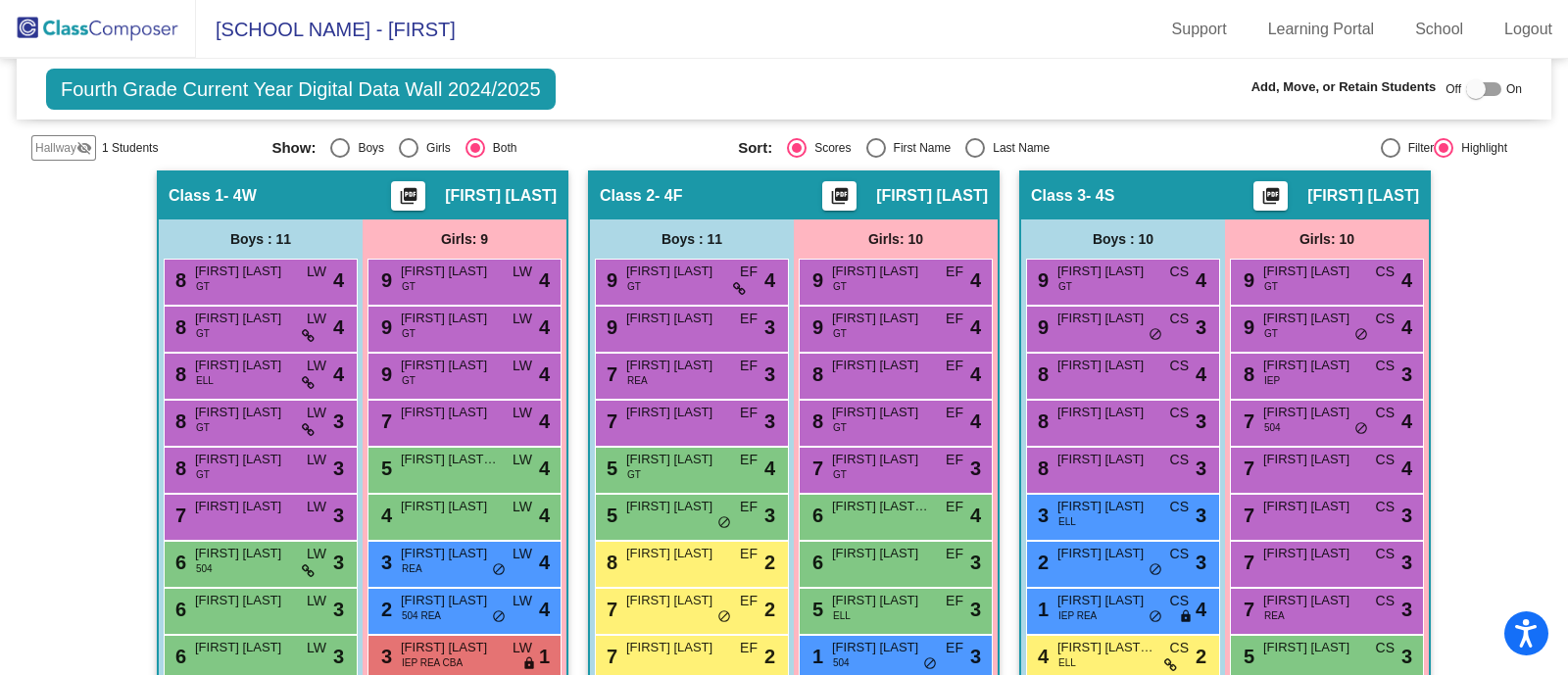 scroll, scrollTop: 0, scrollLeft: 0, axis: both 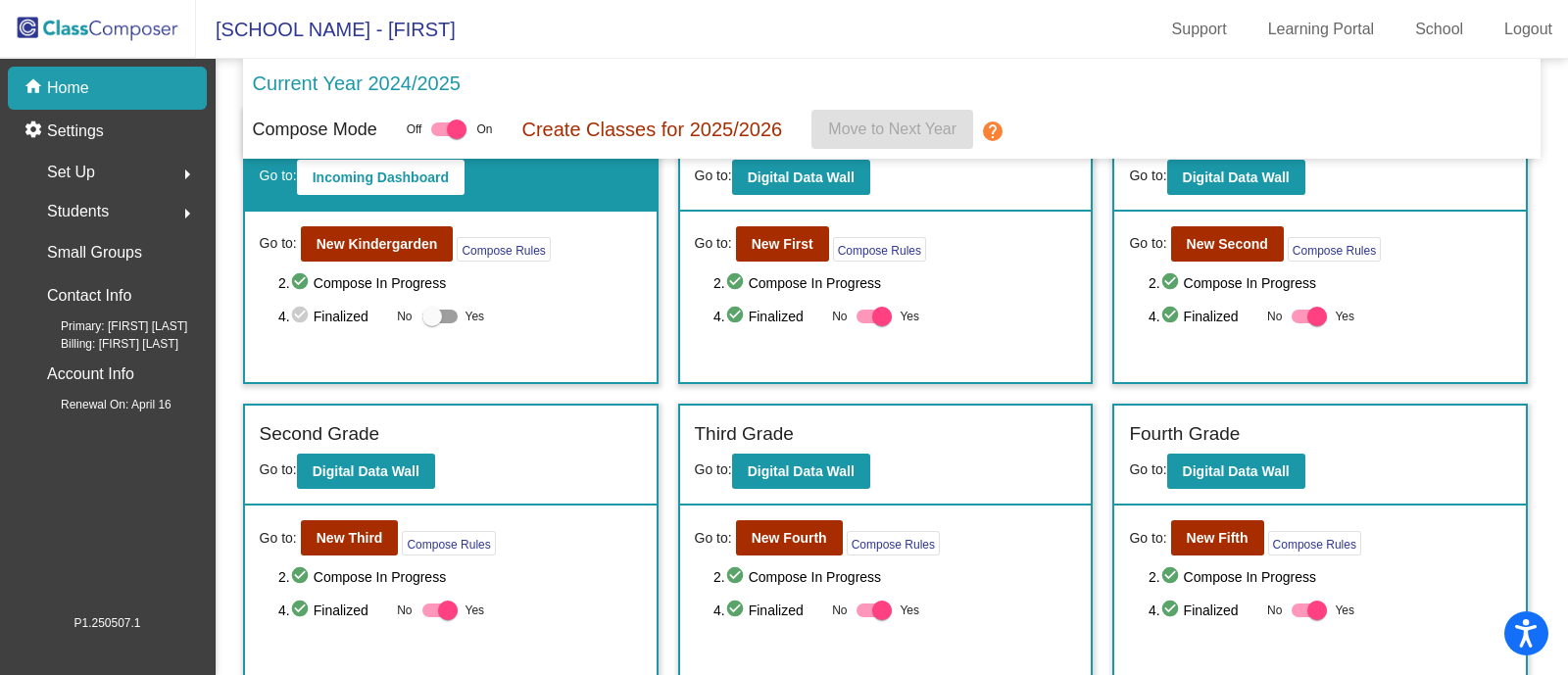 drag, startPoint x: 1114, startPoint y: 3, endPoint x: 1263, endPoint y: 115, distance: 186 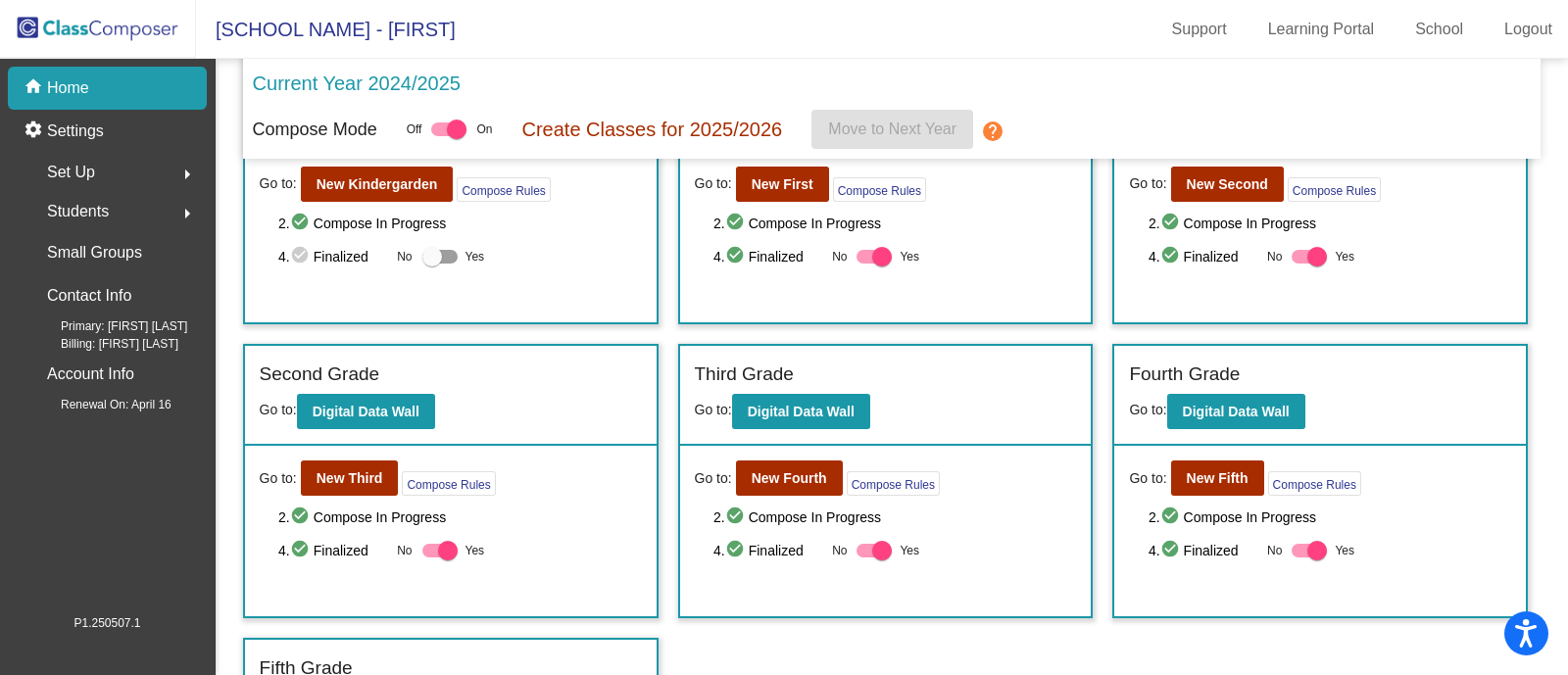scroll, scrollTop: 184, scrollLeft: 0, axis: vertical 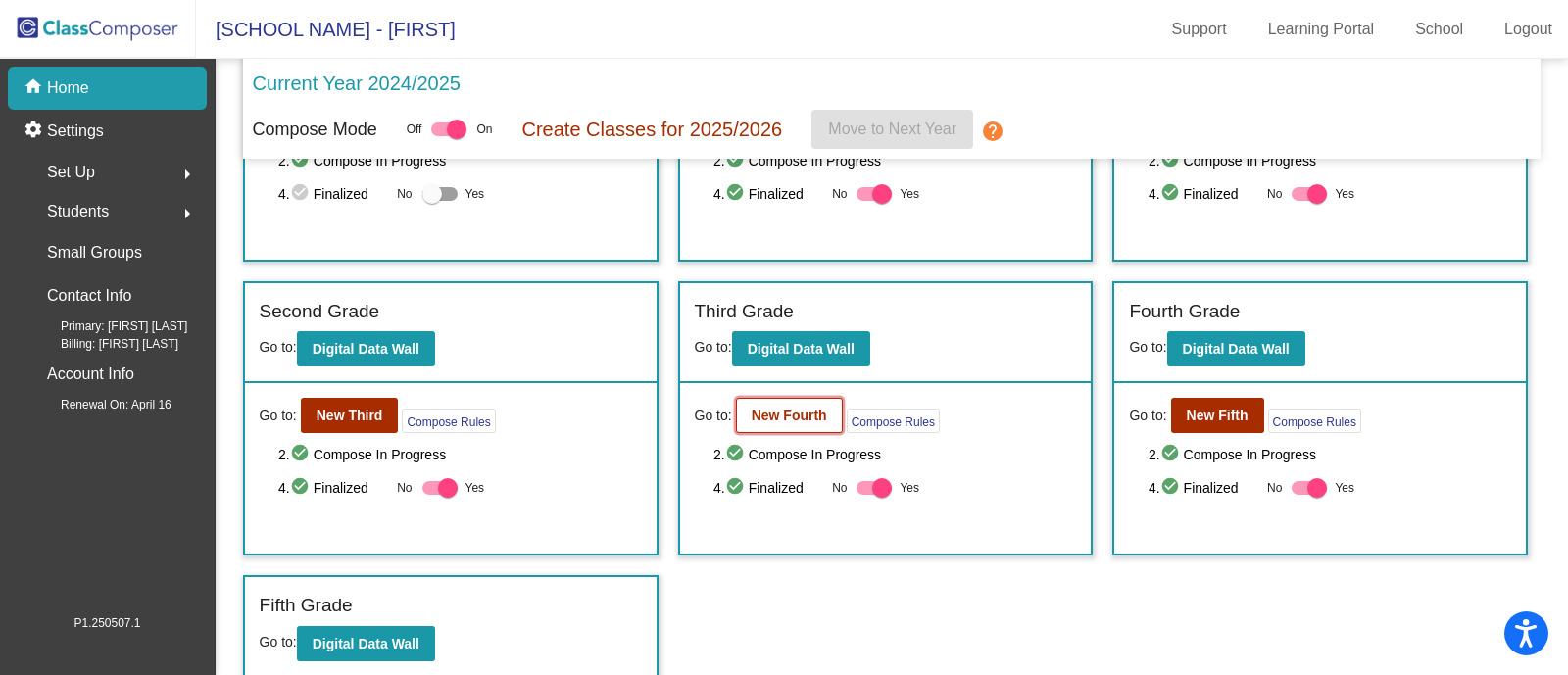 click on "New Fourth" 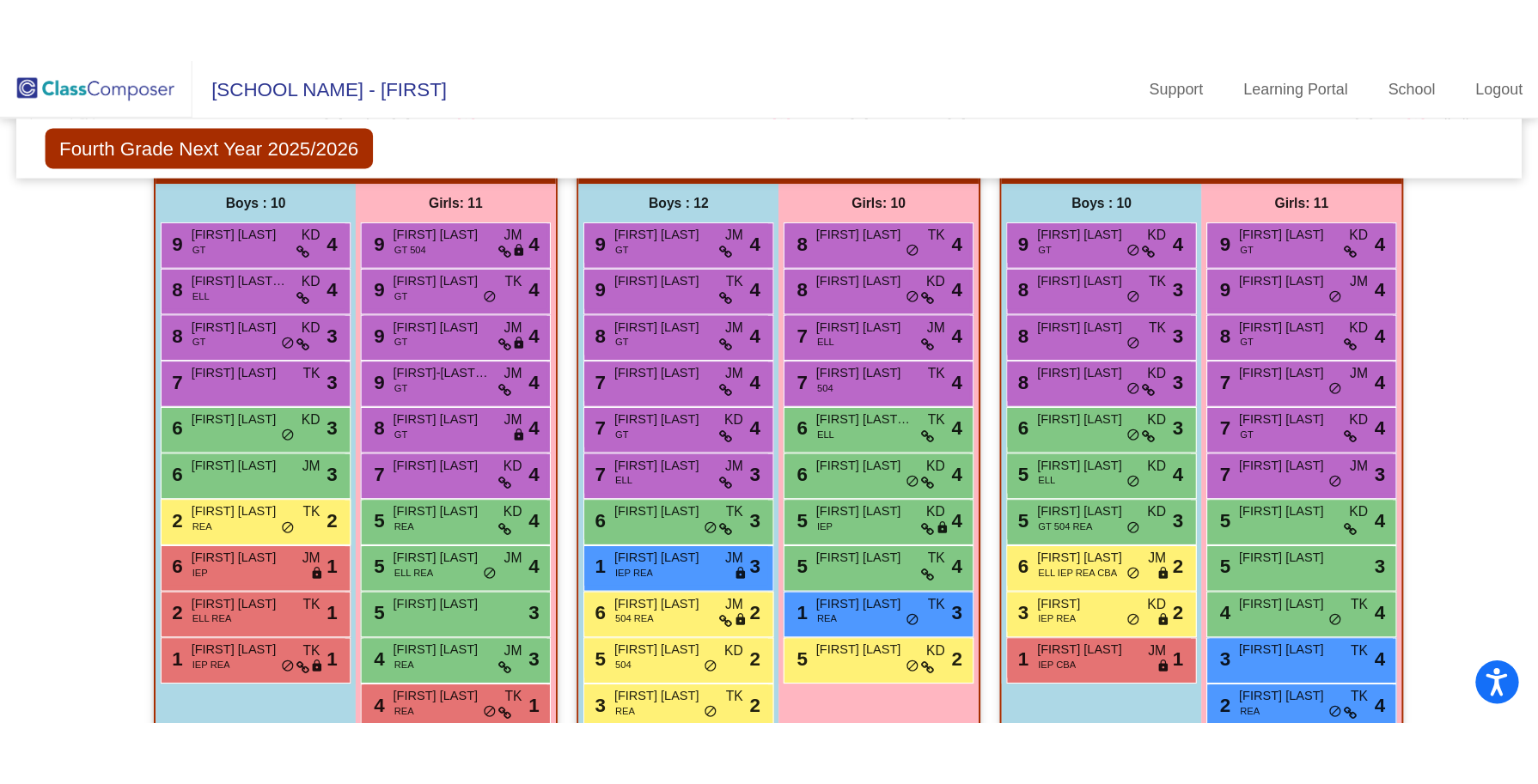 scroll, scrollTop: 250, scrollLeft: 0, axis: vertical 